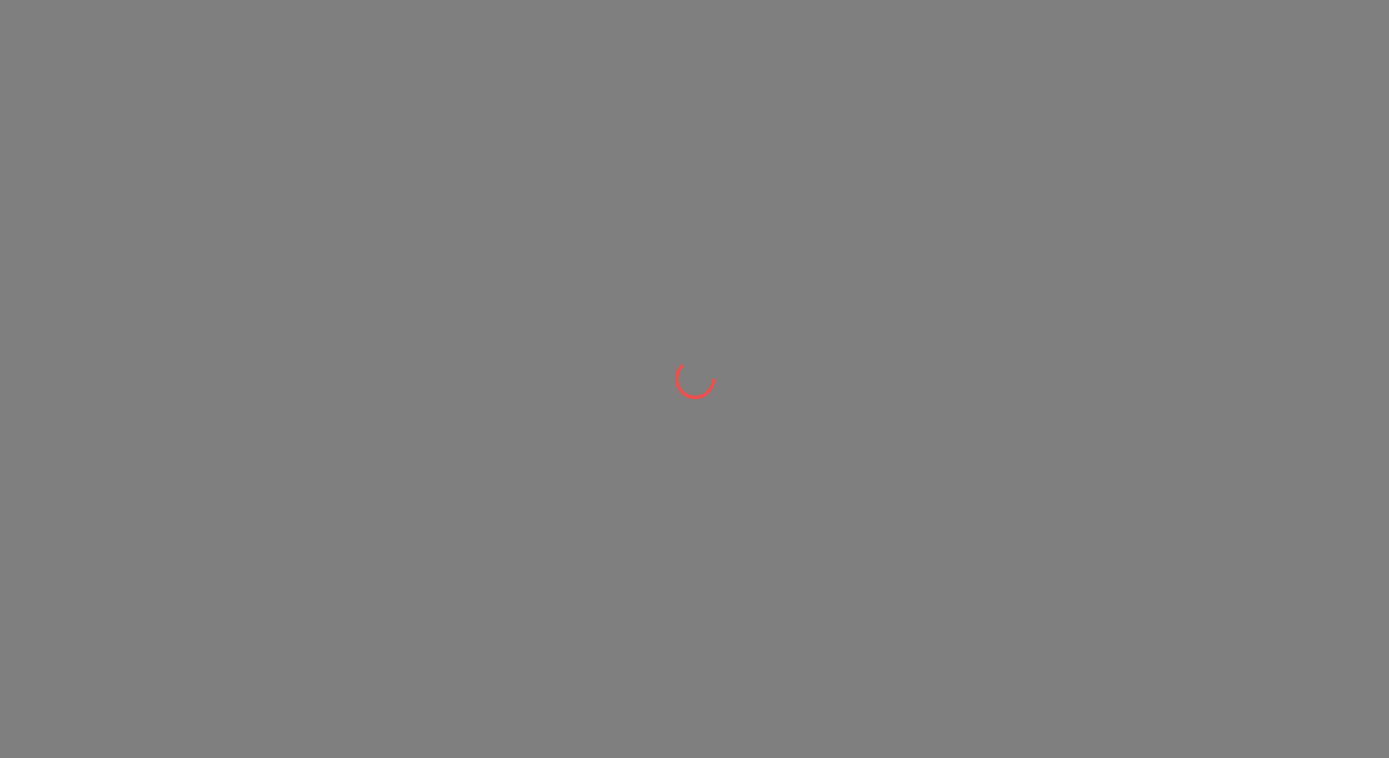 scroll, scrollTop: 0, scrollLeft: 0, axis: both 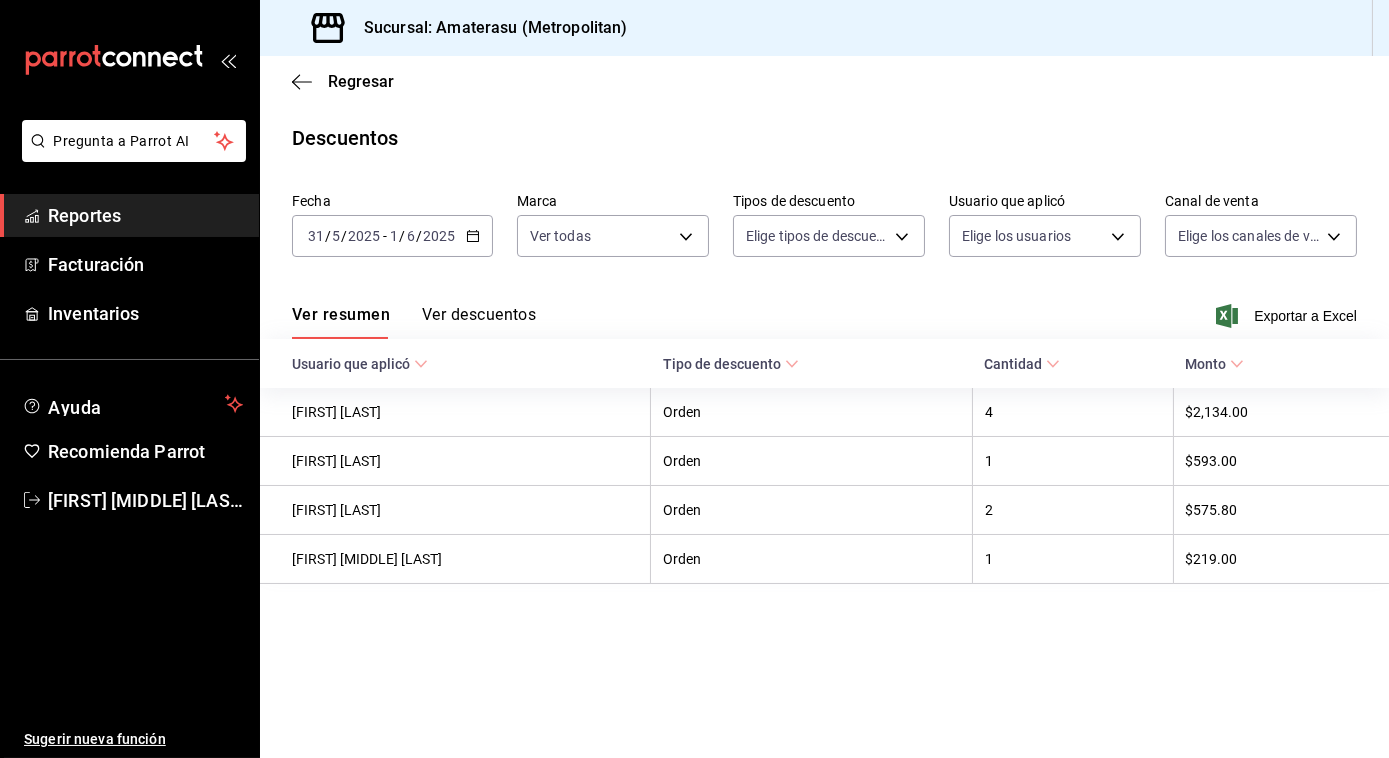 click on "Regresar" at bounding box center [824, 81] 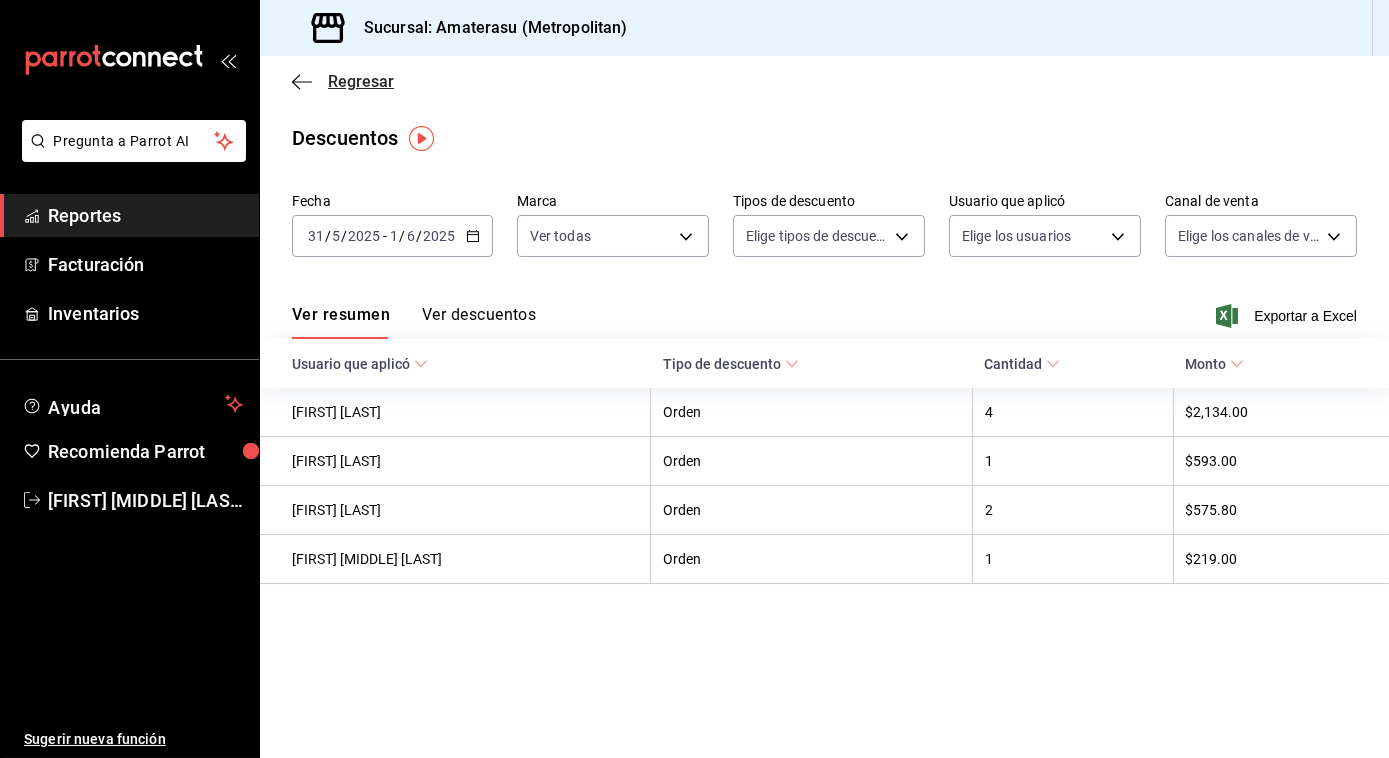 click 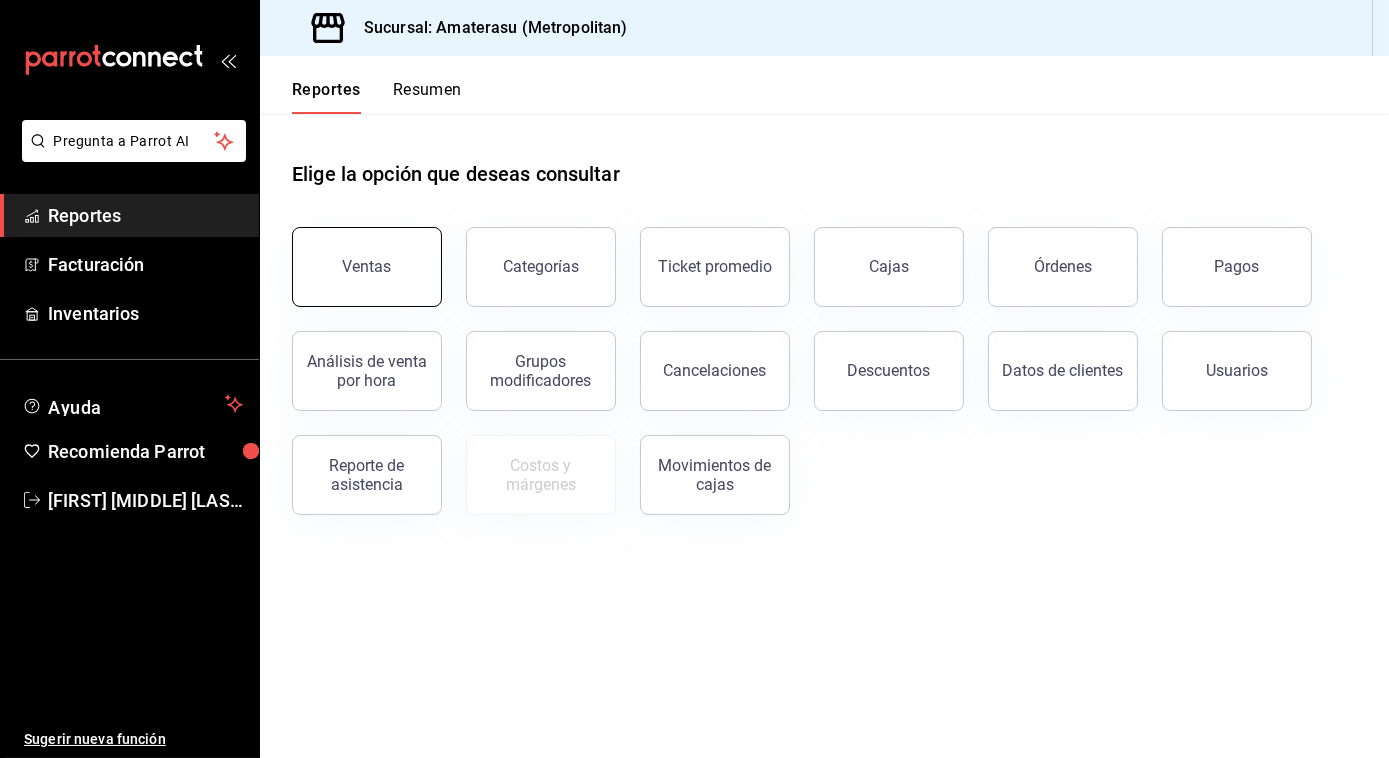 click on "Ventas" at bounding box center (367, 267) 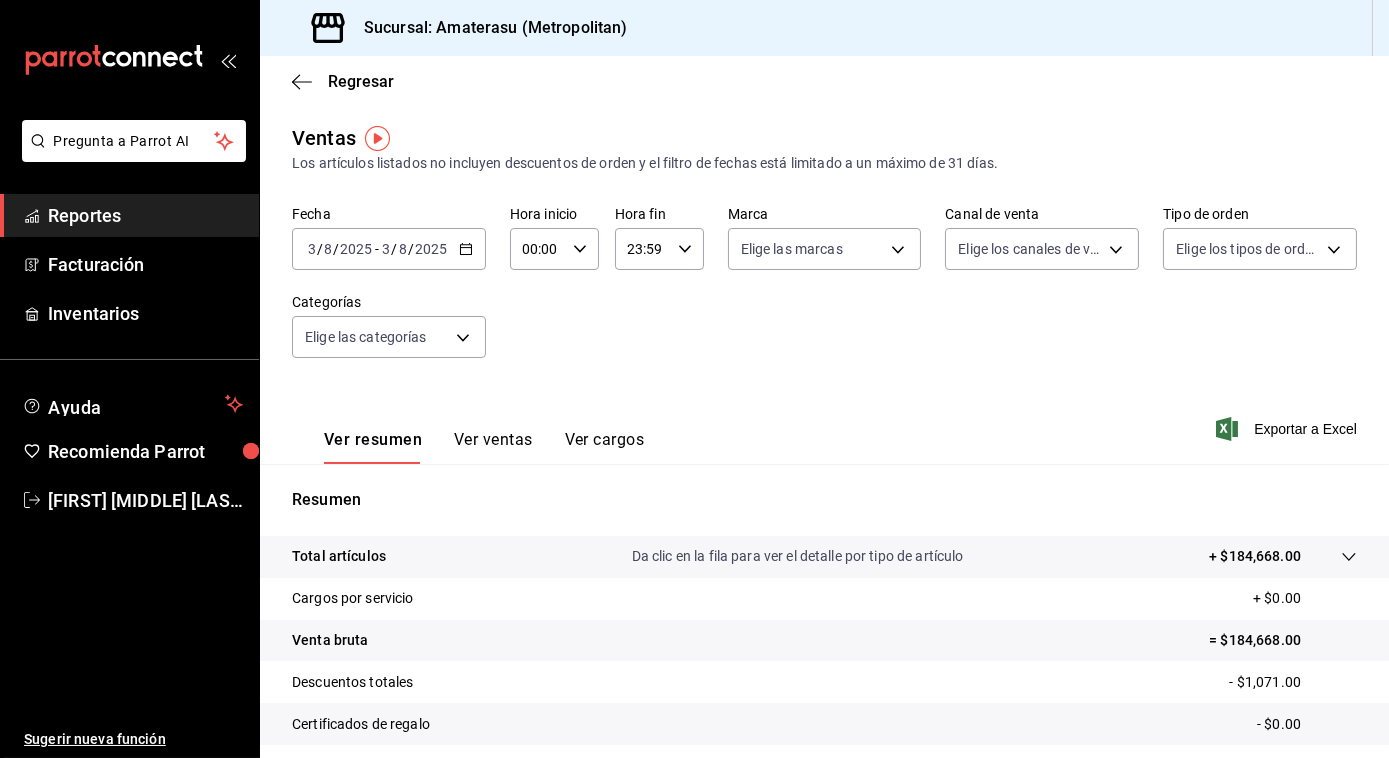 click 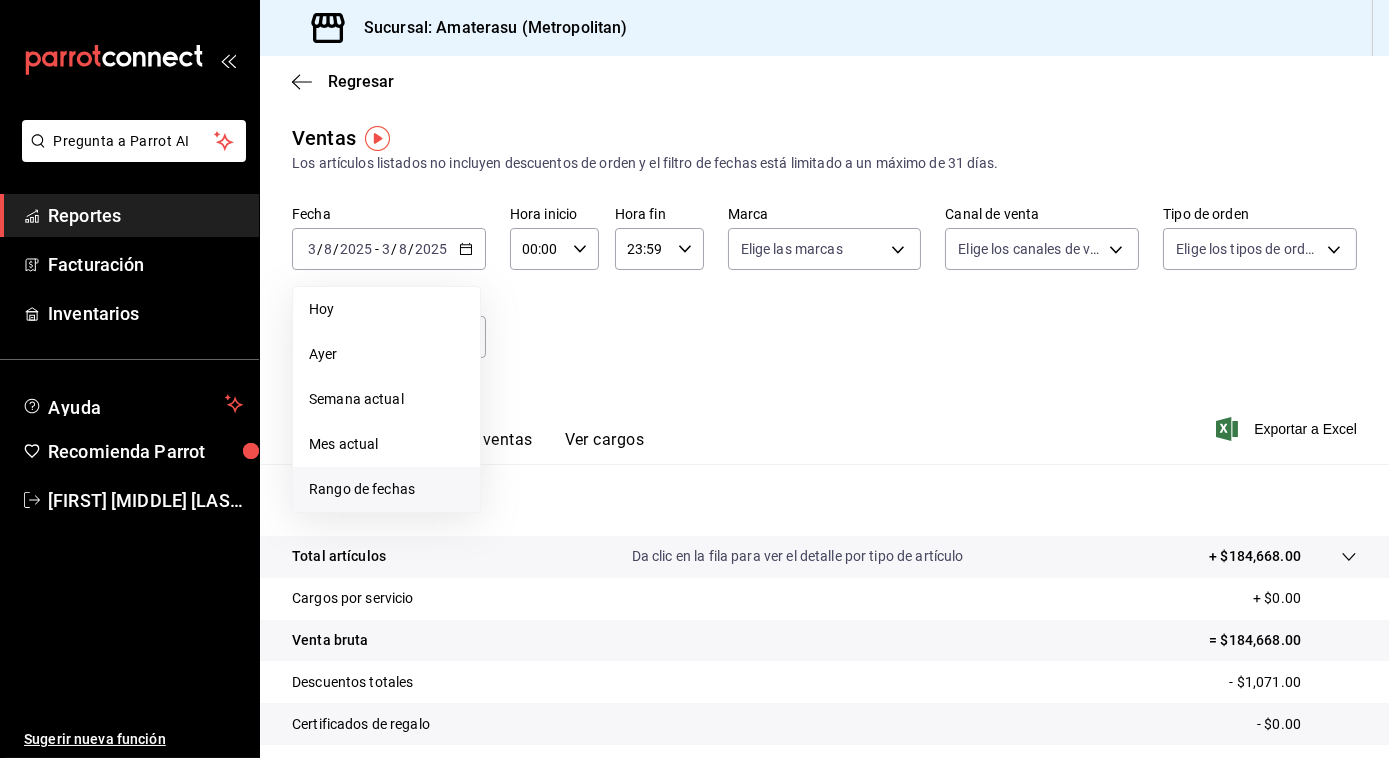click on "Rango de fechas" at bounding box center [386, 489] 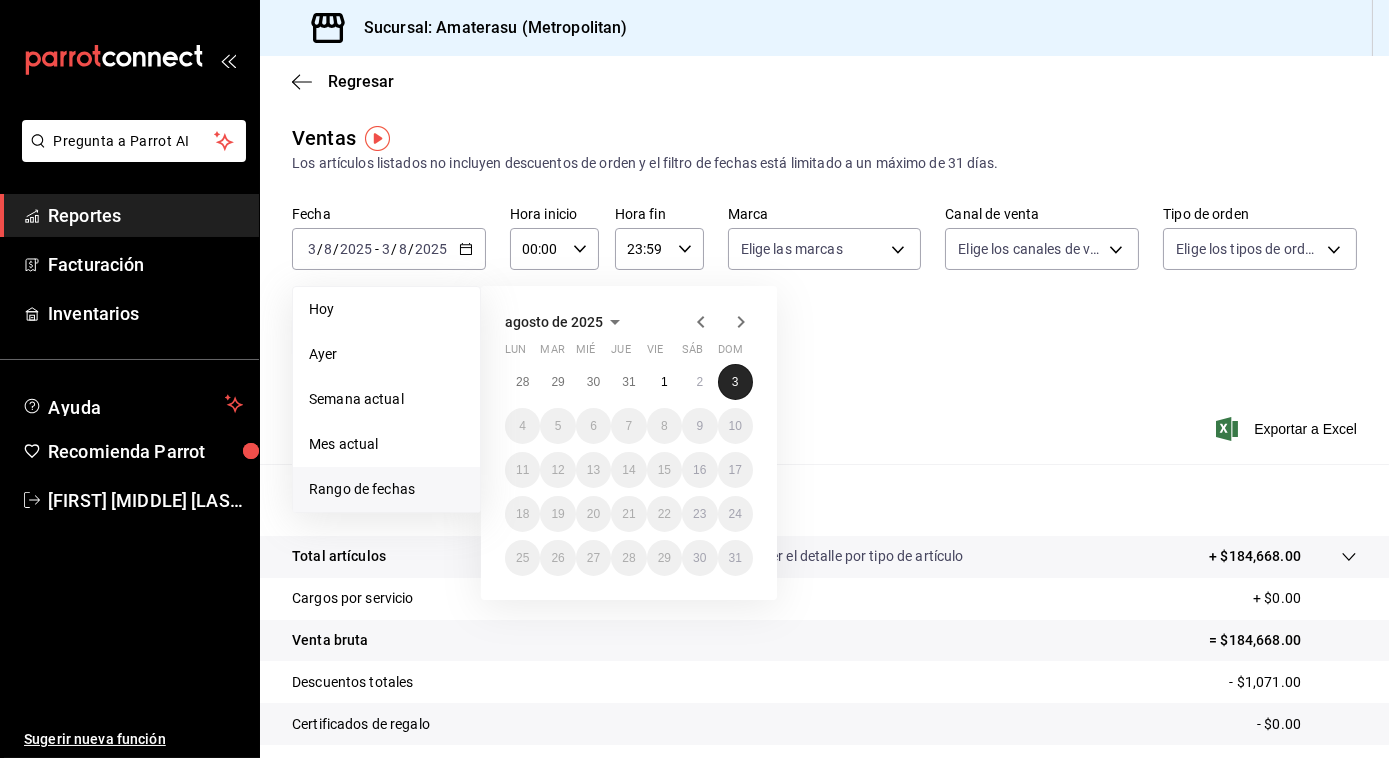 click on "3" at bounding box center [735, 382] 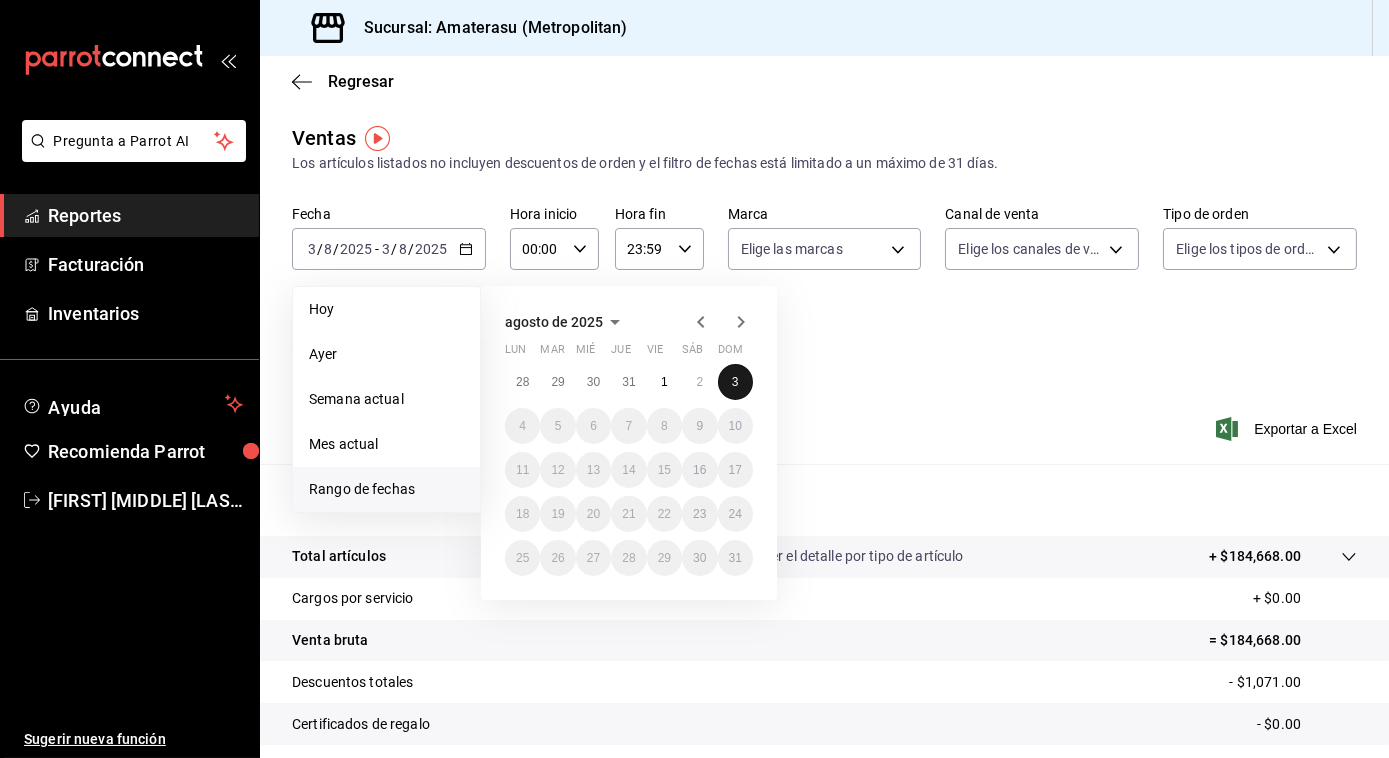 click on "3" at bounding box center (735, 382) 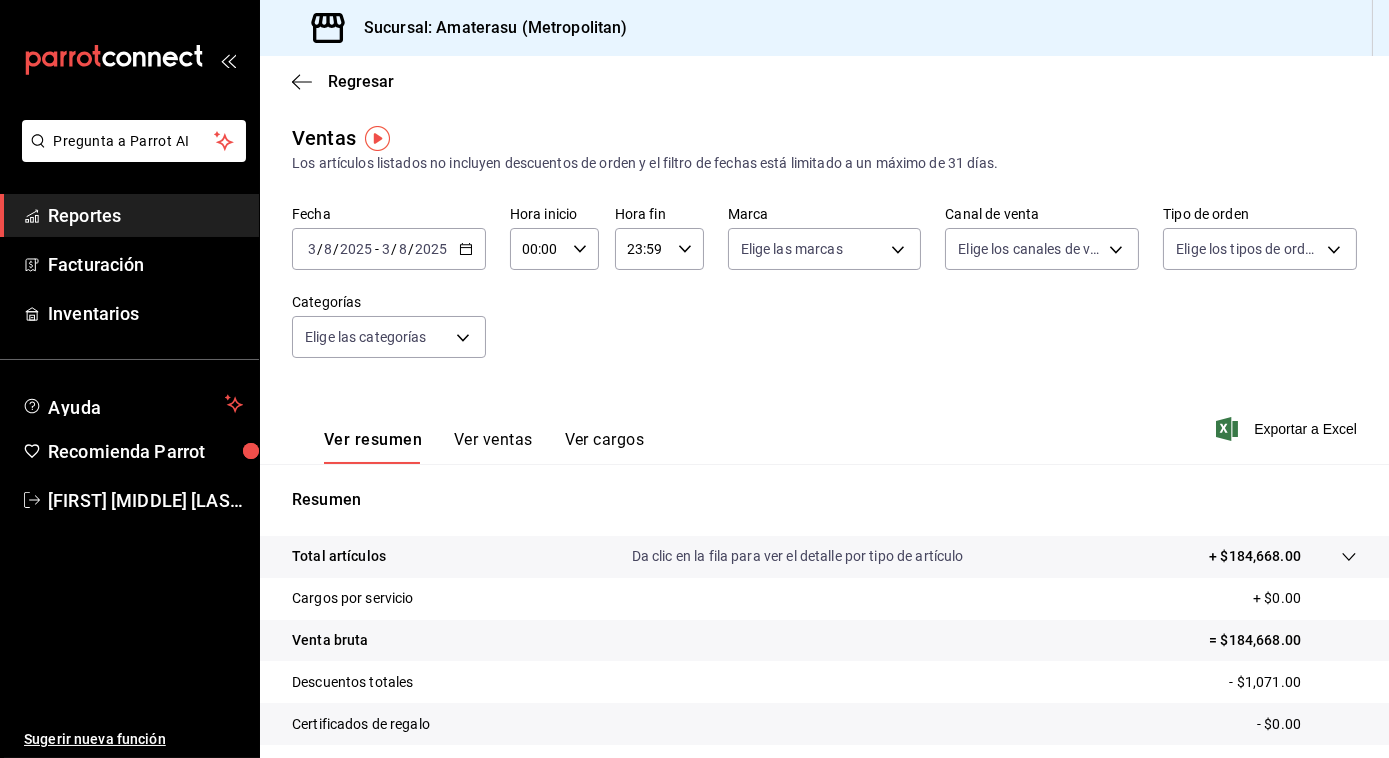 click 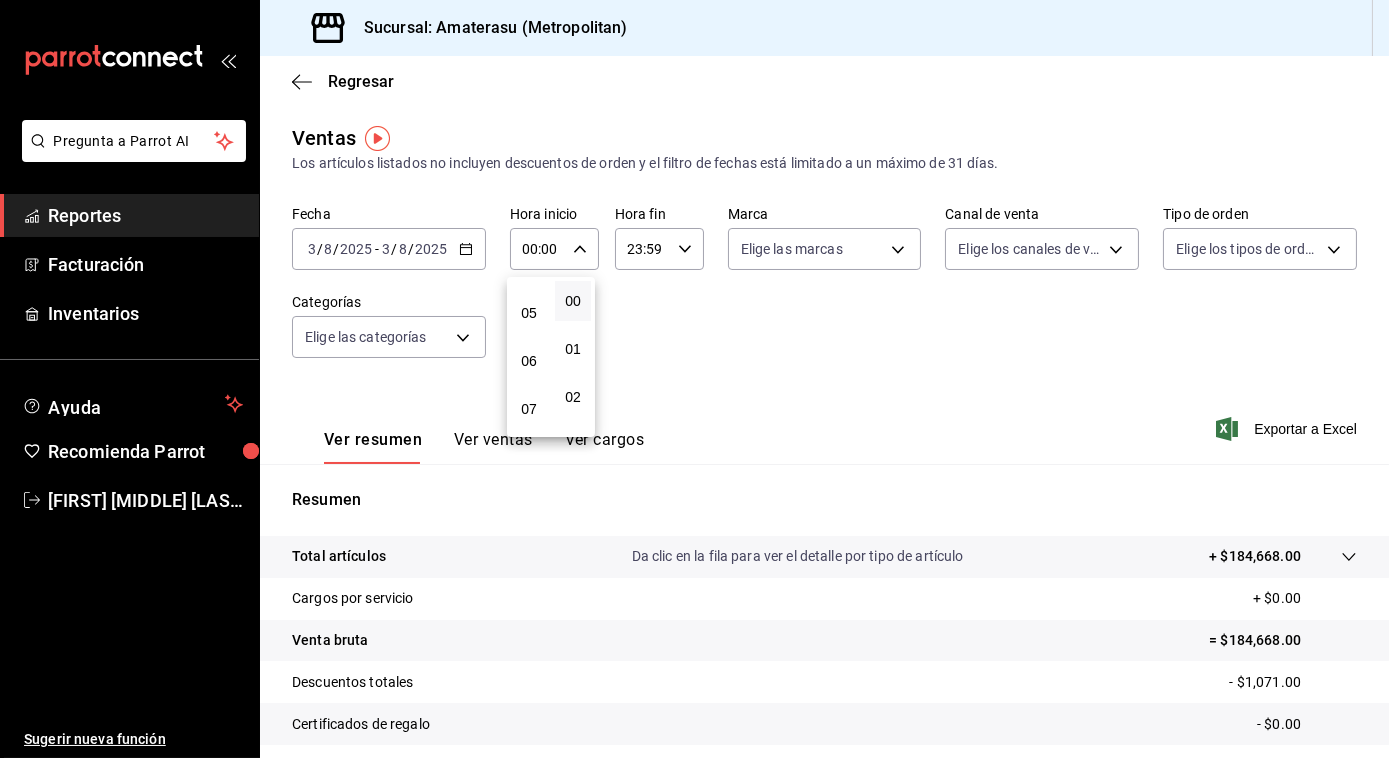 scroll, scrollTop: 236, scrollLeft: 0, axis: vertical 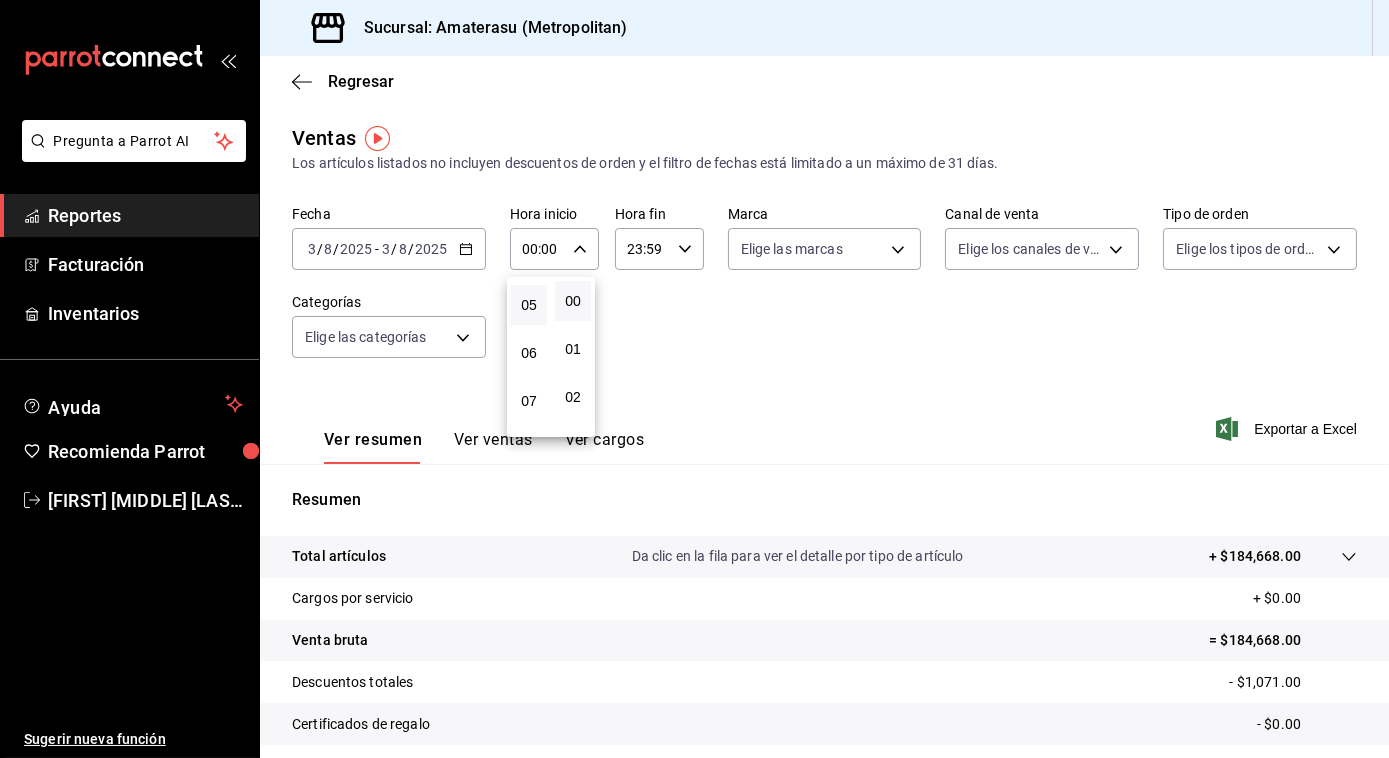 click on "05" at bounding box center [529, 305] 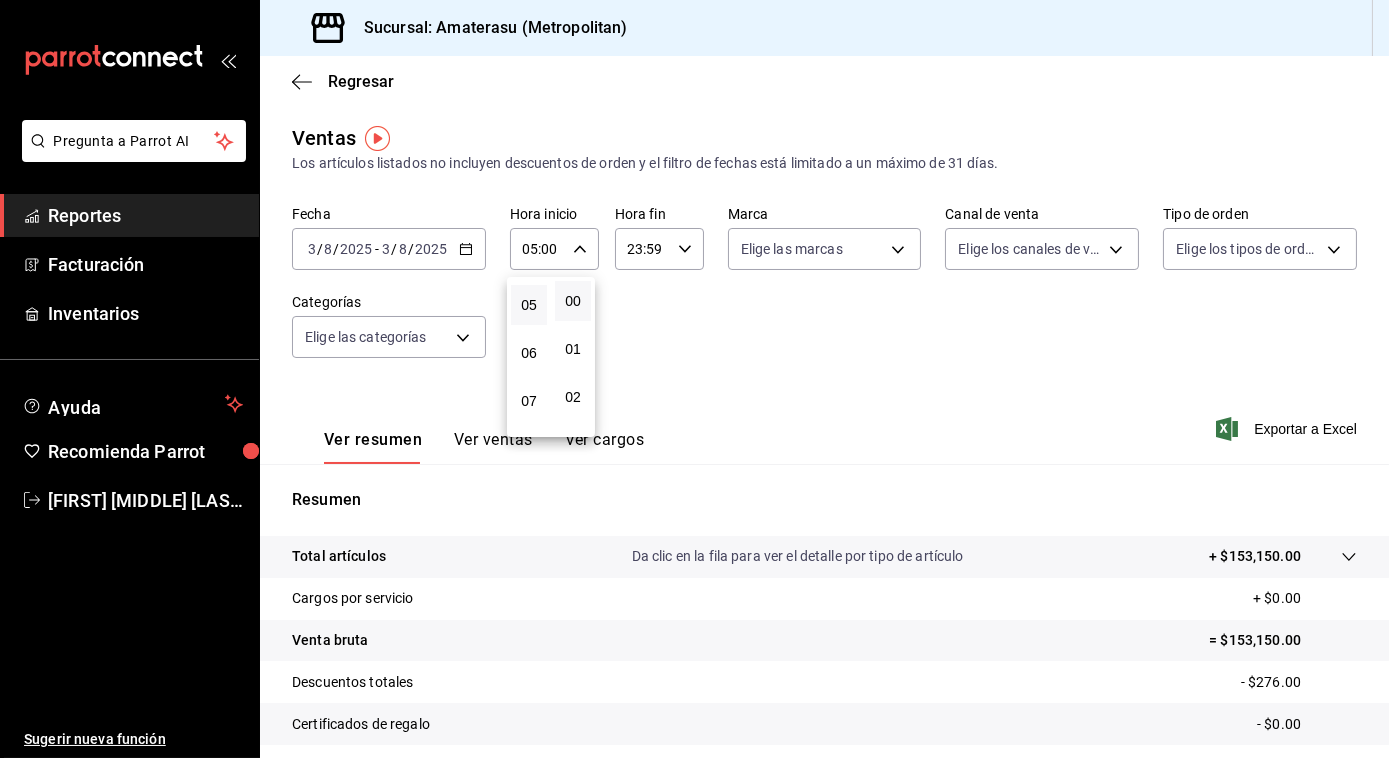 click at bounding box center [694, 379] 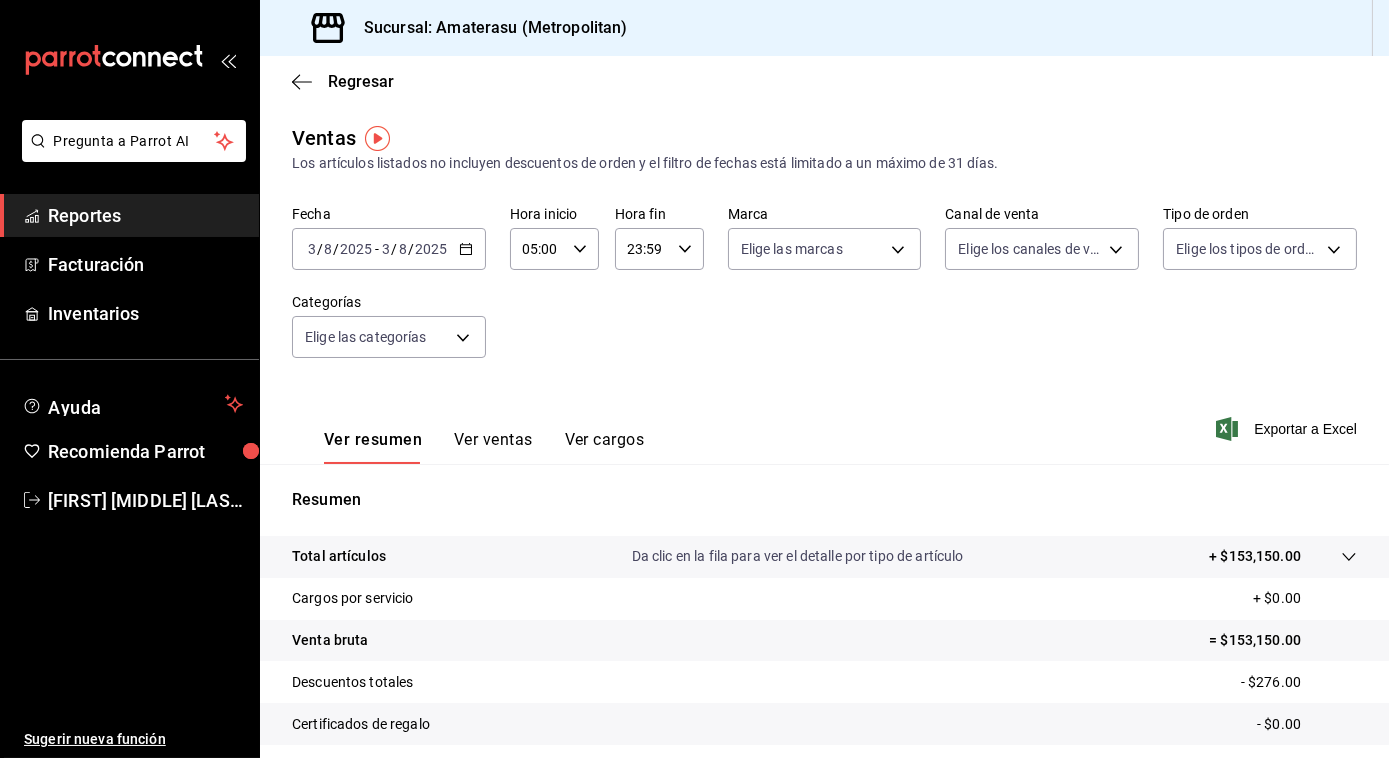 click 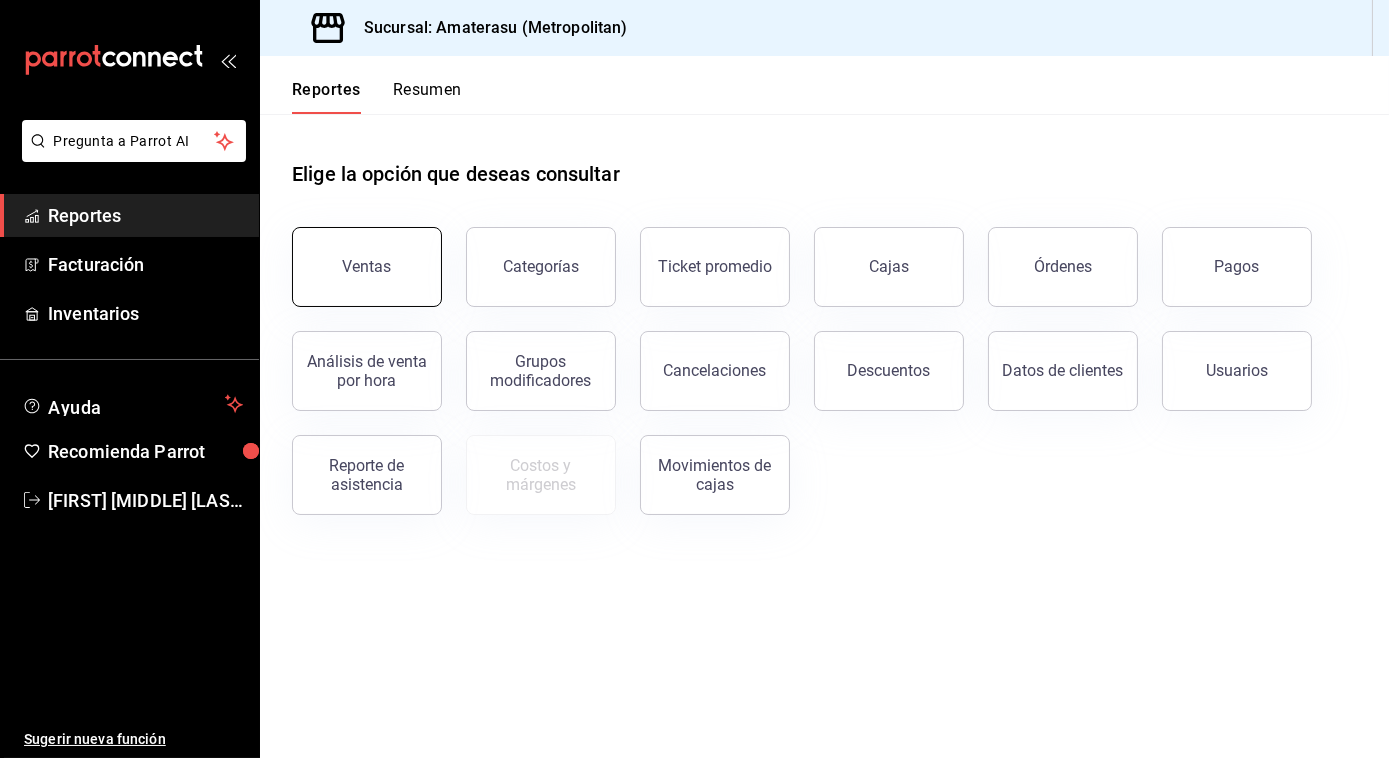 click on "Ventas" at bounding box center [367, 266] 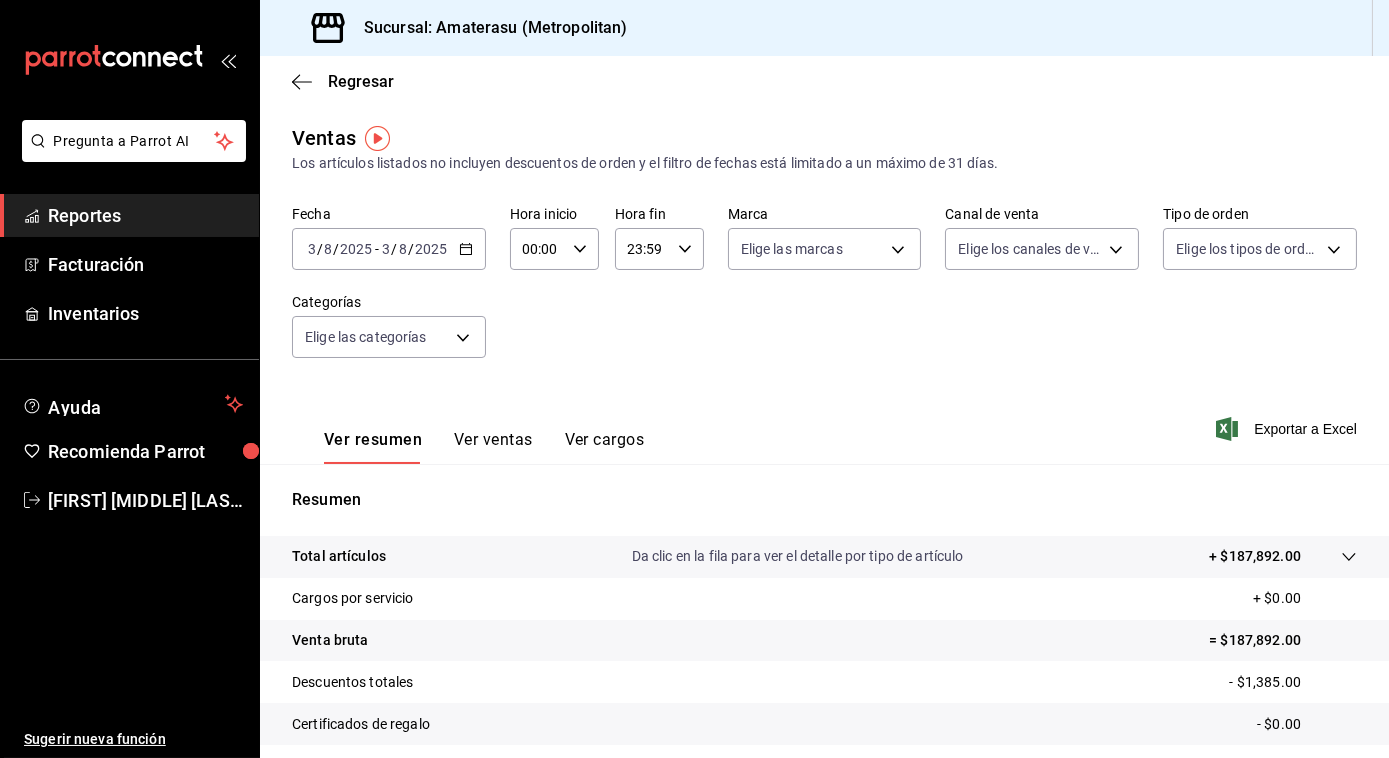 click on "2025-08-03 3 / 8 / 2025 - 2025-08-03 3 / 8 / 2025" at bounding box center (389, 249) 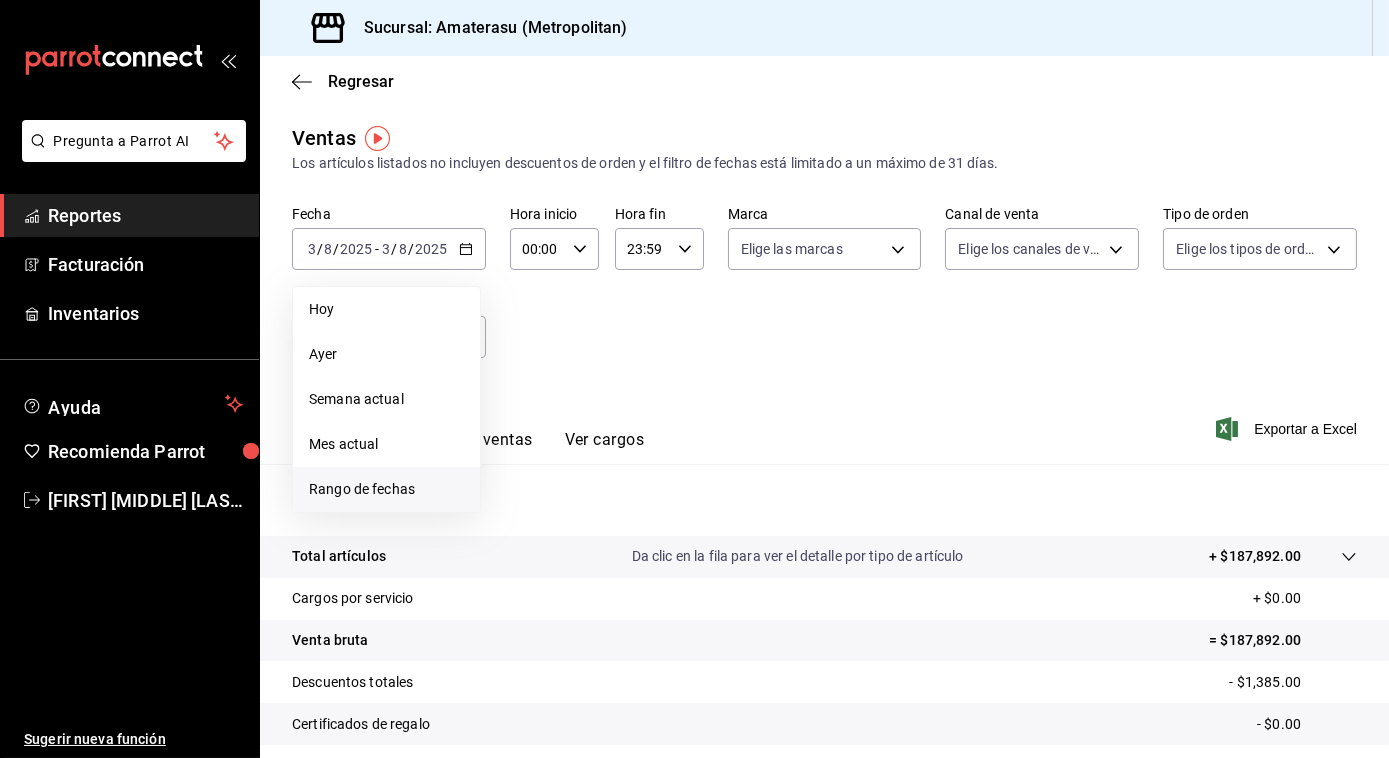 click on "Rango de fechas" at bounding box center (386, 489) 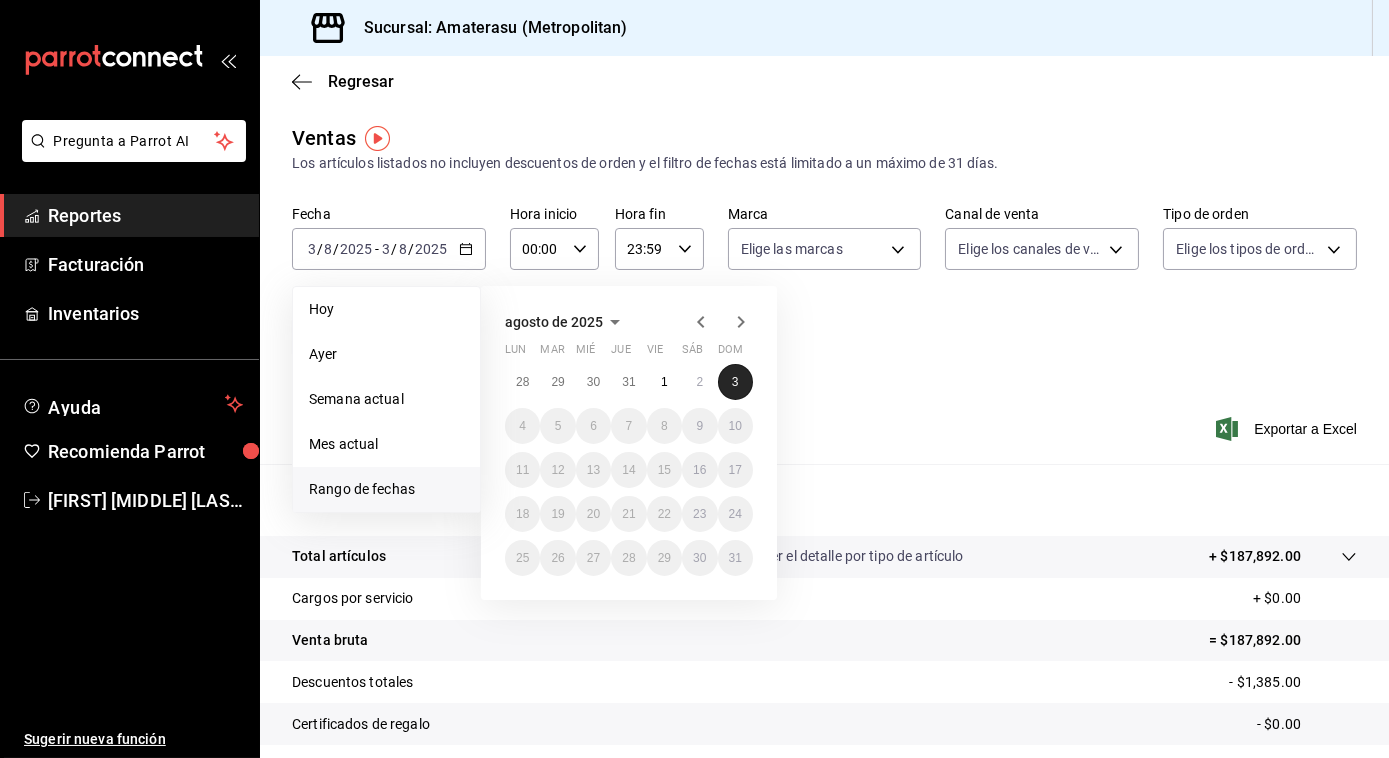 click on "3" at bounding box center (735, 382) 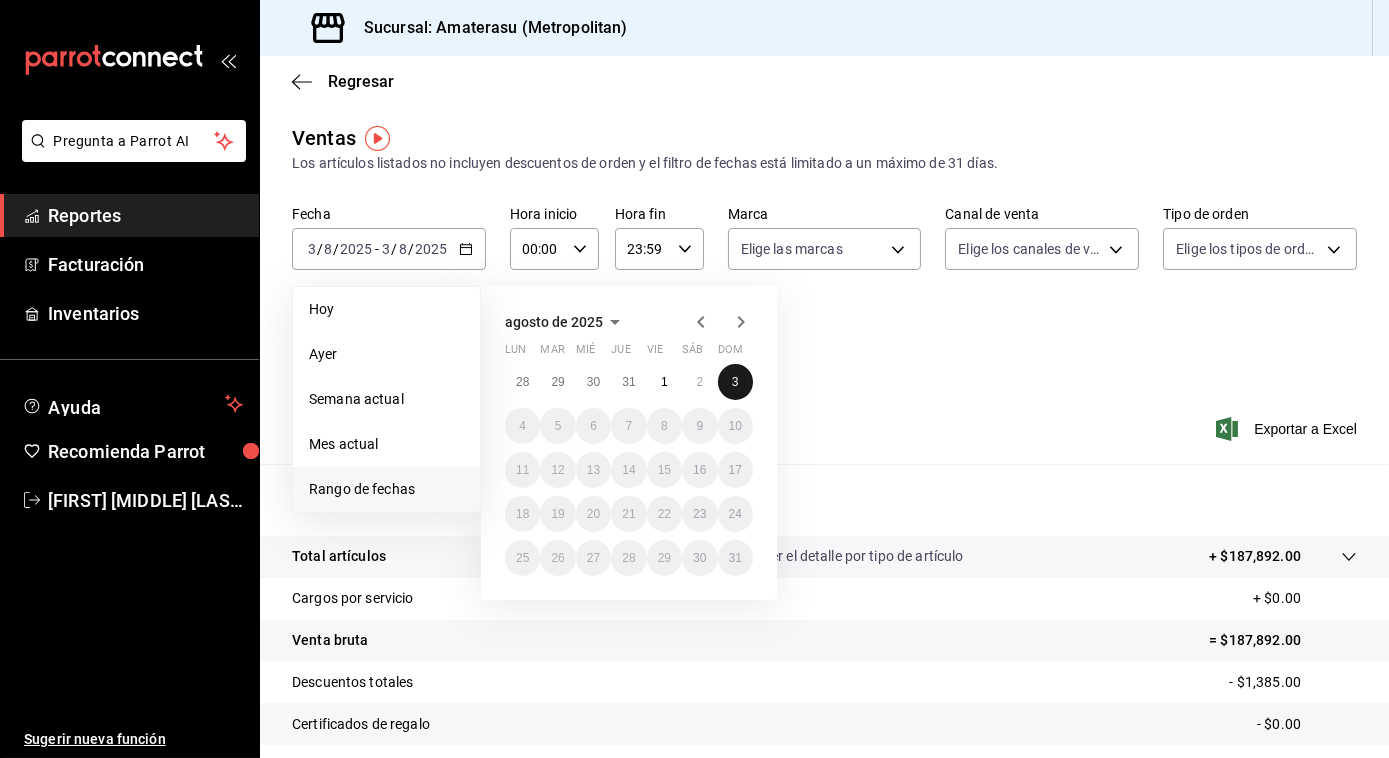 click on "3" at bounding box center [735, 382] 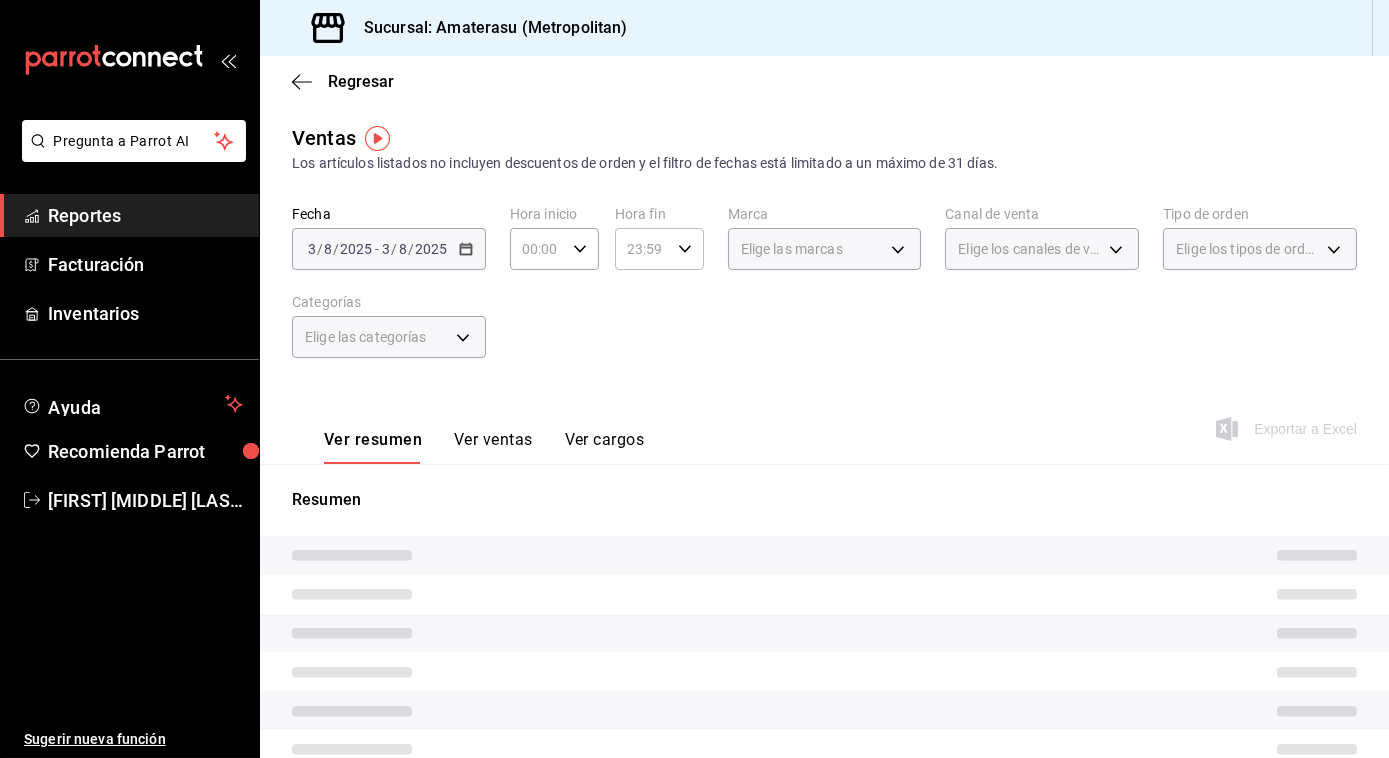 click on "00:00 Hora inicio" at bounding box center [554, 249] 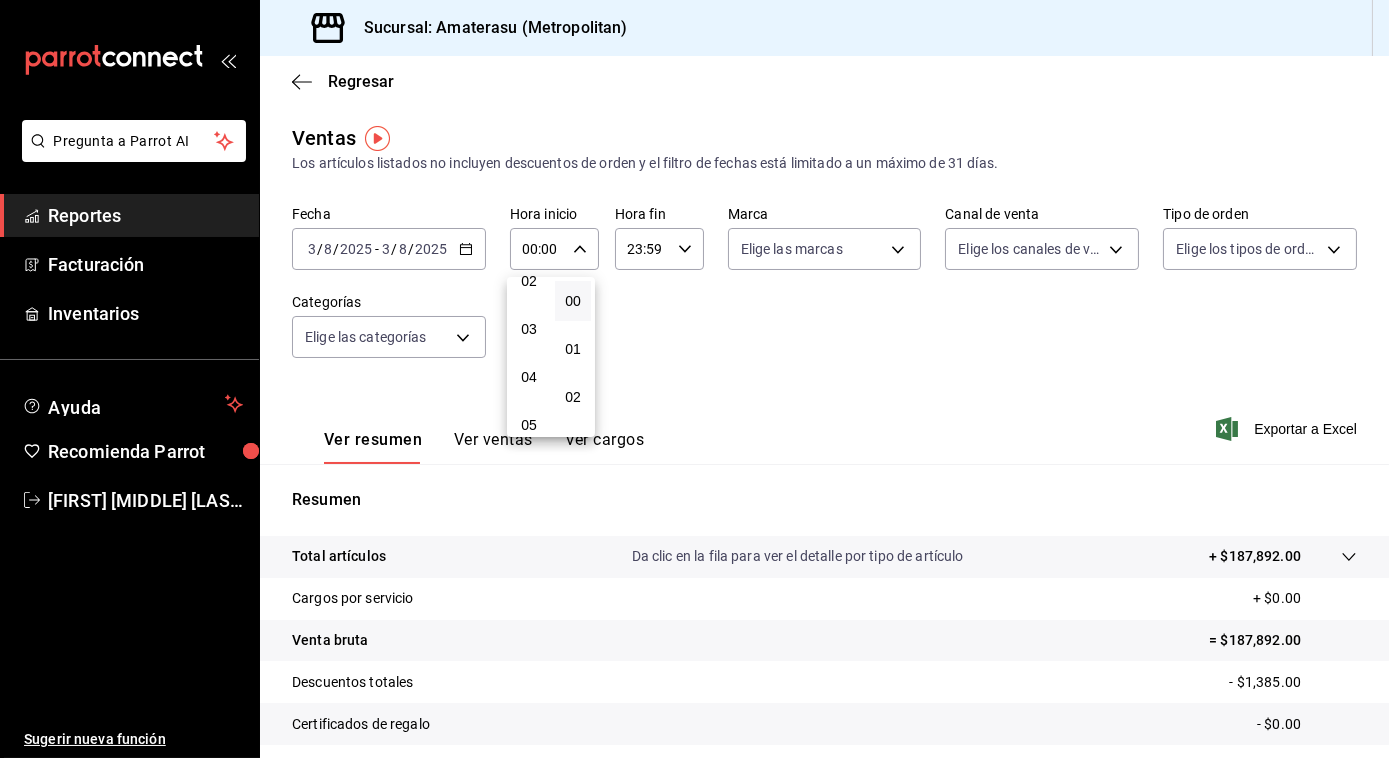 scroll, scrollTop: 144, scrollLeft: 0, axis: vertical 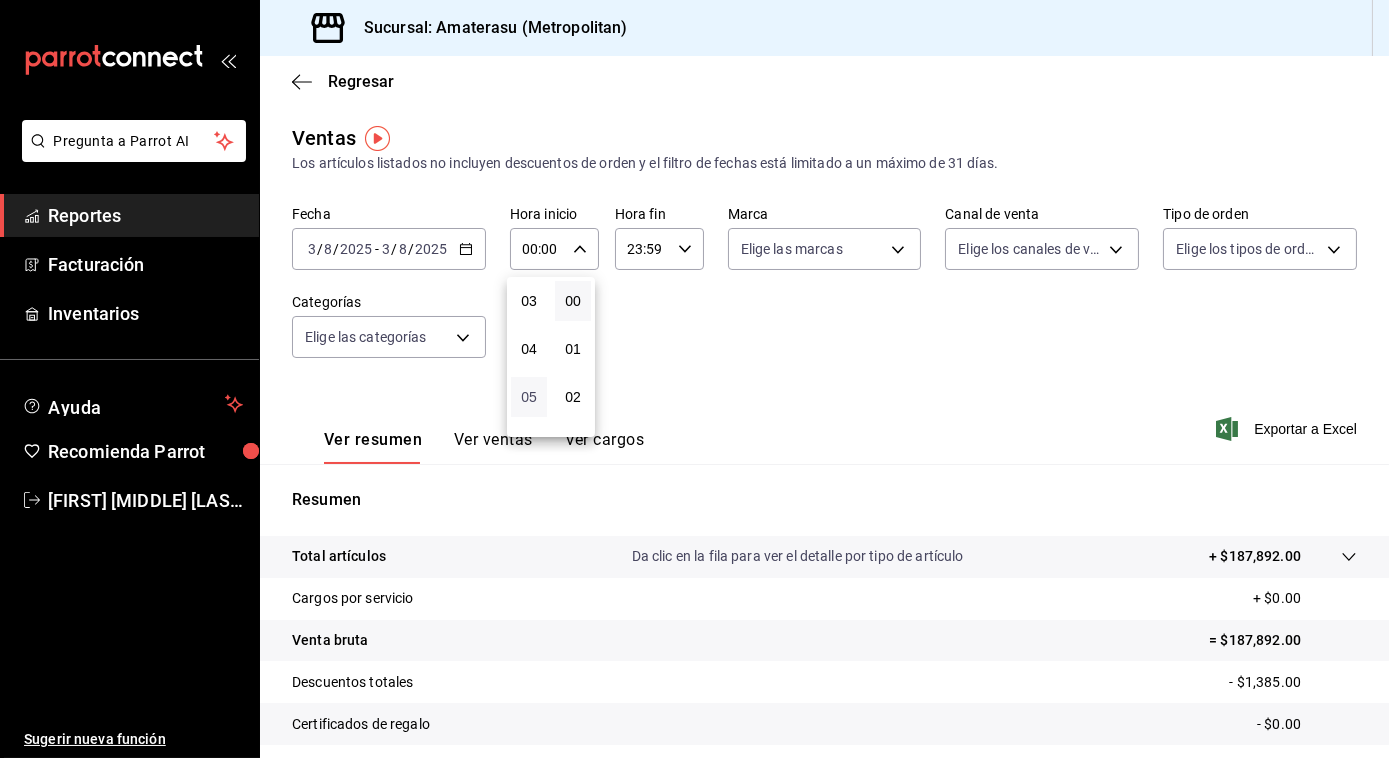 click on "05" at bounding box center (529, 397) 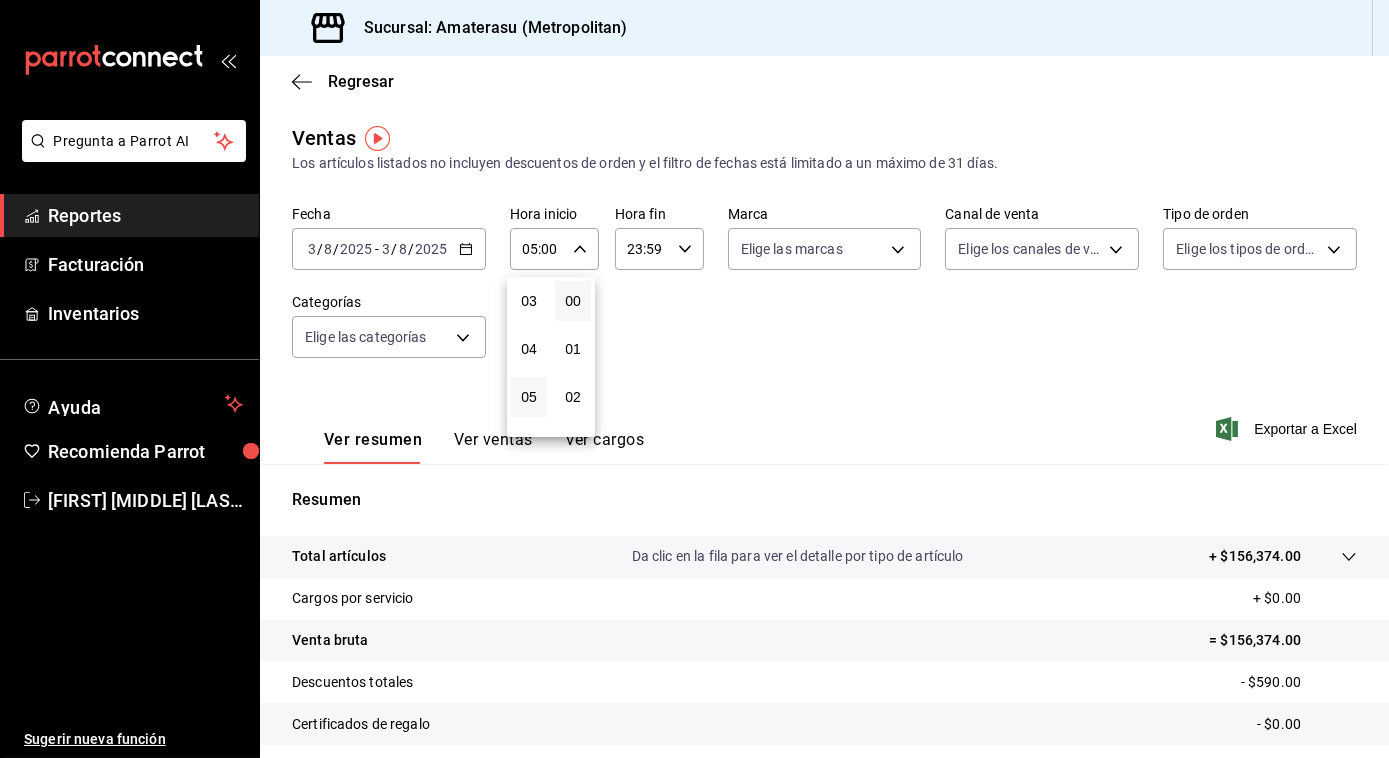 click at bounding box center (694, 379) 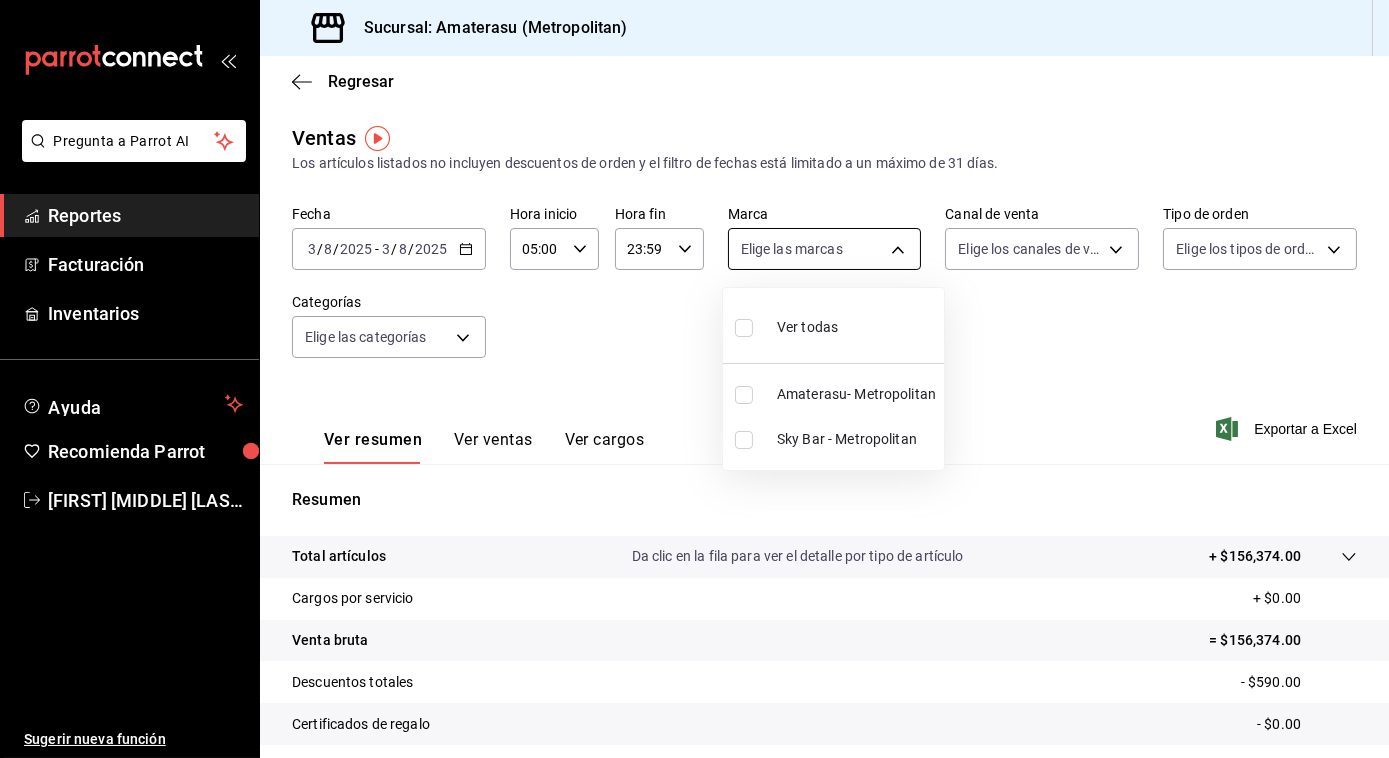 click on "Pregunta a Parrot AI Reportes   Facturación   Inventarios   Ayuda Recomienda Parrot   [FIRST] [MIDDLE] [LAST]   Sugerir nueva función   Sucursal: Amaterasu (Metropolitan) Regresar Ventas Los artículos listados no incluyen descuentos de orden y el filtro de fechas está limitado a un máximo de 31 días. Fecha 2025-08-03 3 / 8 / 2025 - 2025-08-03 3 / 8 / 2025 Hora inicio 05:00 Hora inicio Hora fin 23:59 Hora fin Marca Elige las marcas Canal de venta Elige los canales de venta Tipo de orden Elige los tipos de orden Categorías Elige las categorías Ver resumen Ver ventas Ver cargos Exportar a Excel Resumen Total artículos Da clic en la fila para ver el detalle por tipo de artículo + $156,374.00 Cargos por servicio + $0.00 Venta bruta = $156,374.00 Descuentos totales - $590.00 Certificados de regalo - $0.00 Venta total = $155,784.00 Impuestos - $21,487.45 Venta neta = $134,296.55 Pregunta a Parrot AI Reportes   Facturación   Inventarios   Ayuda Recomienda Parrot   [FIRST] [MIDDLE] [LAST]" at bounding box center (694, 379) 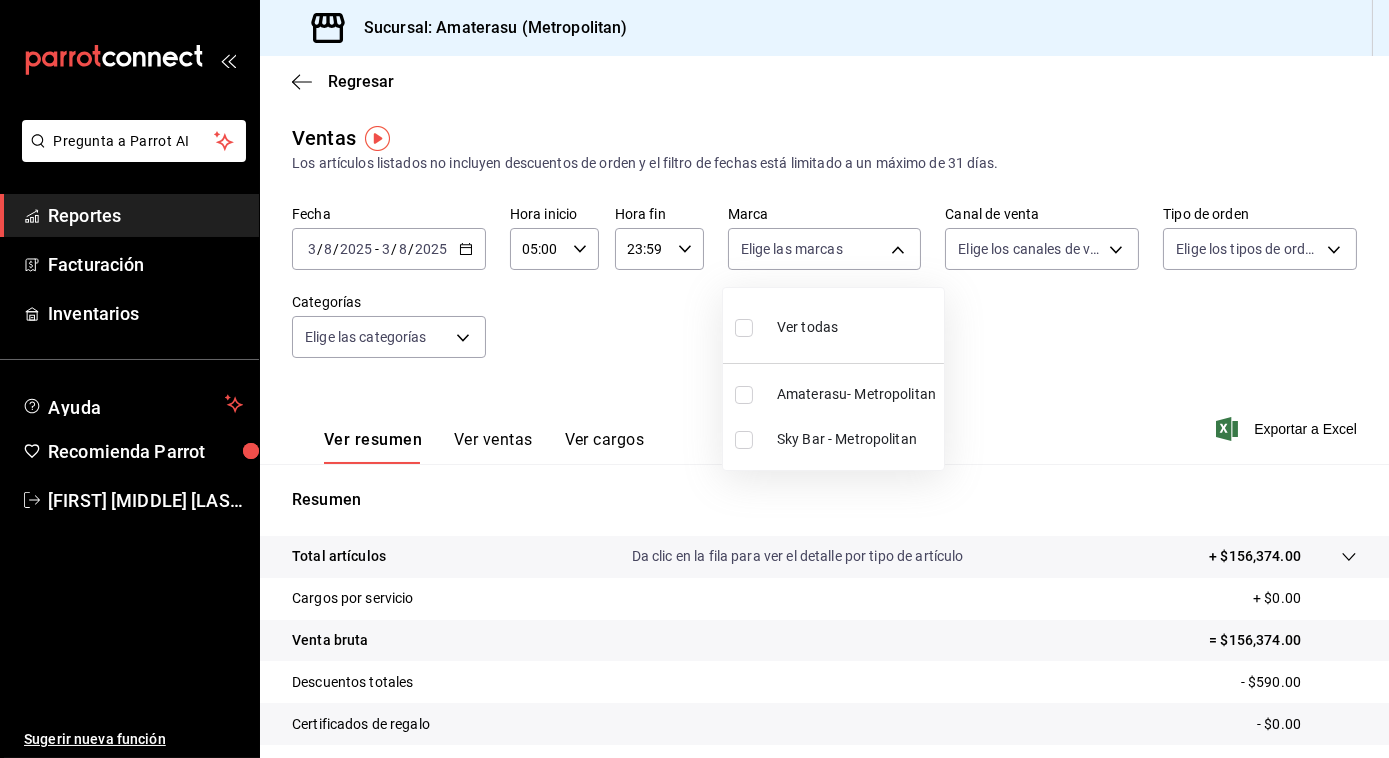 click at bounding box center (744, 395) 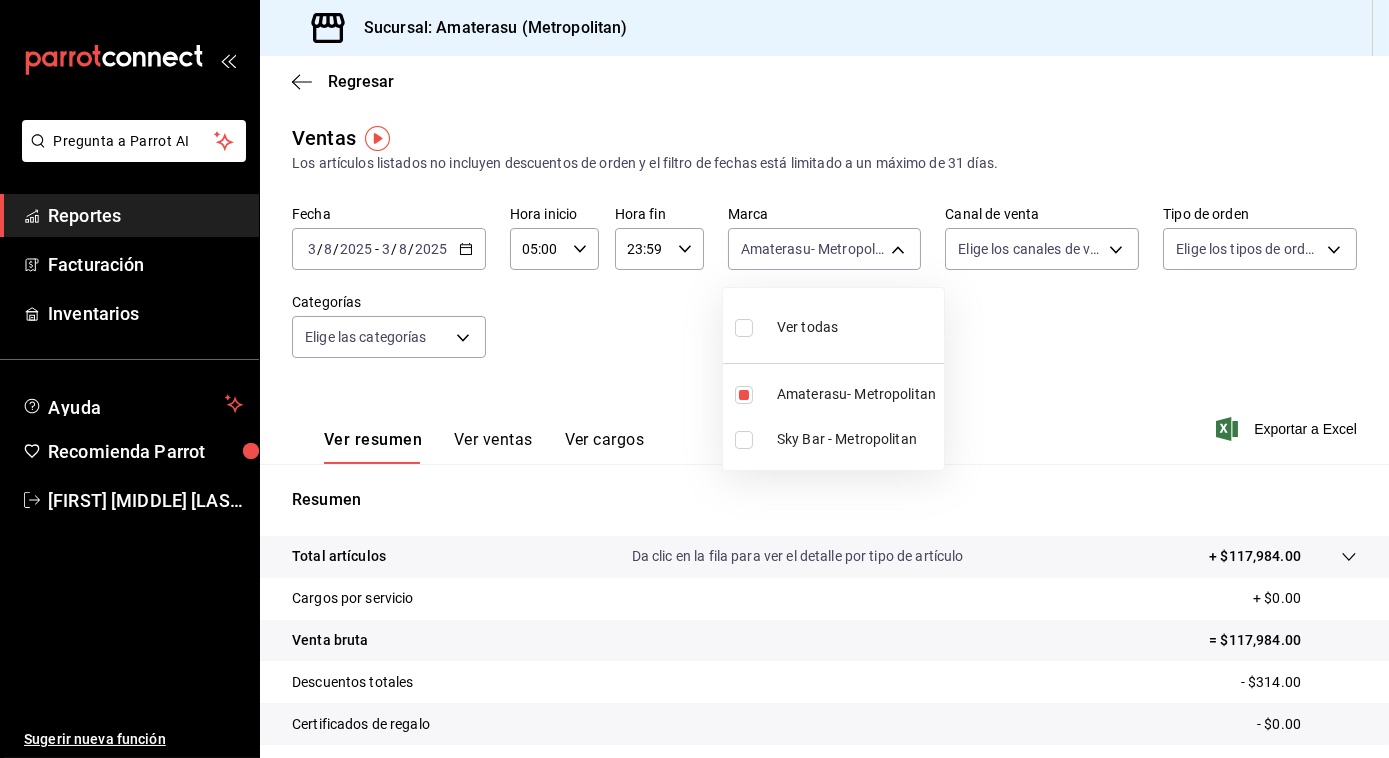 click at bounding box center (694, 379) 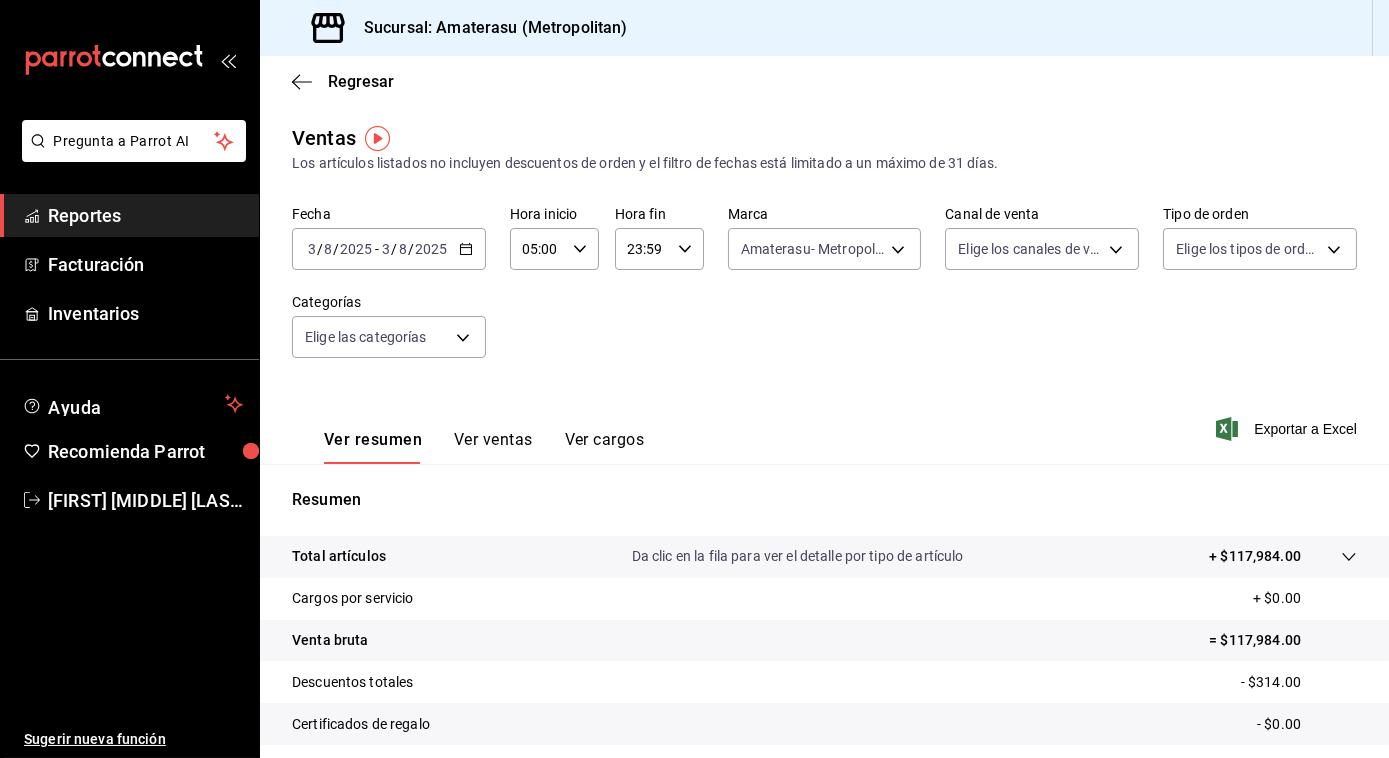 click on "Exportar a Excel" at bounding box center [1288, 429] 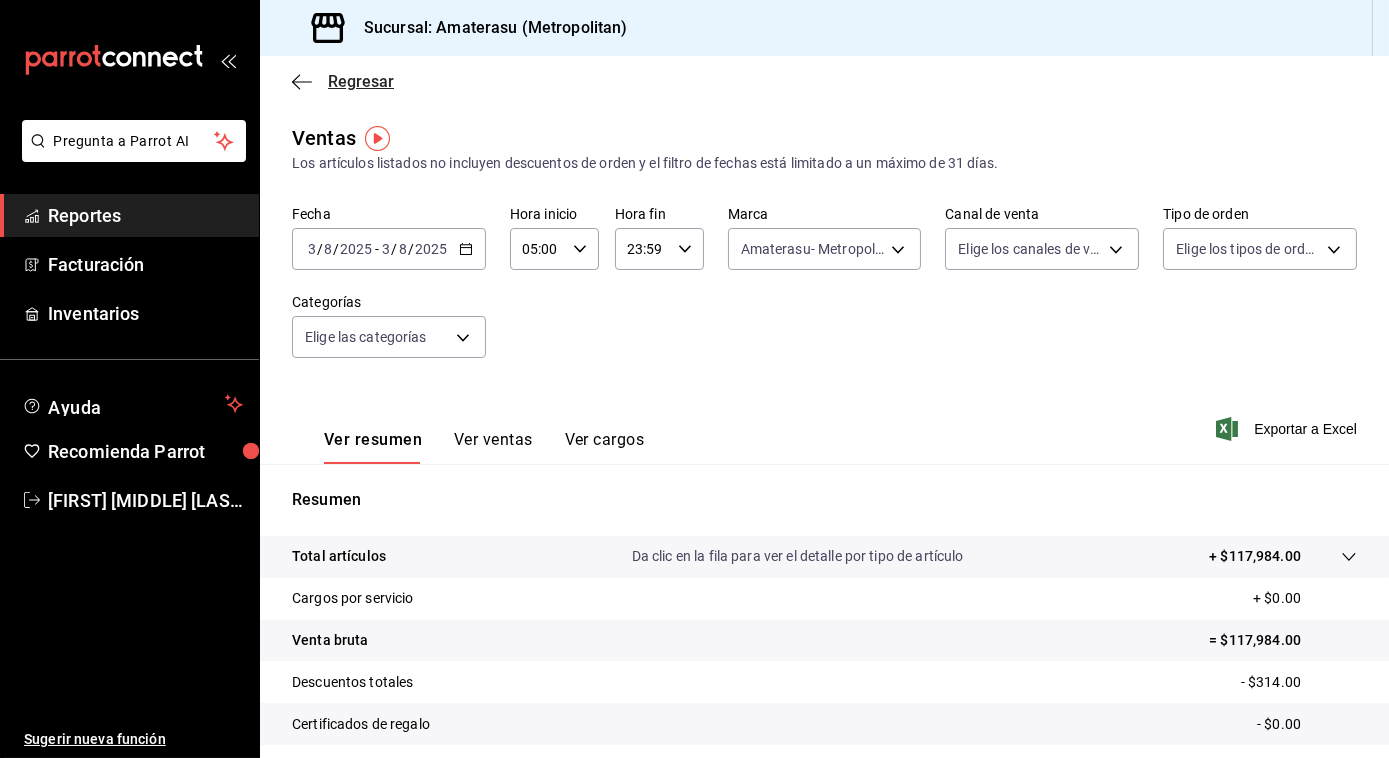 click 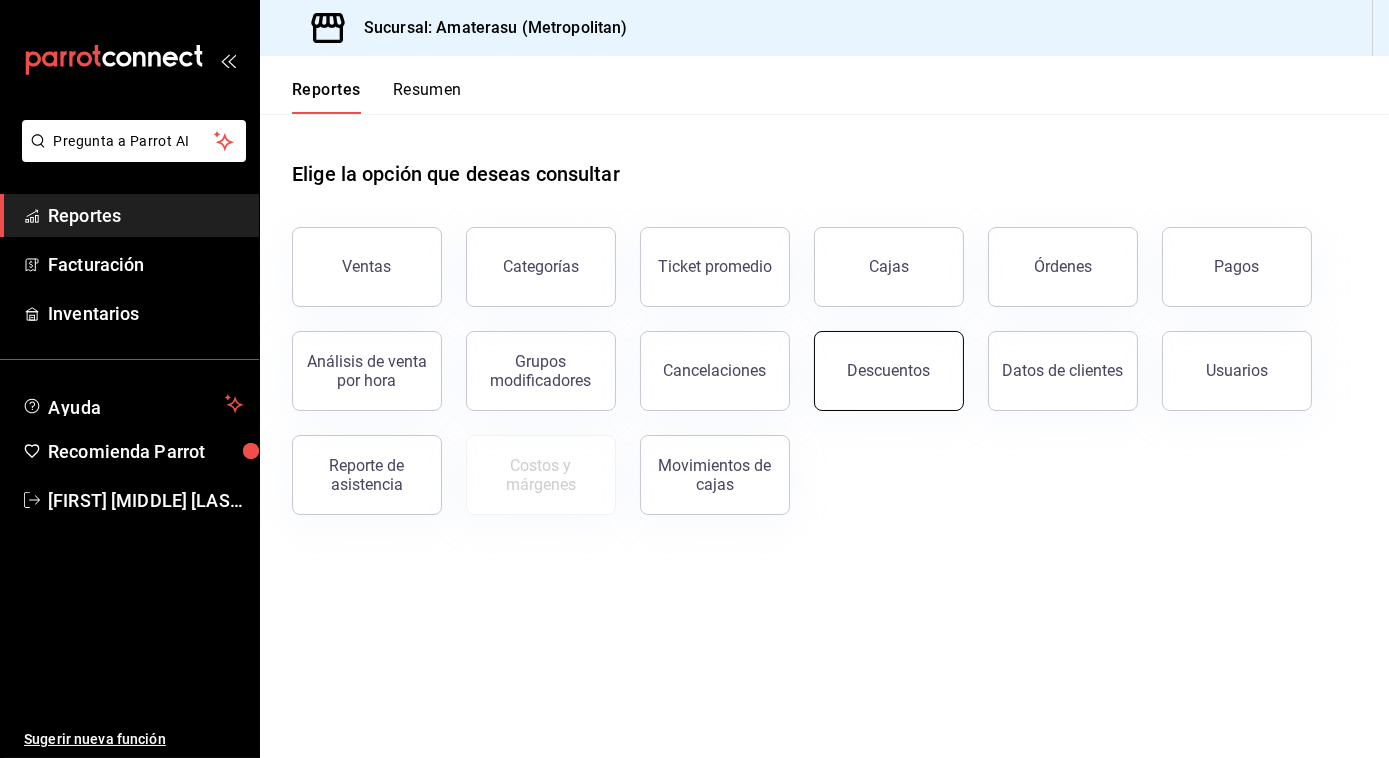 click on "Descuentos" at bounding box center (889, 371) 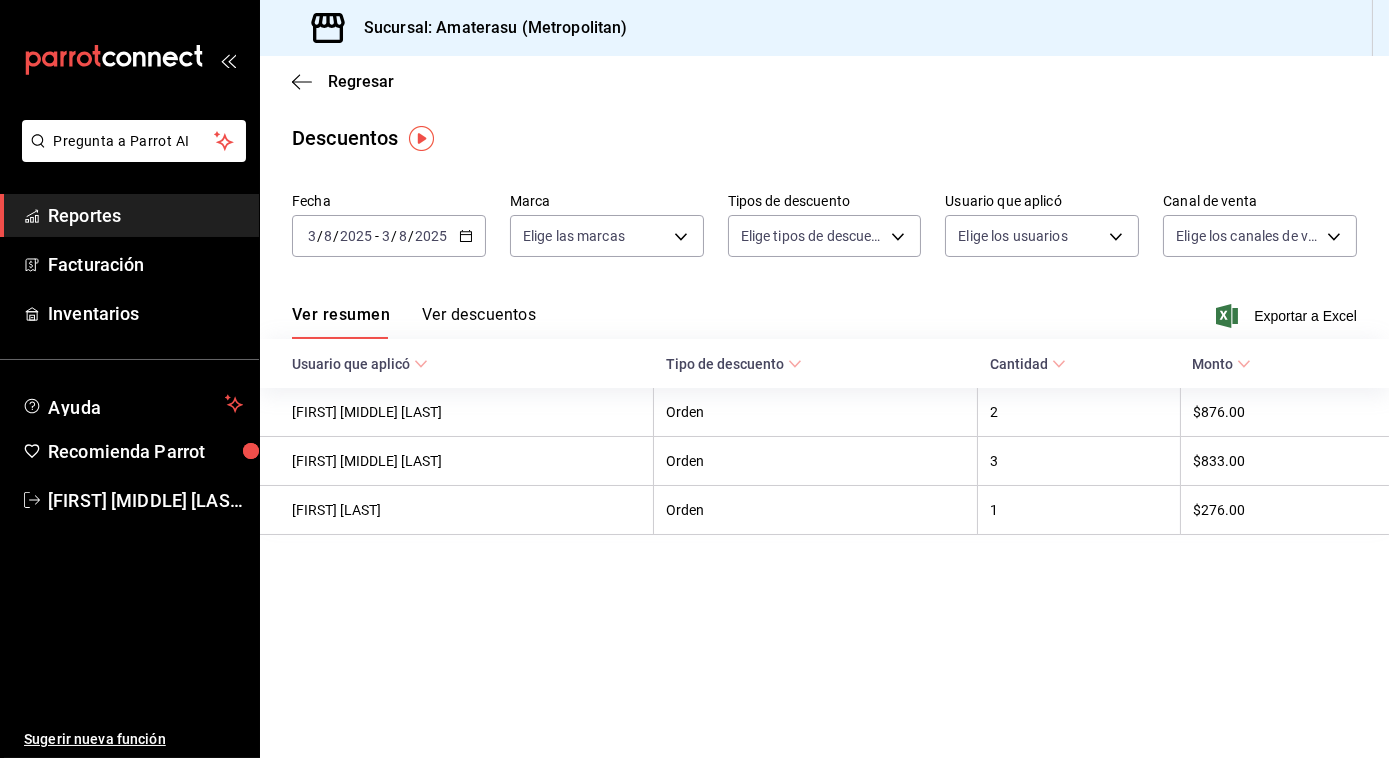 click on "2025-08-03 3 / 8 / 2025 - 2025-08-03 3 / 8 / 2025" at bounding box center [389, 236] 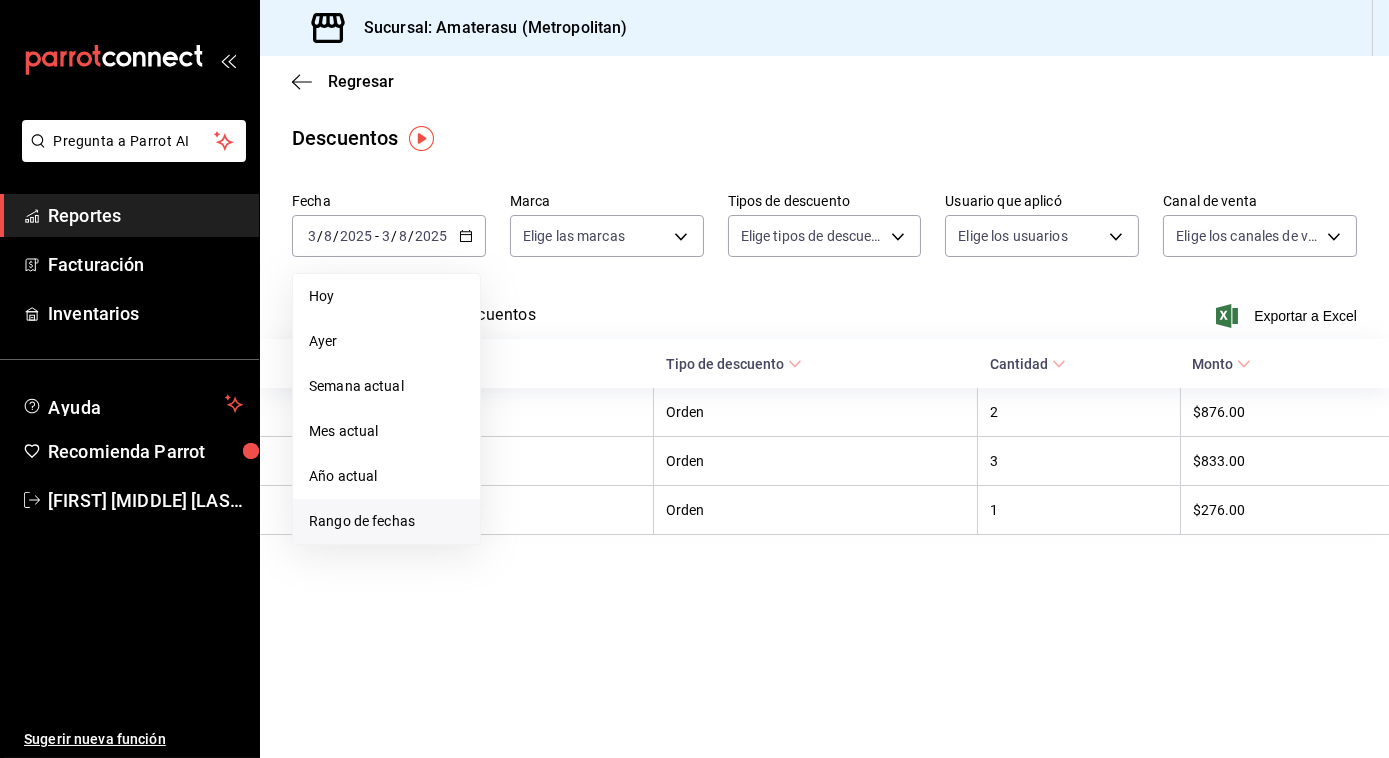 click on "Rango de fechas" at bounding box center [386, 521] 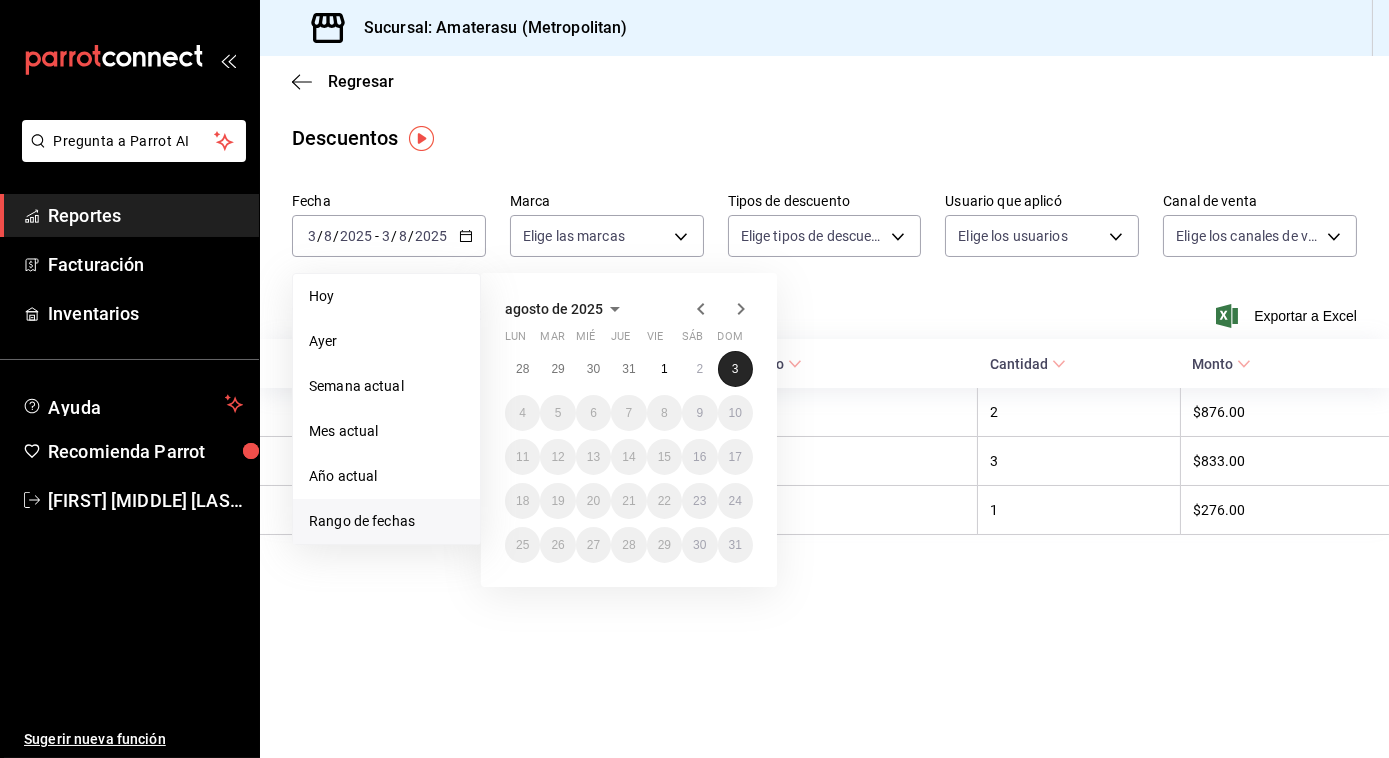 click on "3" at bounding box center (735, 369) 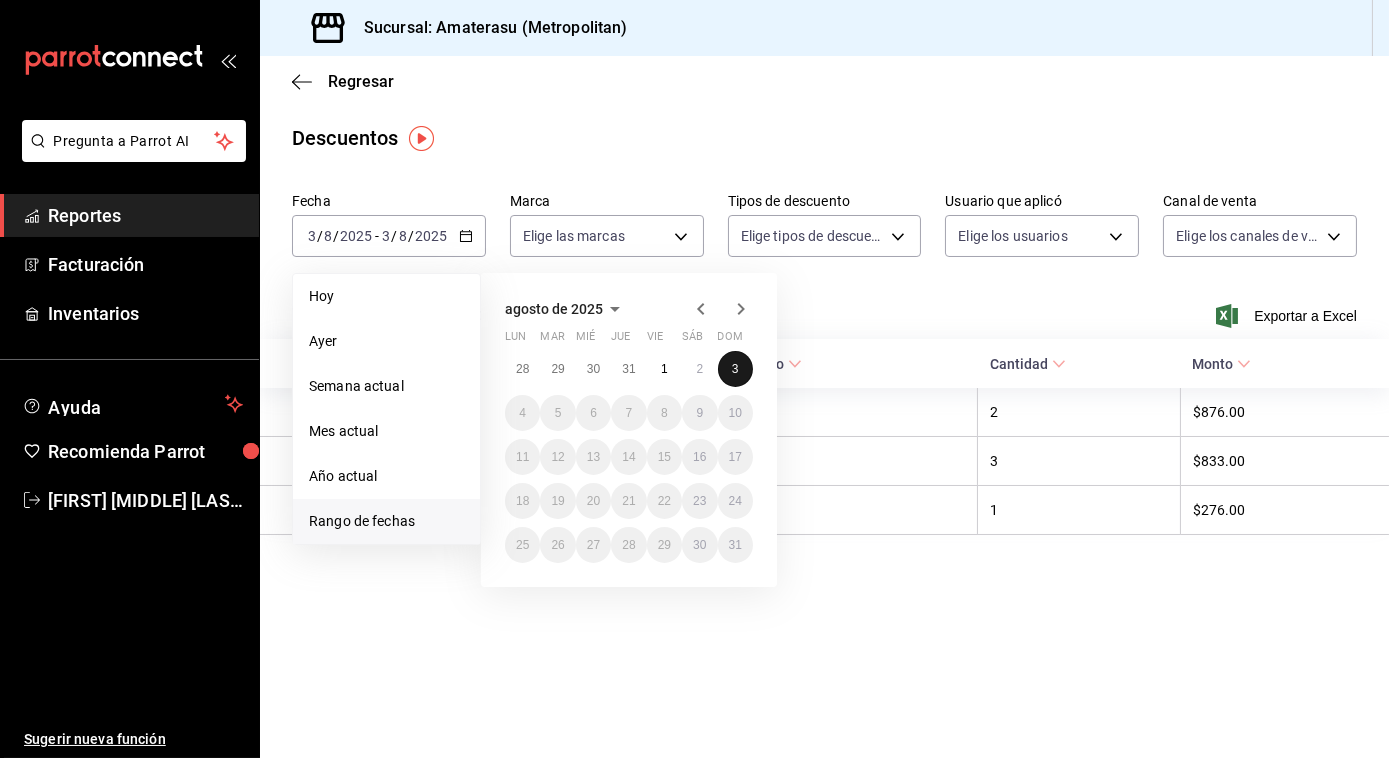 click on "3" at bounding box center (735, 369) 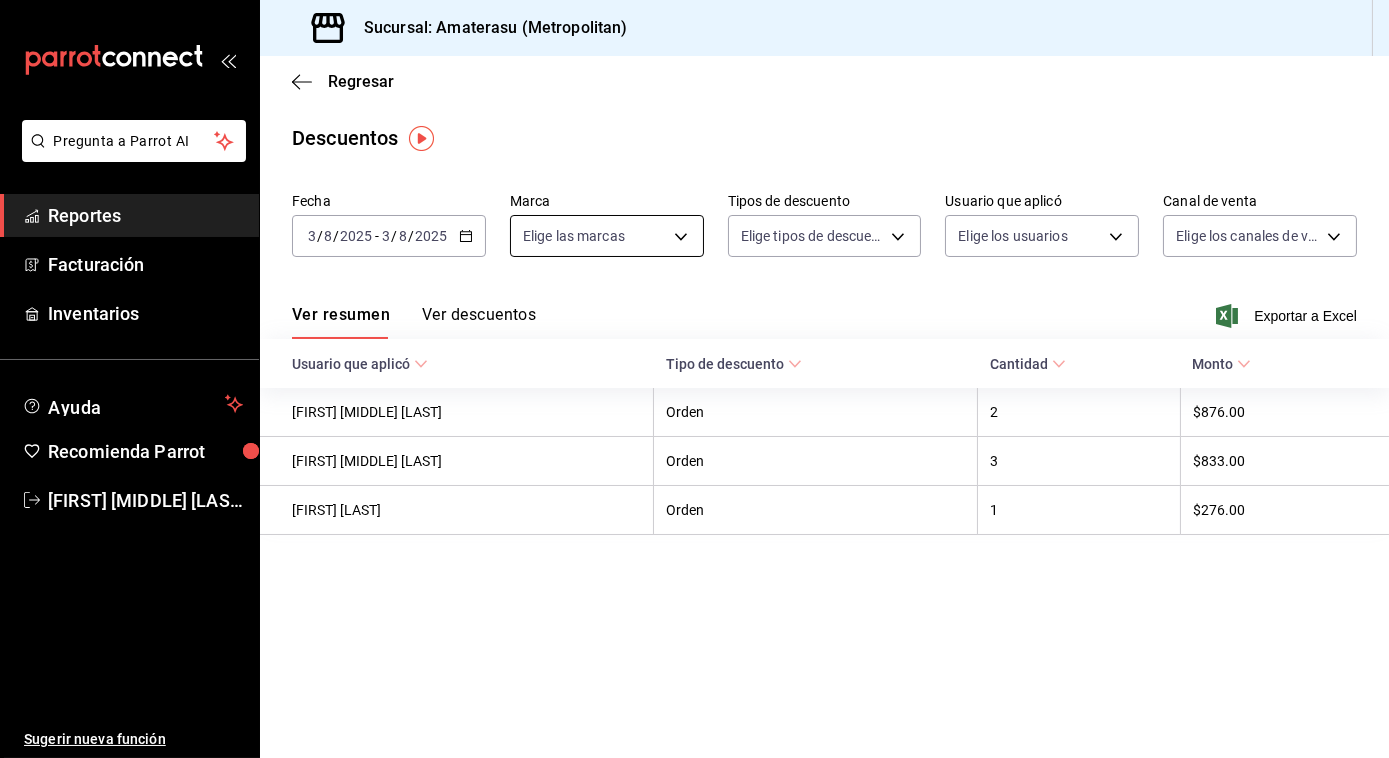 click on "Pregunta a Parrot AI Reportes   Facturación   Inventarios   Ayuda Recomienda Parrot   [FIRST] [MIDDLE] [LAST]   Sugerir nueva función   Sucursal: Amaterasu (Metropolitan) Regresar Descuentos Fecha 2025-08-03 3 / 8 / 2025 - 2025-08-03 3 / 8 / 2025 Marca Elige las marcas Tipos de descuento Elige tipos de descuento Usuario que aplicó Elige los usuarios Canal de venta Elige los canales de venta Ver resumen Ver descuentos Exportar a Excel Usuario que aplicó Tipo de descuento Cantidad Monto [FIRST] [MIDDLE] [LAST] Orden 2 $876.00 [FIRST] [MIDDLE] [LAST] Orden 3 $833.00 RAUL HUERTA Orden 1 $276.00 Pregunta a Parrot AI Reportes   Facturación   Inventarios   Ayuda Recomienda Parrot   [FIRST] [MIDDLE] [LAST]   Sugerir nueva función   GANA 1 MES GRATIS EN TU SUSCRIPCIÓN AQUÍ Ver video tutorial Ir a video Visitar centro de ayuda (81) 2046 6363 soporte@parrotsoftware.io Visitar centro de ayuda (81) 2046 6363 soporte@parrotsoftware.io" at bounding box center (694, 379) 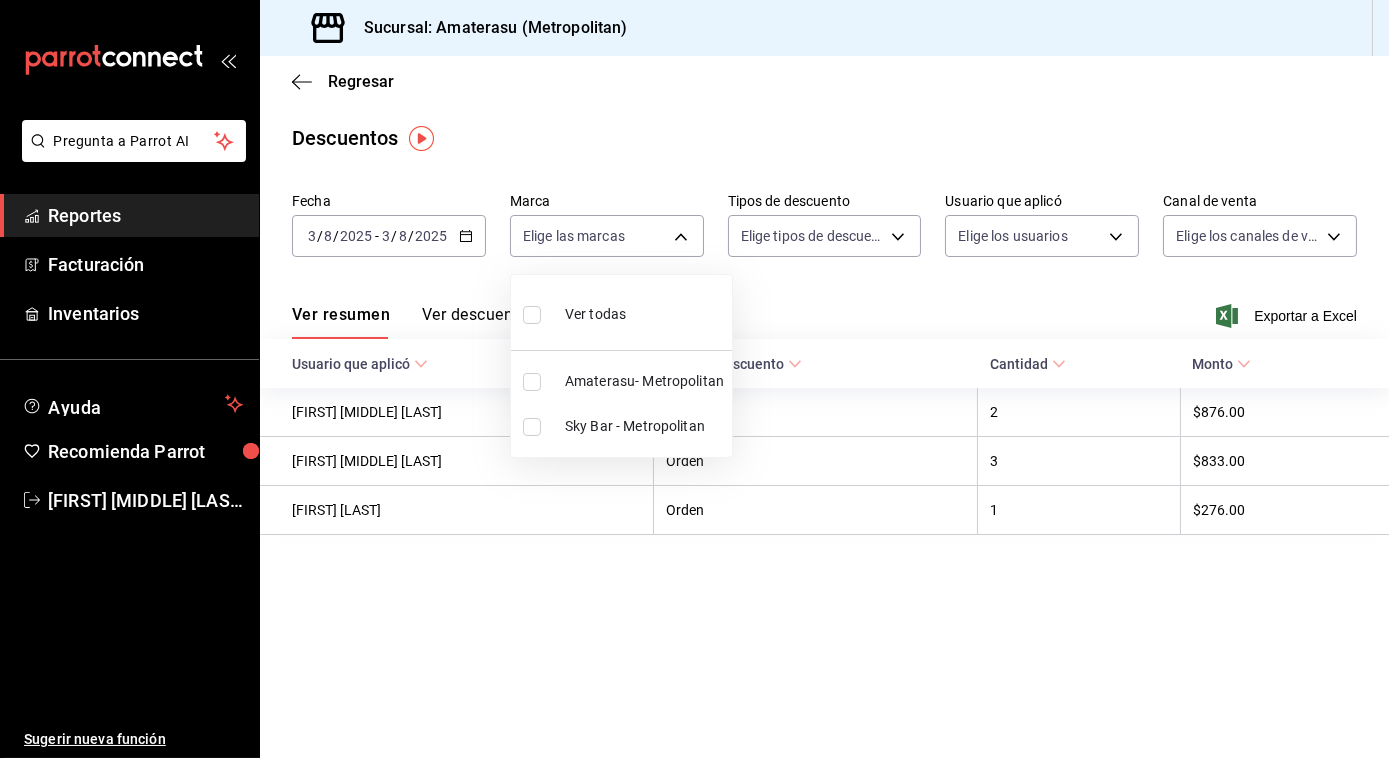 click at bounding box center (532, 382) 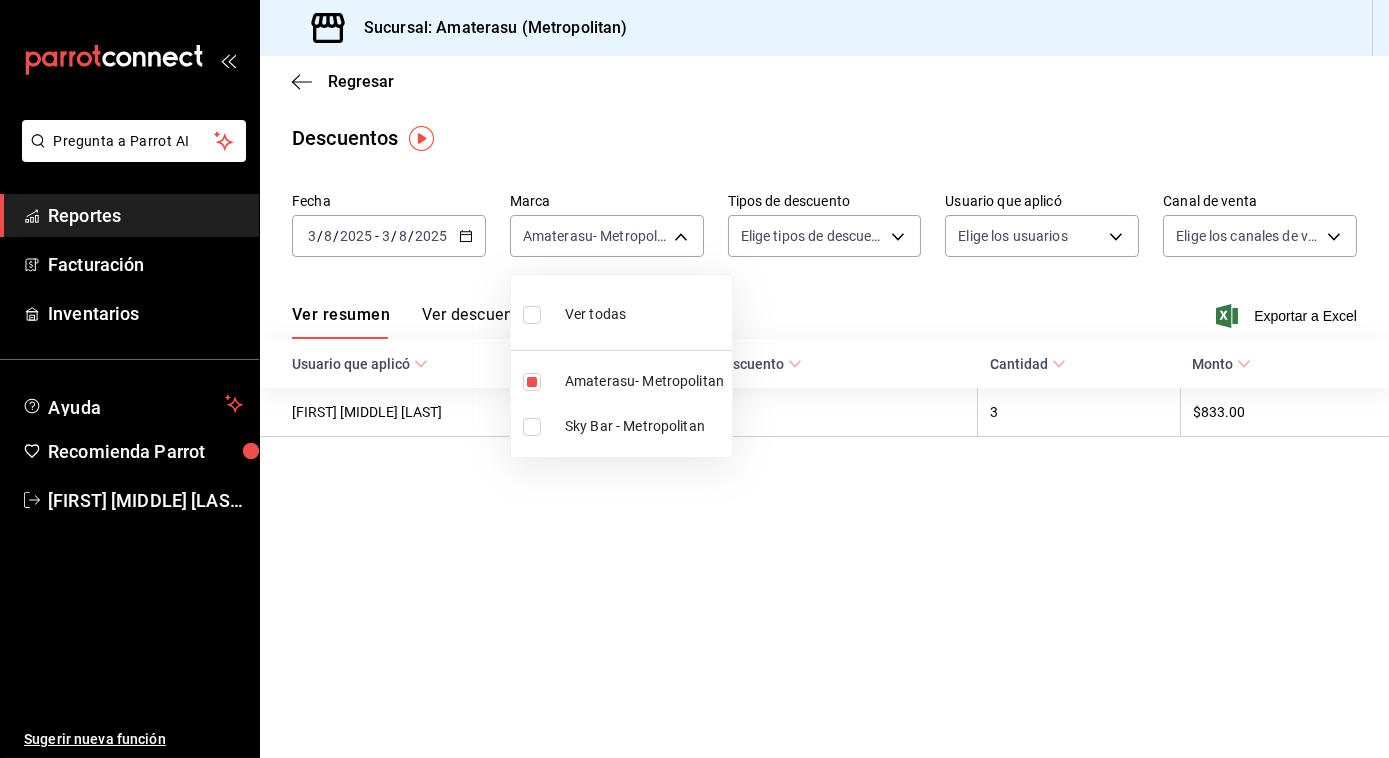 click at bounding box center (694, 379) 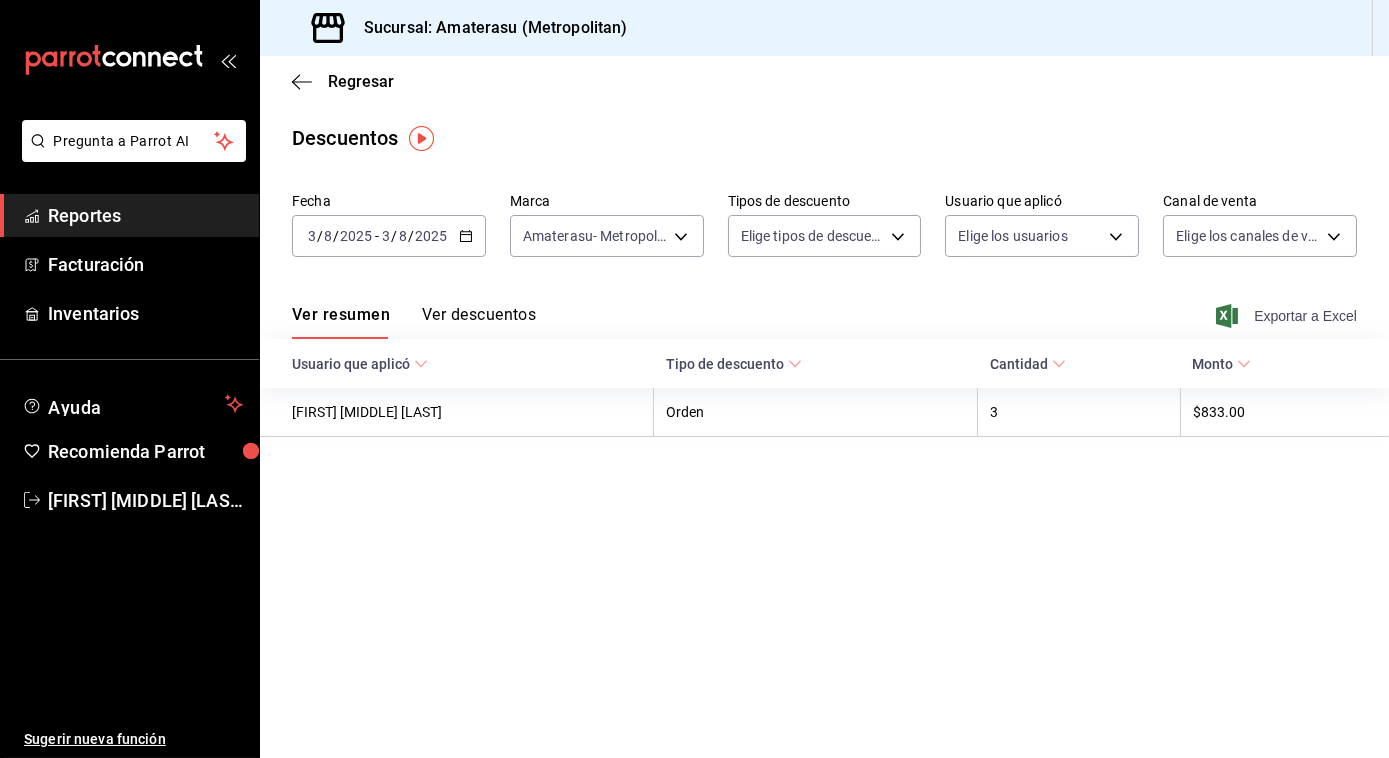 click on "Exportar a Excel" at bounding box center [1288, 316] 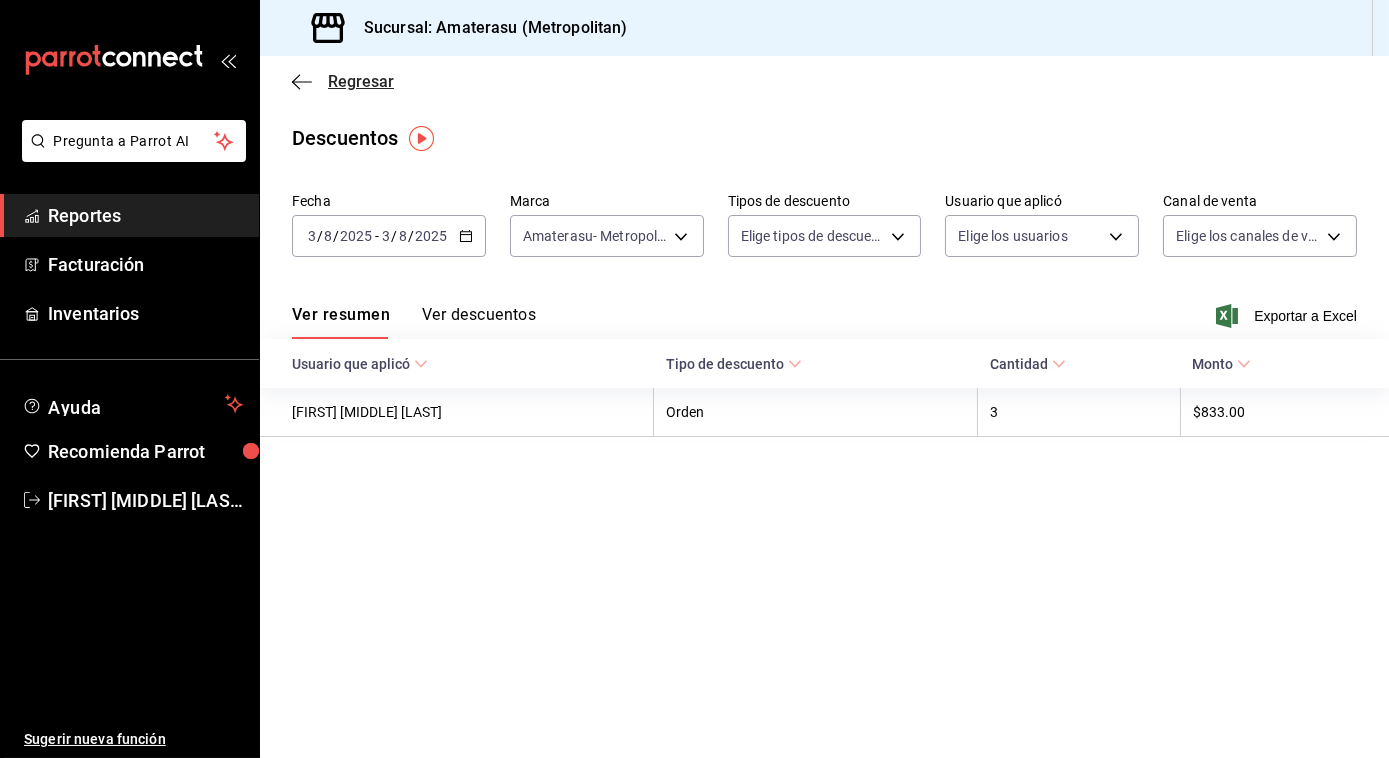 click 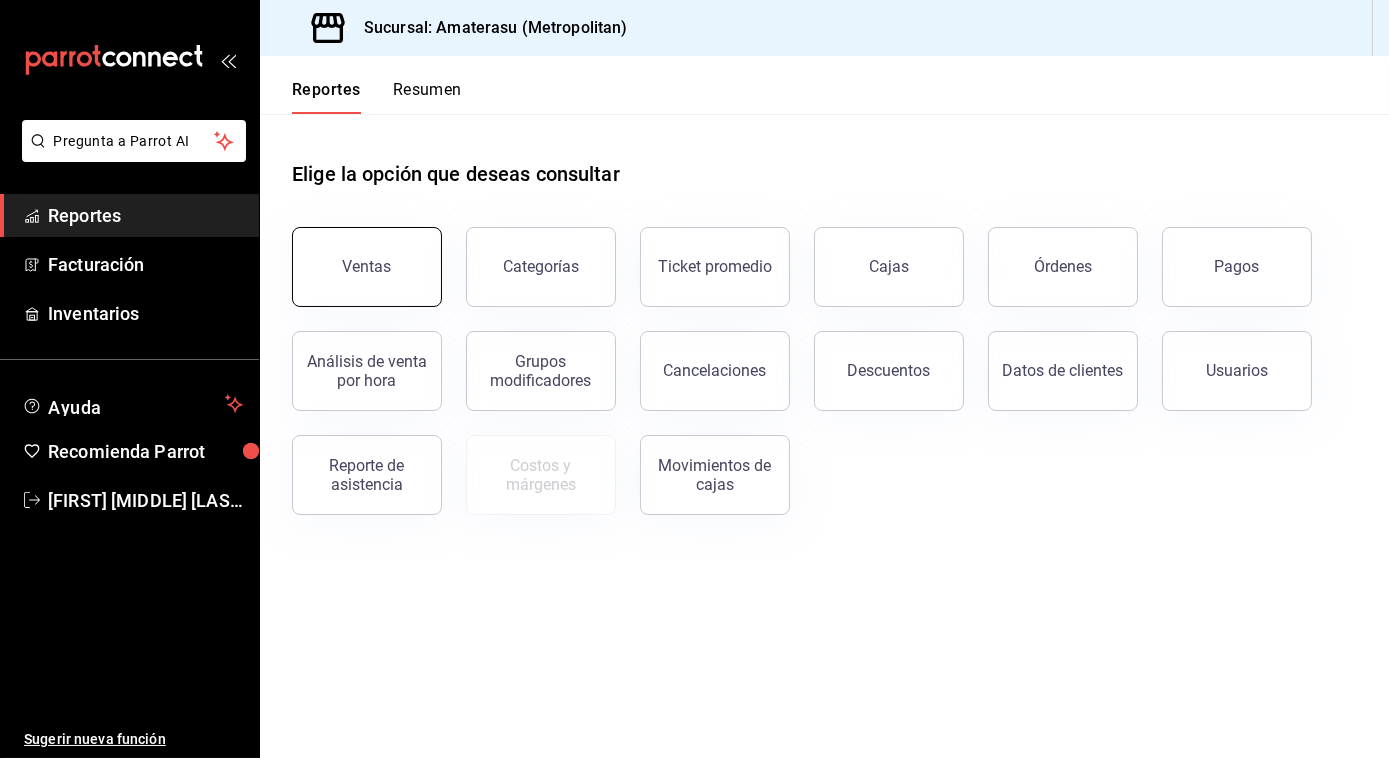 click on "Ventas" at bounding box center (367, 266) 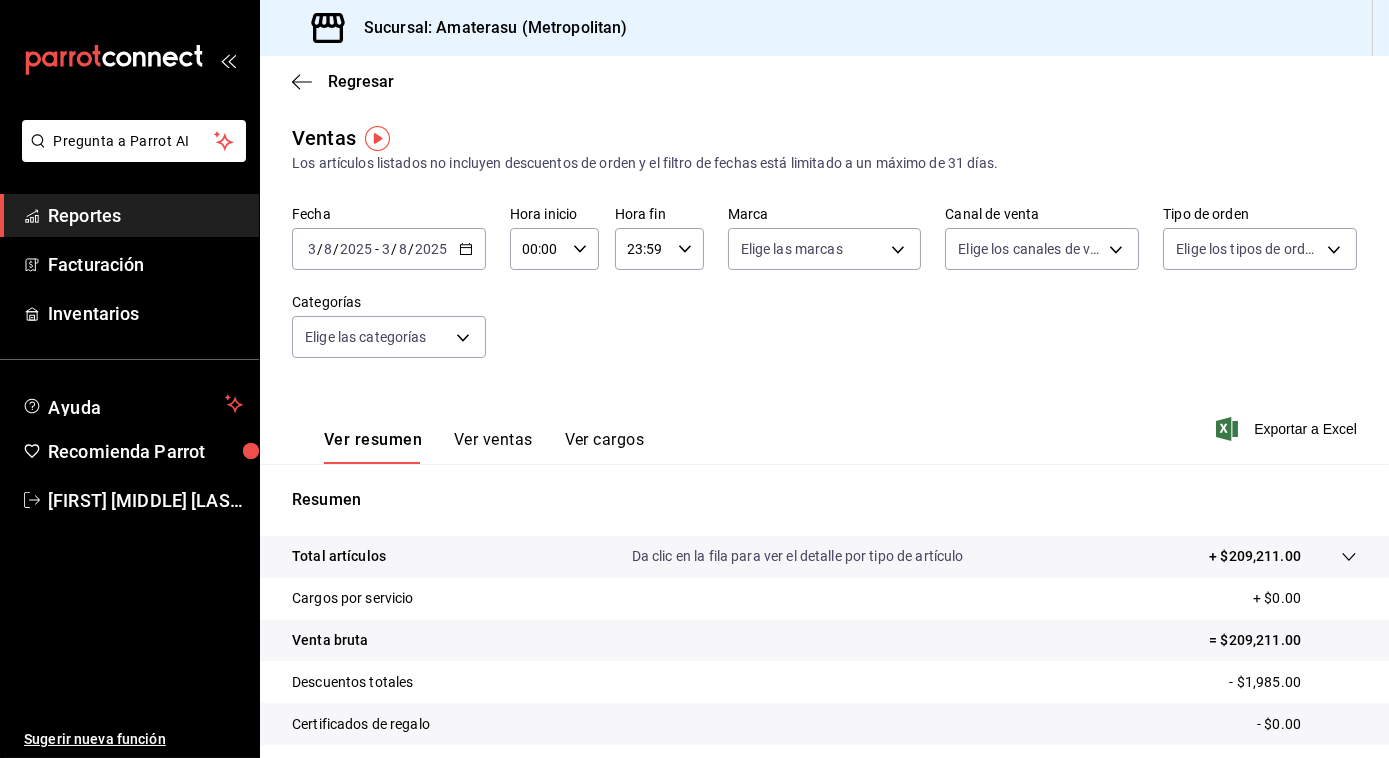 click 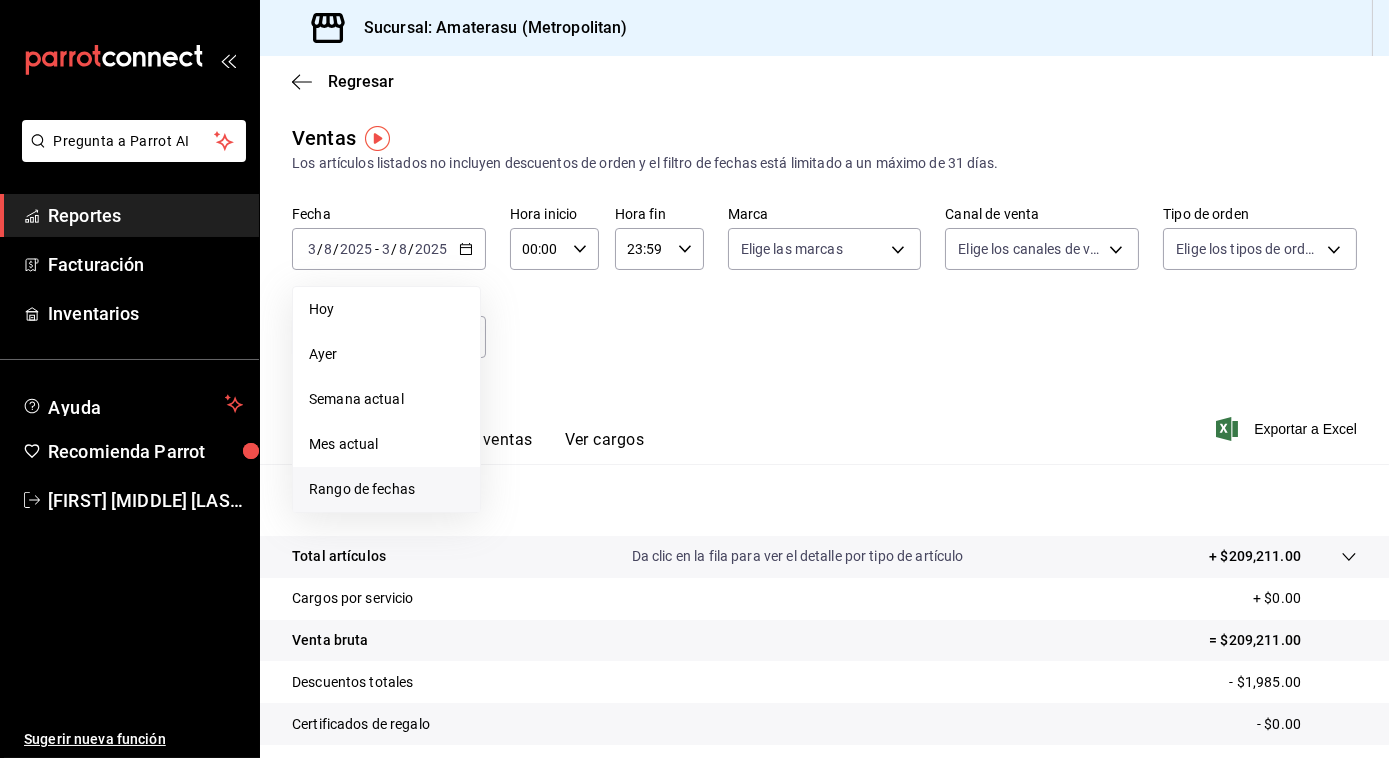 click on "Rango de fechas" at bounding box center [386, 489] 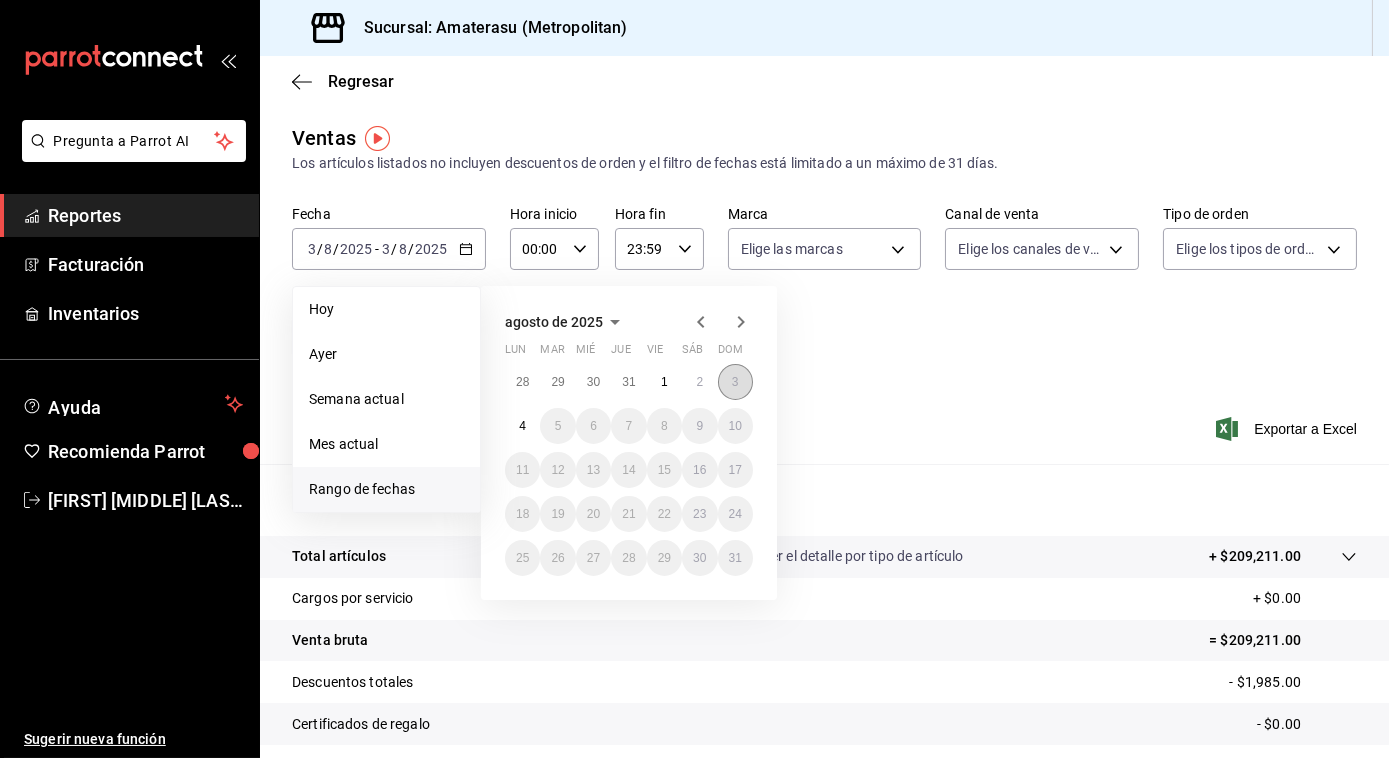 click on "3" at bounding box center [735, 382] 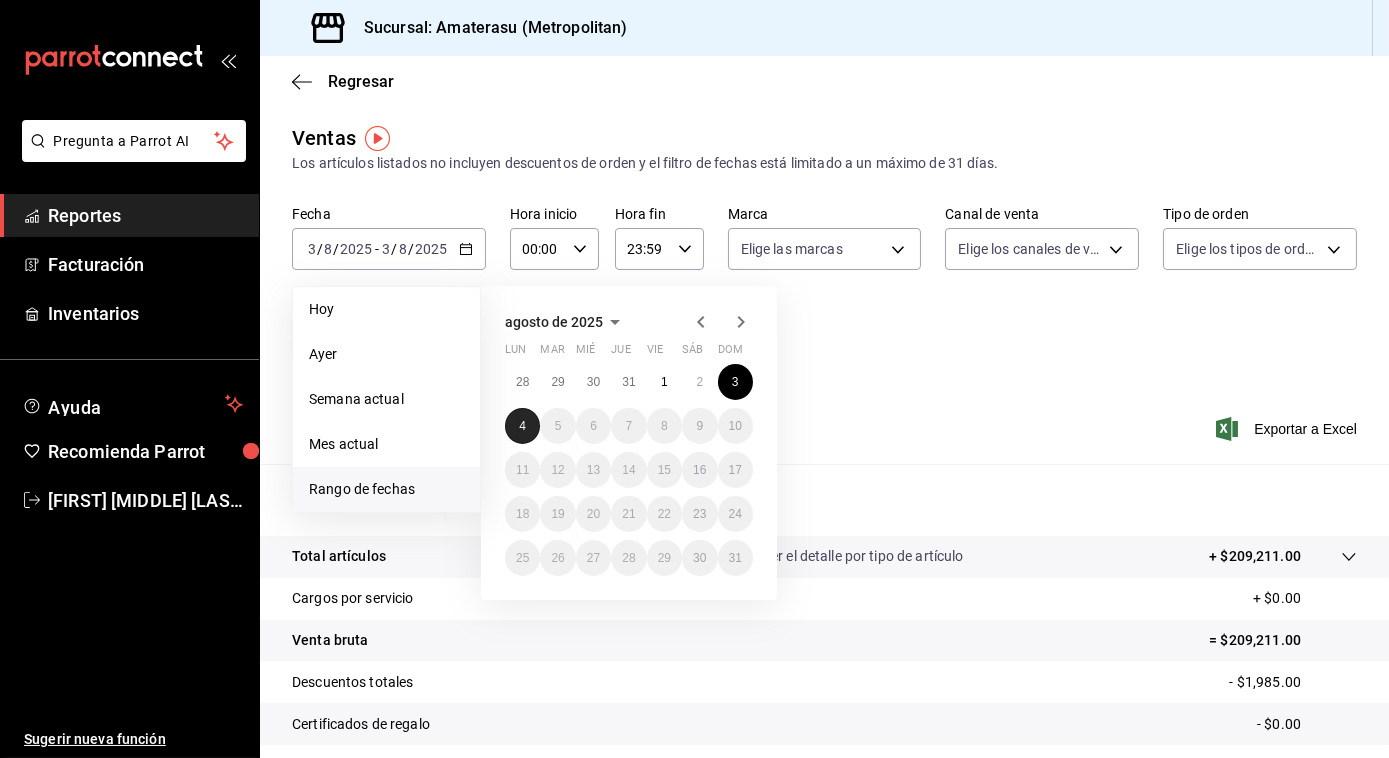 click on "4" at bounding box center [522, 426] 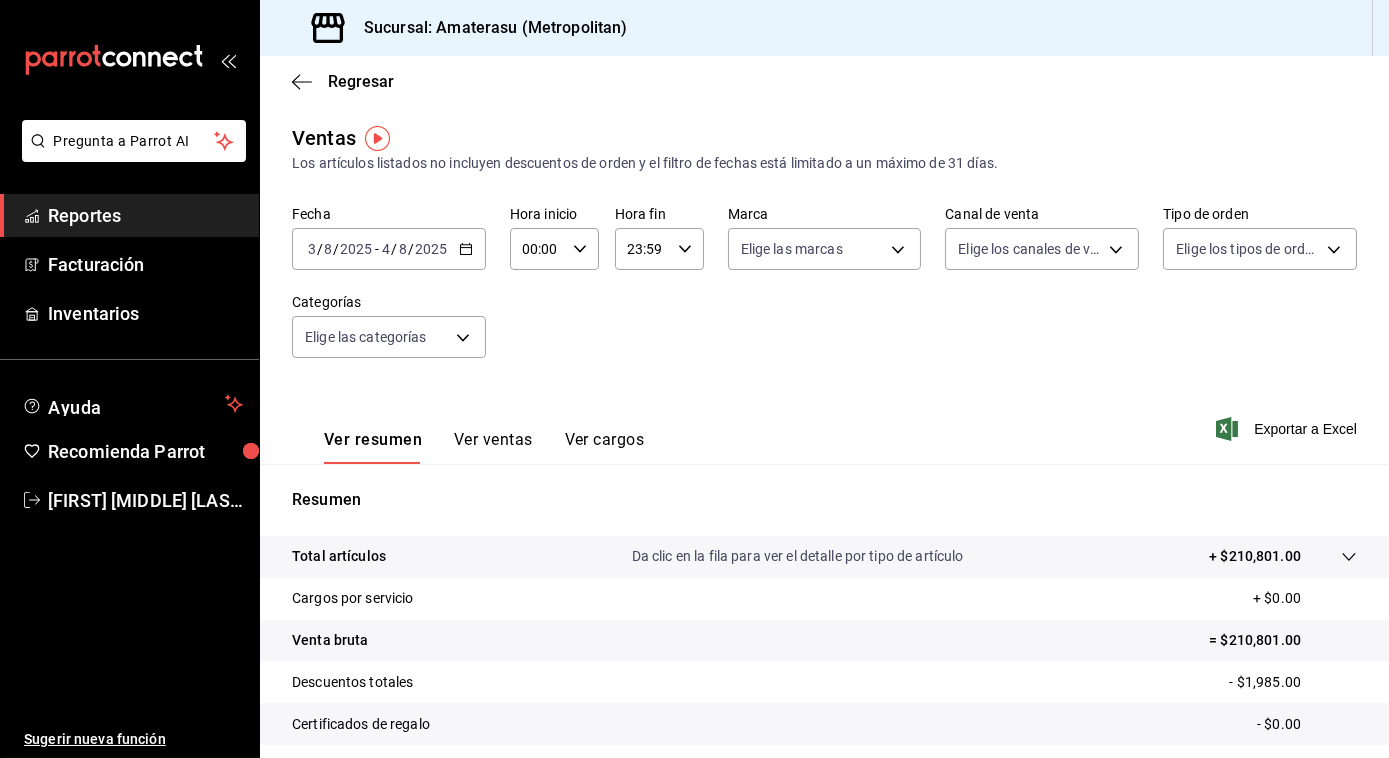 click 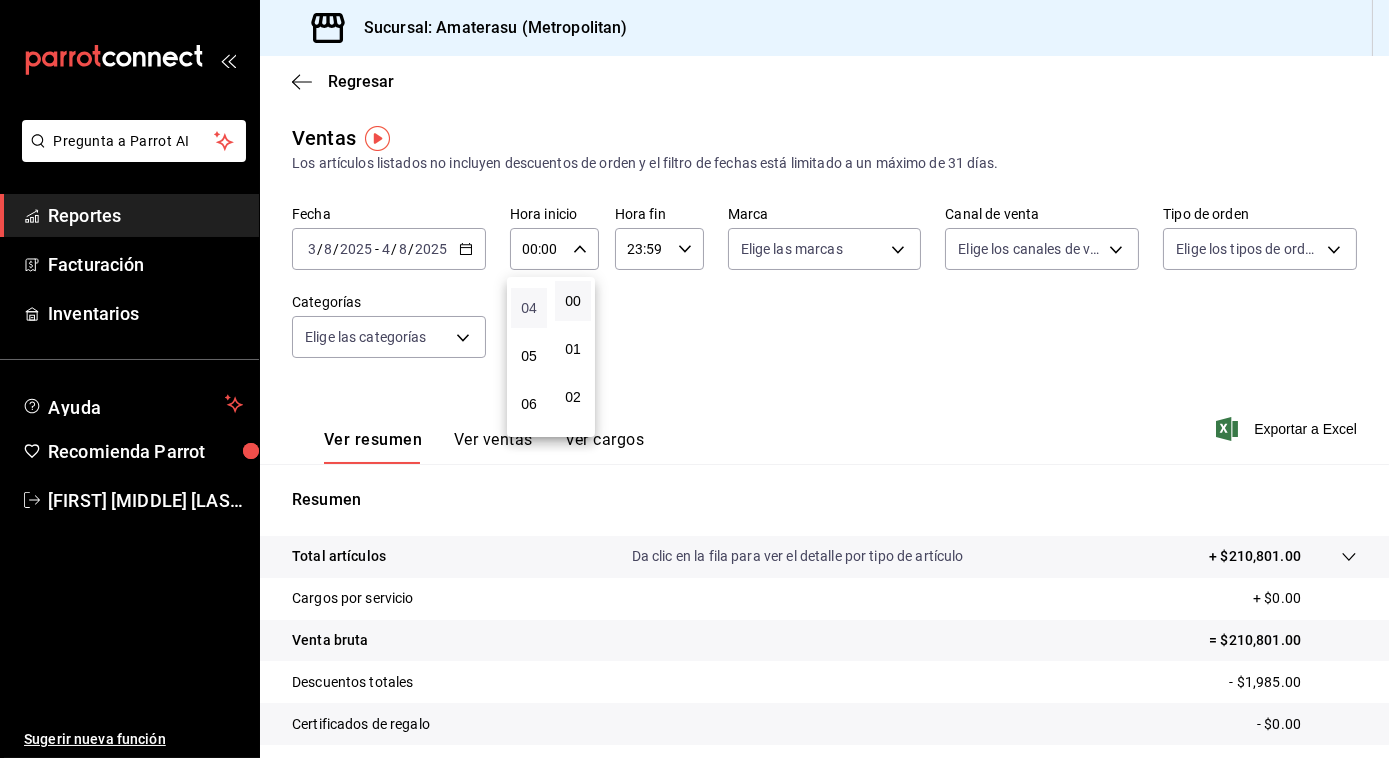 scroll, scrollTop: 186, scrollLeft: 0, axis: vertical 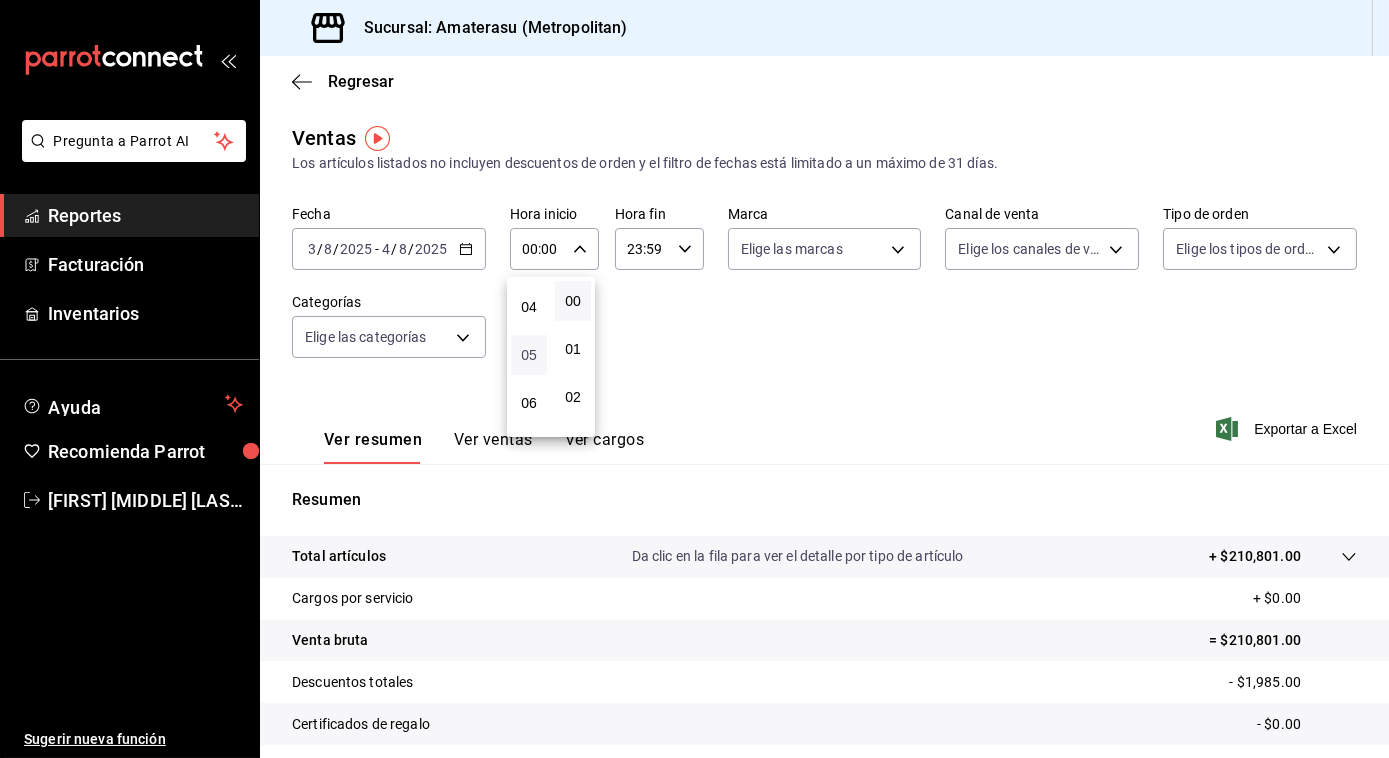 click on "05" at bounding box center [529, 355] 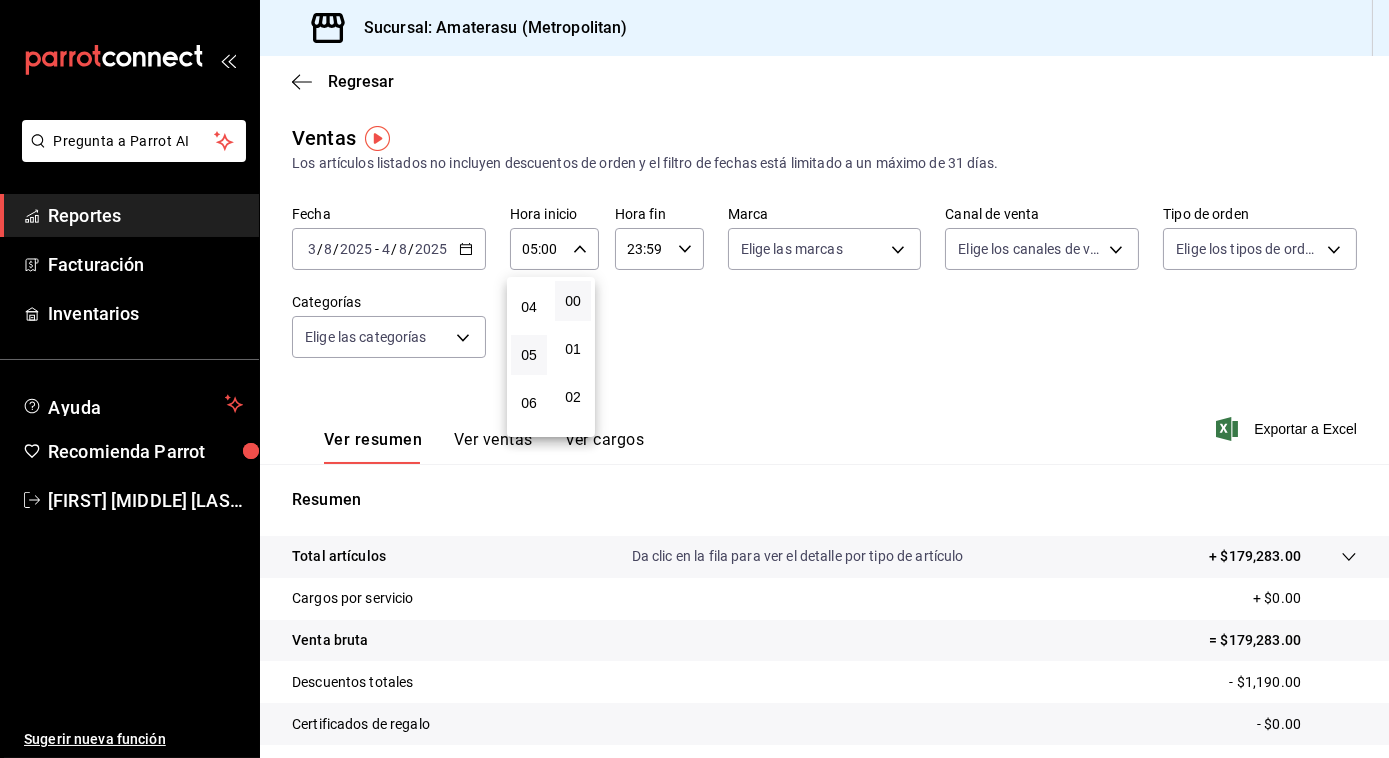 click at bounding box center (694, 379) 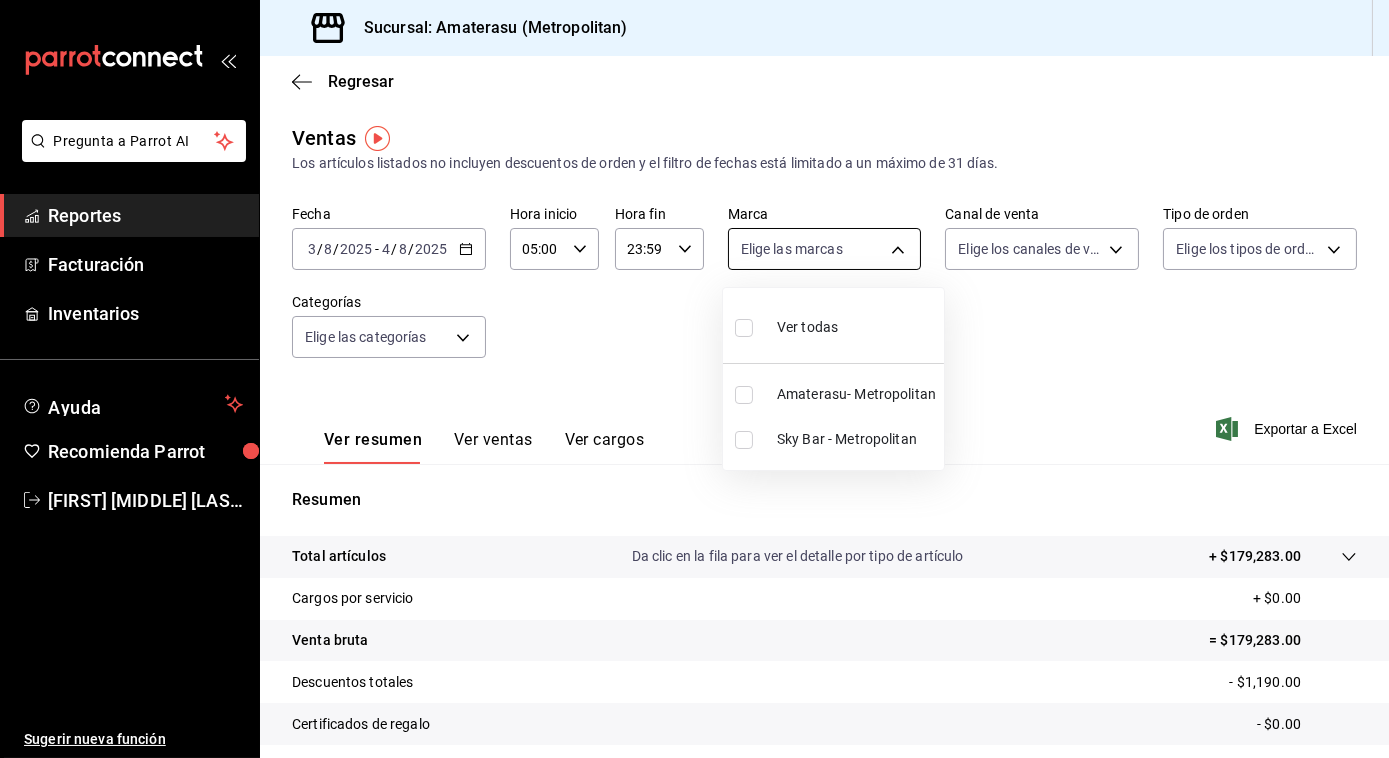 click on "Pregunta a Parrot AI Reportes   Facturación   Inventarios   Ayuda Recomienda Parrot   [FIRST] [MIDDLE] [LAST]   Sugerir nueva función   Sucursal: Amaterasu (Metropolitan) Regresar Ventas Los artículos listados no incluyen descuentos de orden y el filtro de fechas está limitado a un máximo de 31 días. Fecha 2025-08-03 3 / 8 / 2025 - 2025-08-04 4 / 8 / 2025 Hora inicio 05:00 Hora inicio Hora fin 23:59 Hora fin Marca Elige las marcas Canal de venta Elige los canales de venta Tipo de orden Elige los tipos de orden Categorías Elige las categorías Ver resumen Ver ventas Ver cargos Exportar a Excel Resumen Total artículos Da clic en la fila para ver el detalle por tipo de artículo + $179,283.00 Cargos por servicio + $0.00 Venta bruta = $179,283.00 Descuentos totales - $1,190.00 Certificados de regalo - $0.00 Venta total = $178,093.00 Impuestos - $24,564.55 Venta neta = $153,528.45 Pregunta a Parrot AI Reportes   Facturación   Inventarios   Ayuda Recomienda Parrot   [FIRST] [MIDDLE] [LAST]" at bounding box center (694, 379) 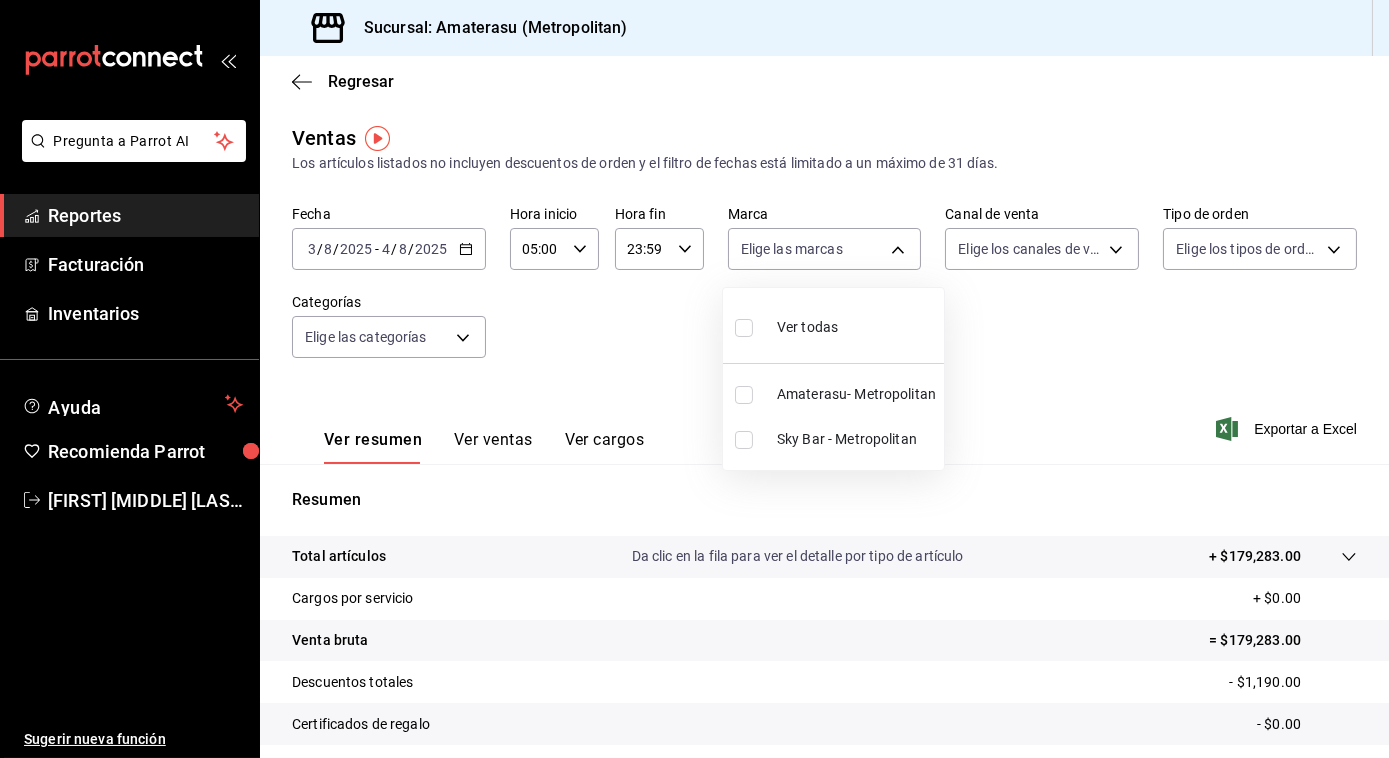 click at bounding box center [744, 328] 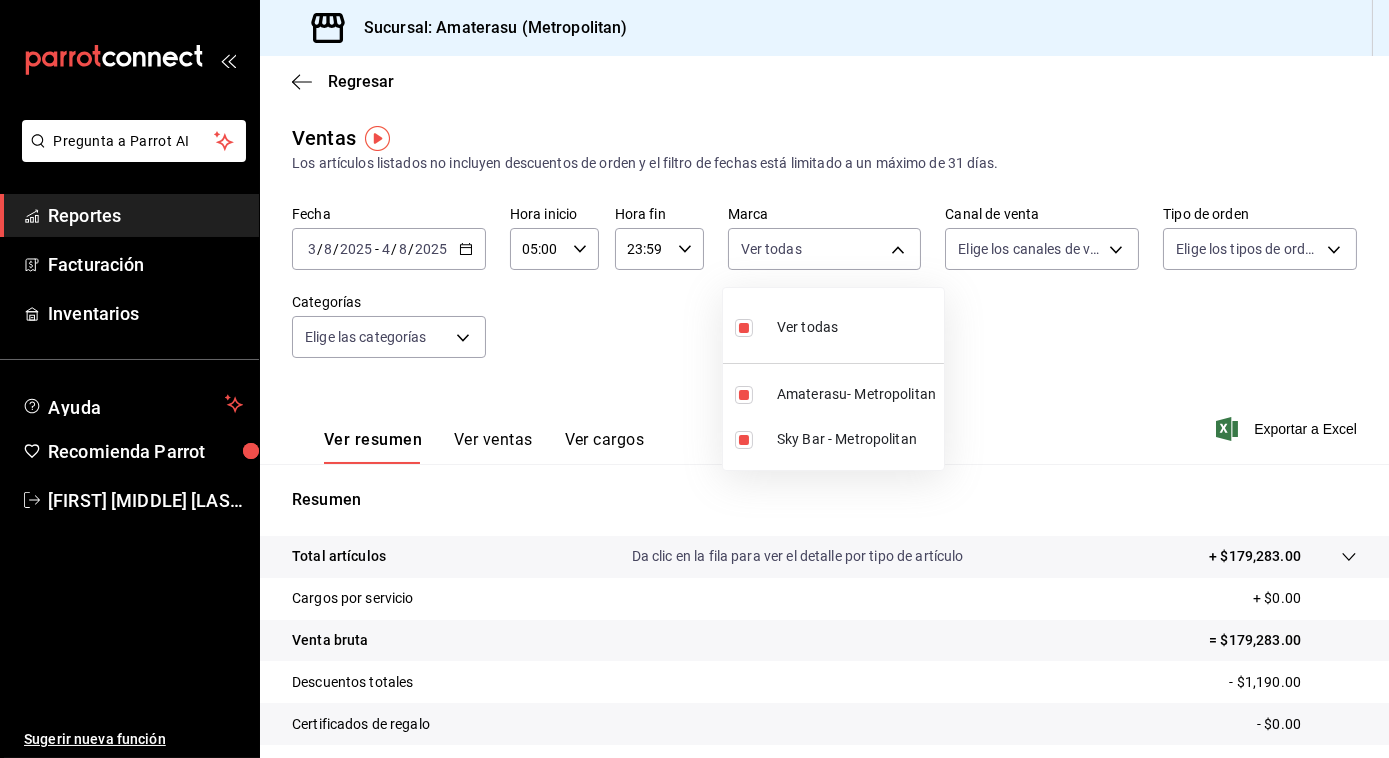 click at bounding box center (694, 379) 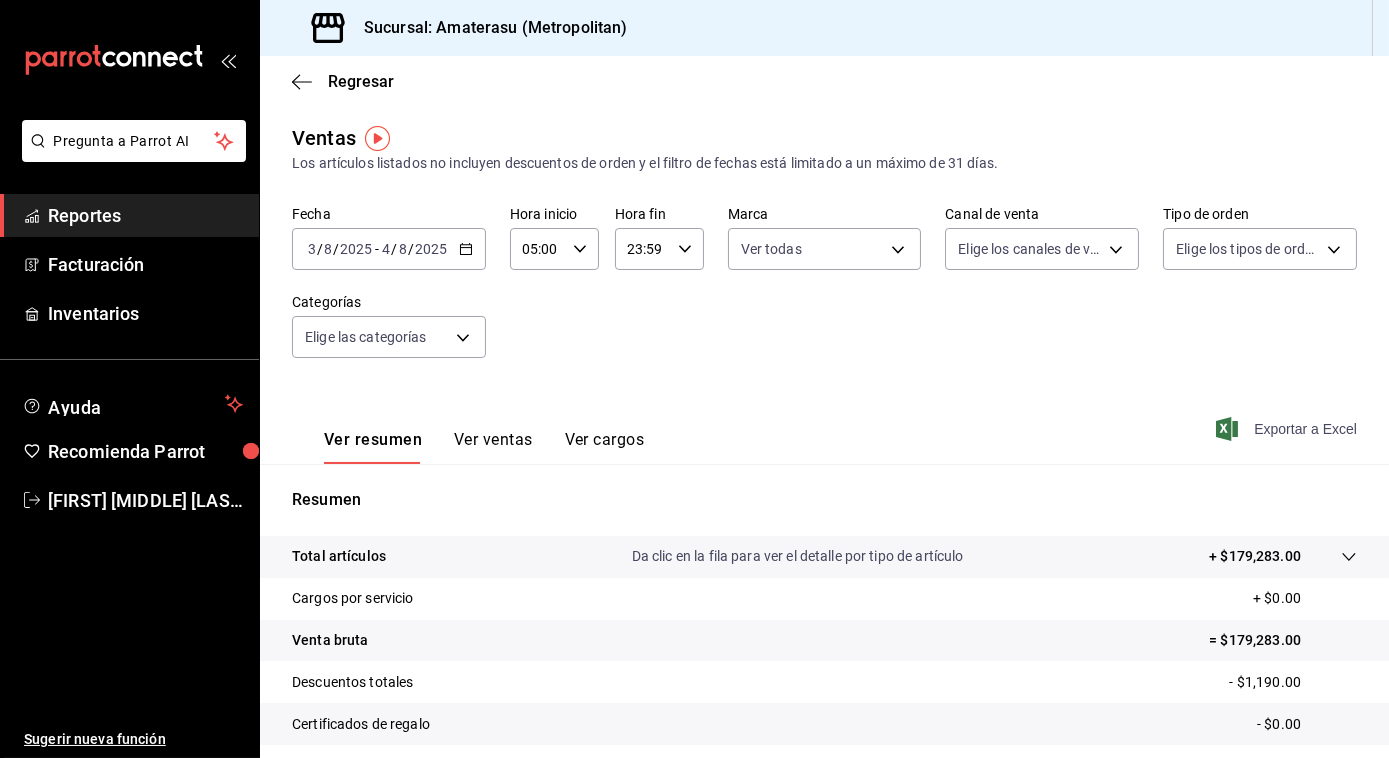 click on "Exportar a Excel" at bounding box center (1288, 429) 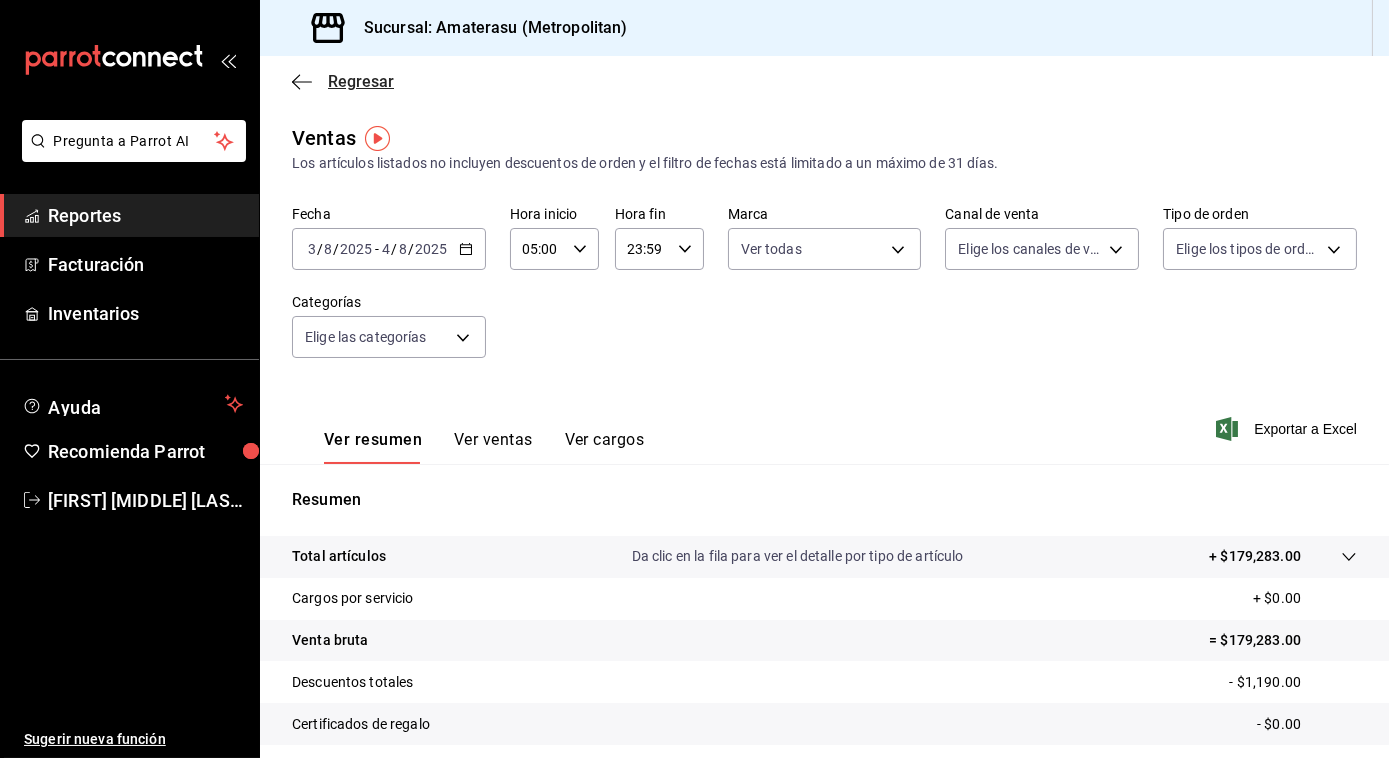 click 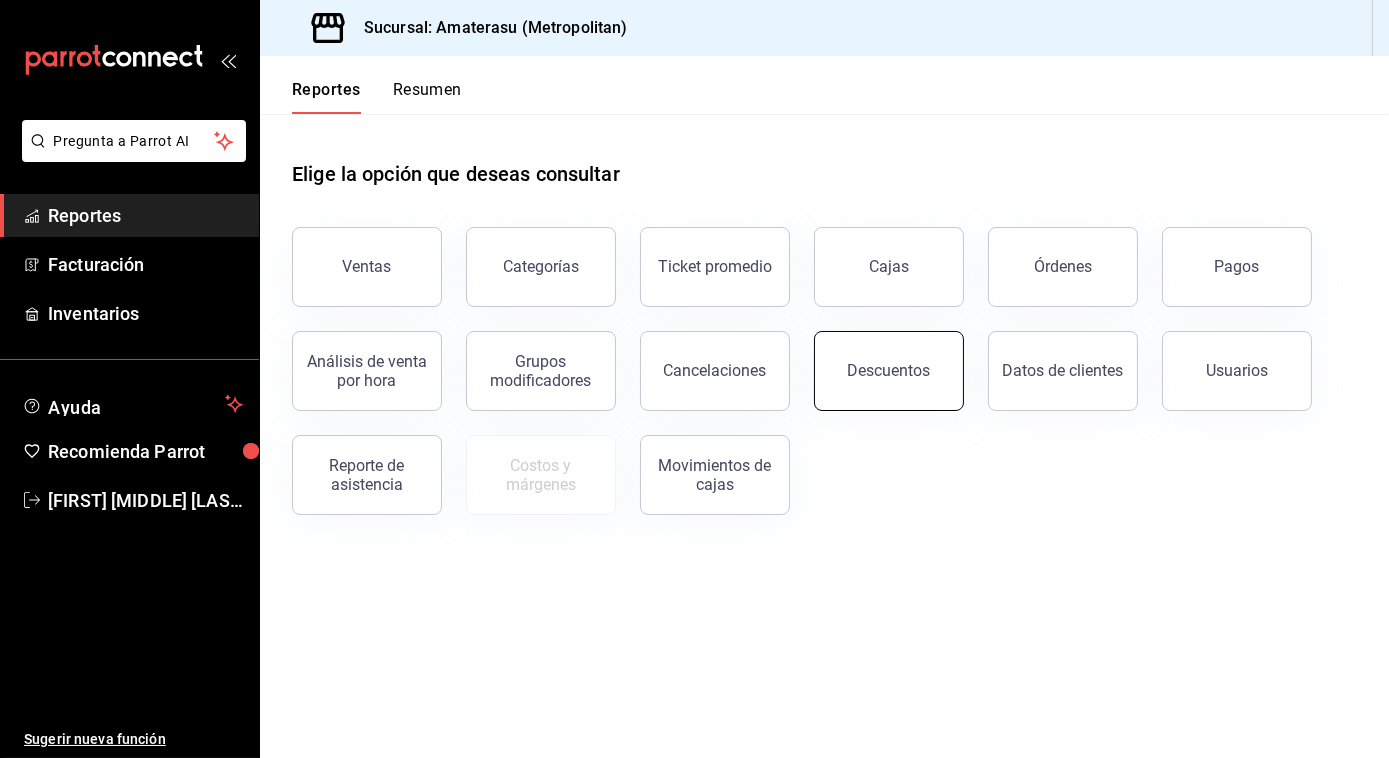 click on "Descuentos" at bounding box center (889, 370) 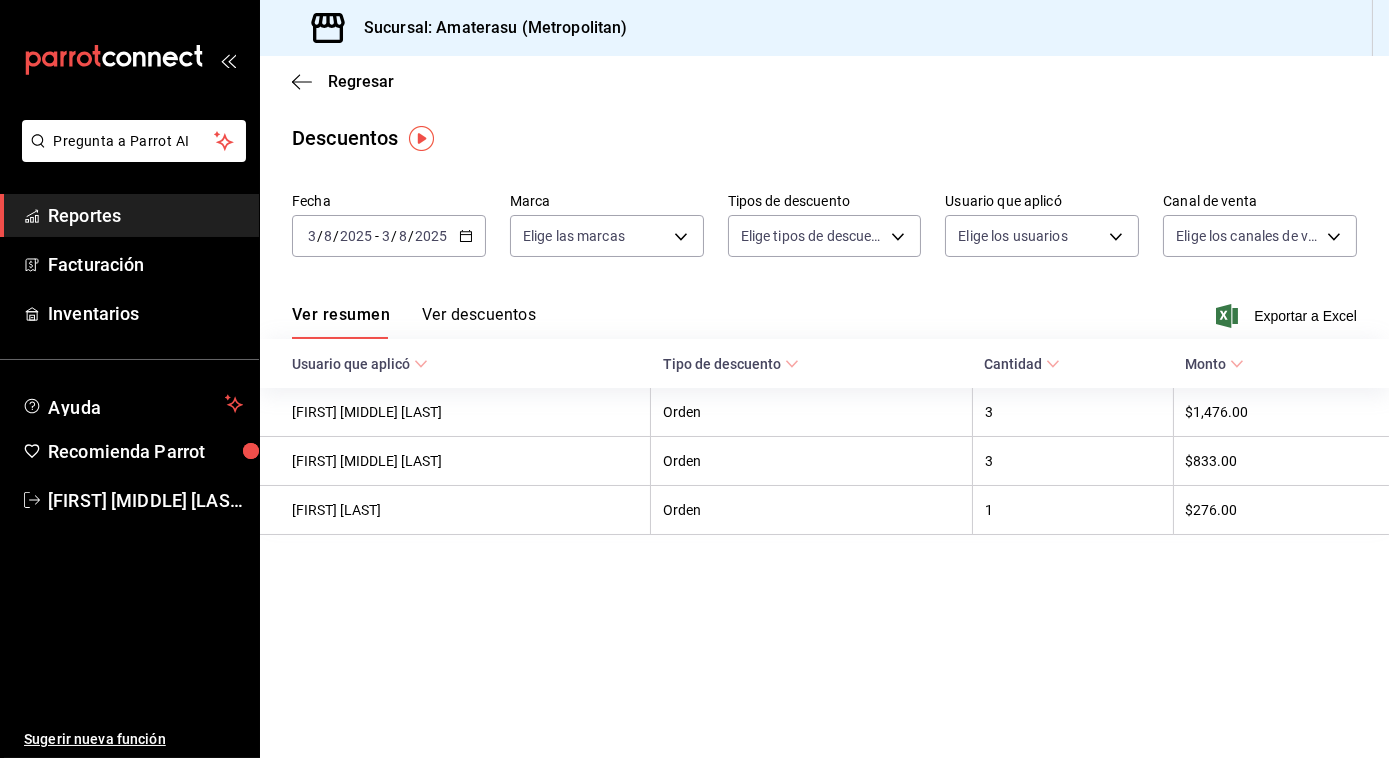 click 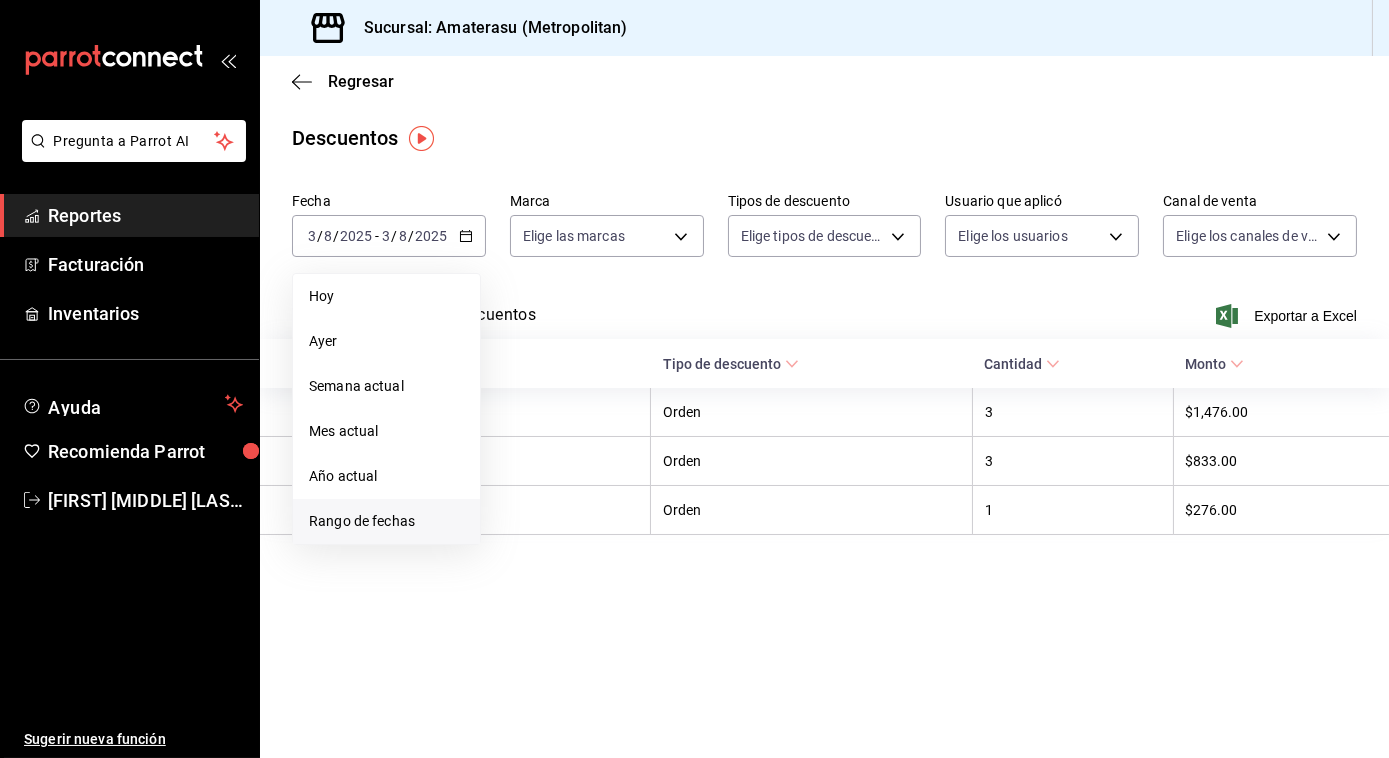 click on "Rango de fechas" at bounding box center [386, 521] 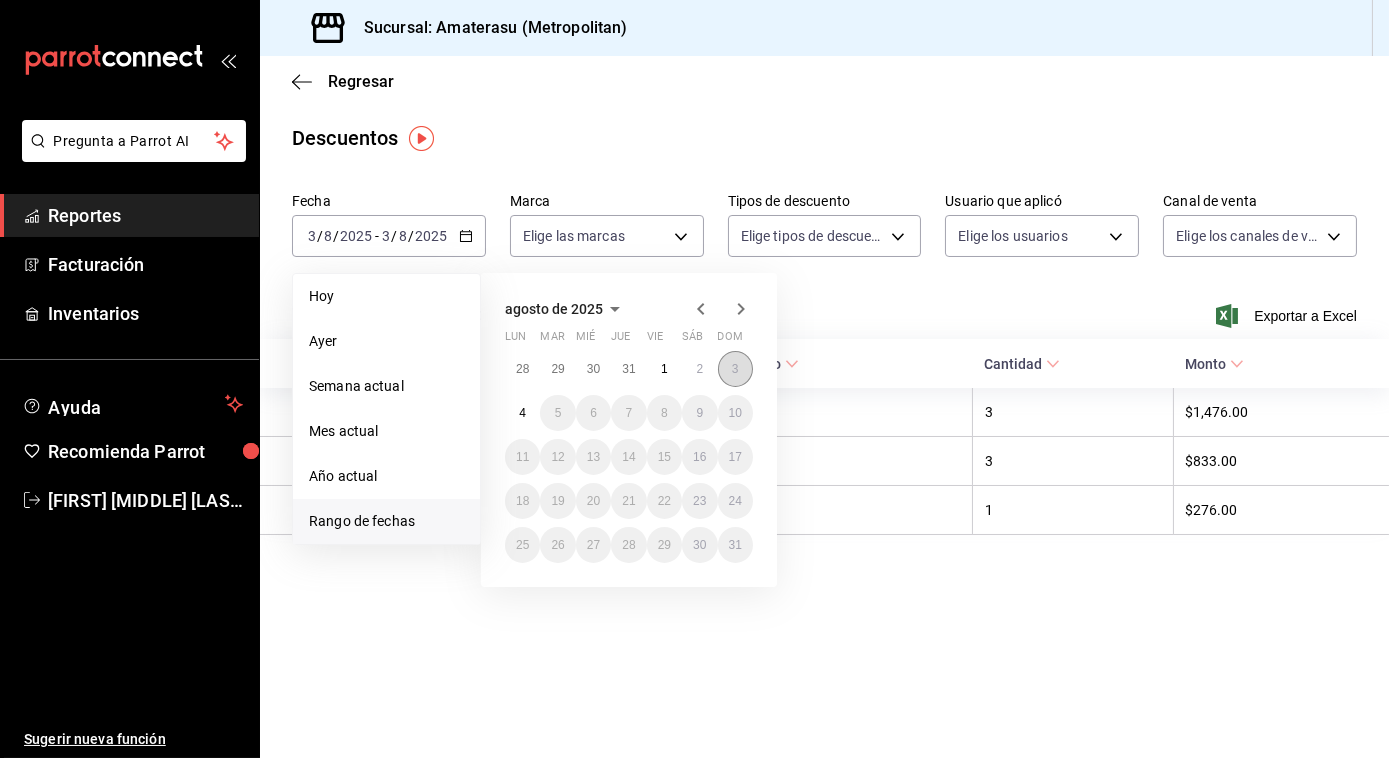 click on "3" at bounding box center [735, 369] 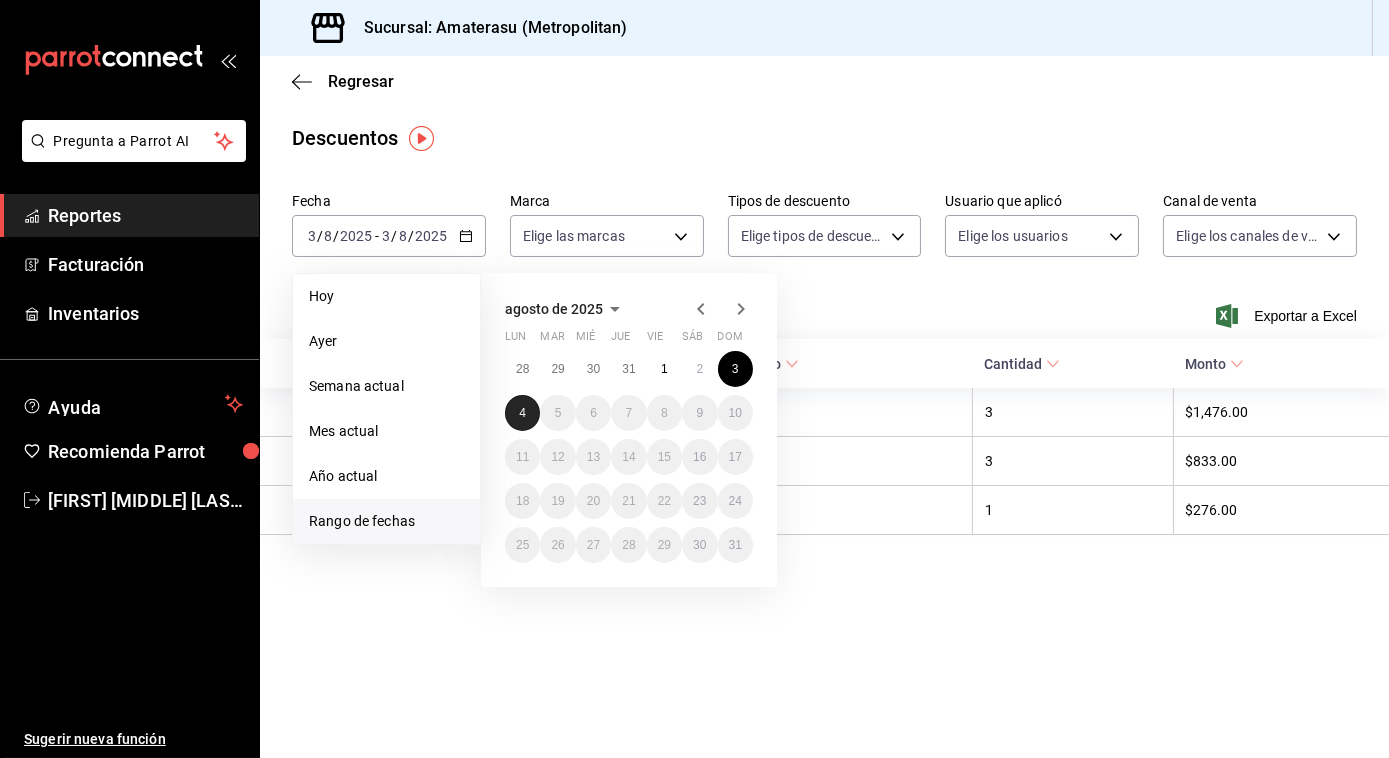 click on "4" at bounding box center (522, 413) 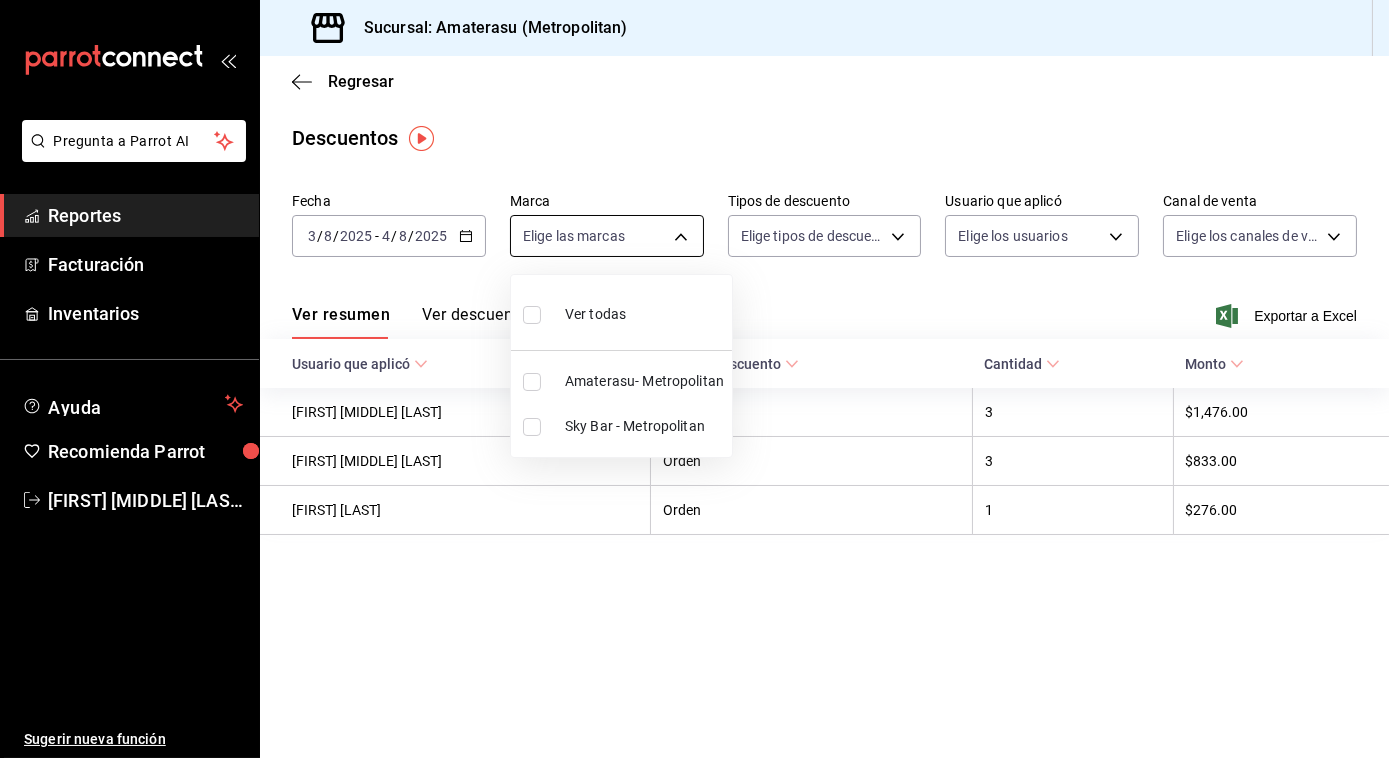 click on "Pregunta a Parrot AI Reportes   Facturación   Inventarios   Ayuda Recomienda Parrot   [FIRST] [MIDDLE] [LAST]   Sugerir nueva función   Sucursal: Amaterasu (Metropolitan) Regresar Descuentos Fecha 2025-08-03 3 / 8 / 2025 - 2025-08-04 4 / 8 / 2025 Marca Elige las marcas Tipos de descuento Elige tipos de descuento Usuario que aplicó Elige los usuarios Canal de venta Elige los canales de venta Ver resumen Ver descuentos Exportar a Excel Usuario que aplicó Tipo de descuento Cantidad Monto [FIRST] [MIDDLE] [LAST] Orden 3 $1,476.00 [FIRST] [MIDDLE] [LAST] Orden 3 $833.00 RAUL HUERTA Orden 1 $276.00 Pregunta a Parrot AI Reportes   Facturación   Inventarios   Ayuda Recomienda Parrot   [FIRST] [MIDDLE] [LAST]   Sugerir nueva función   GANA 1 MES GRATIS EN TU SUSCRIPCIÓN AQUÍ Ver video tutorial Ir a video Visitar centro de ayuda (81) 2046 6363 soporte@parrotsoftware.io Visitar centro de ayuda (81) 2046 6363 soporte@parrotsoftware.io Ver todas Amaterasu- Metropolitan Sky Bar - Metropolitan" at bounding box center (694, 379) 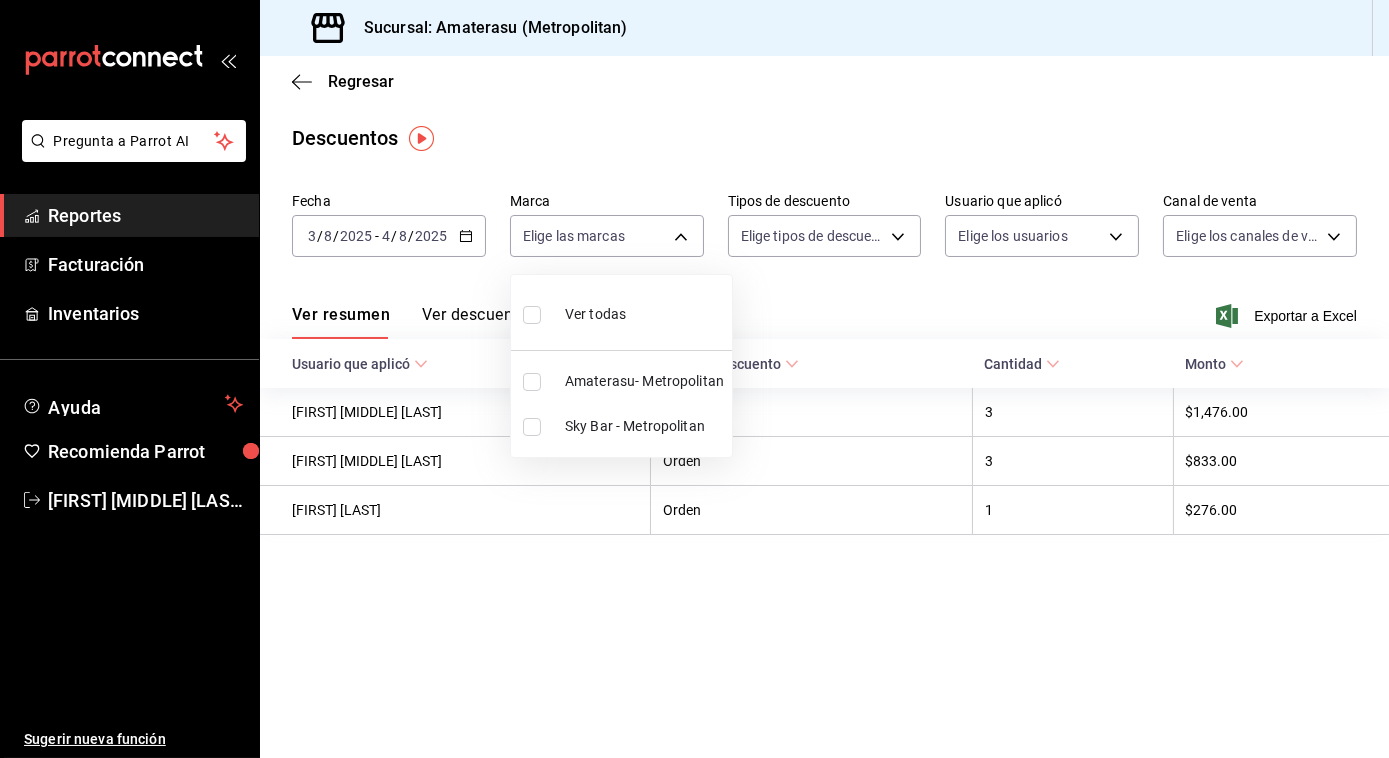 click at bounding box center [532, 315] 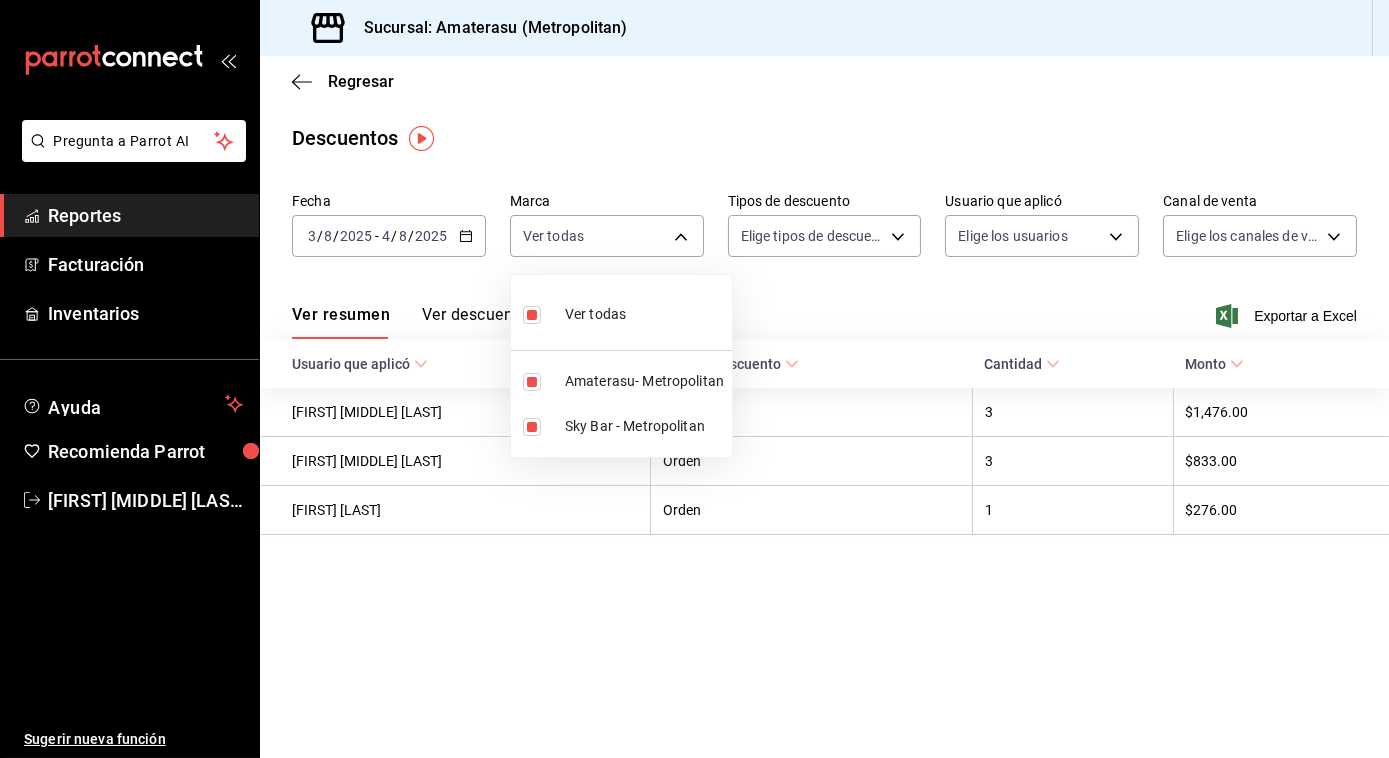 click at bounding box center (694, 379) 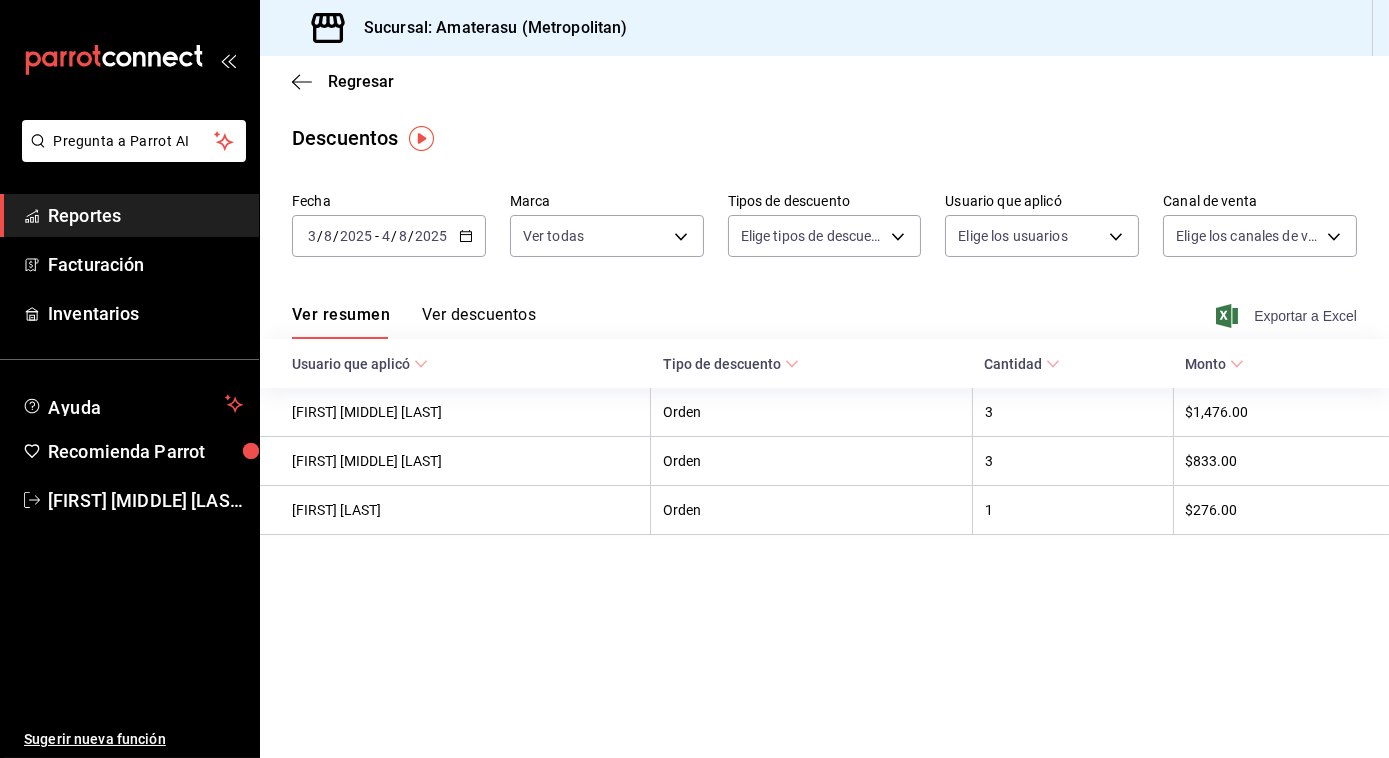click on "Exportar a Excel" at bounding box center [1288, 316] 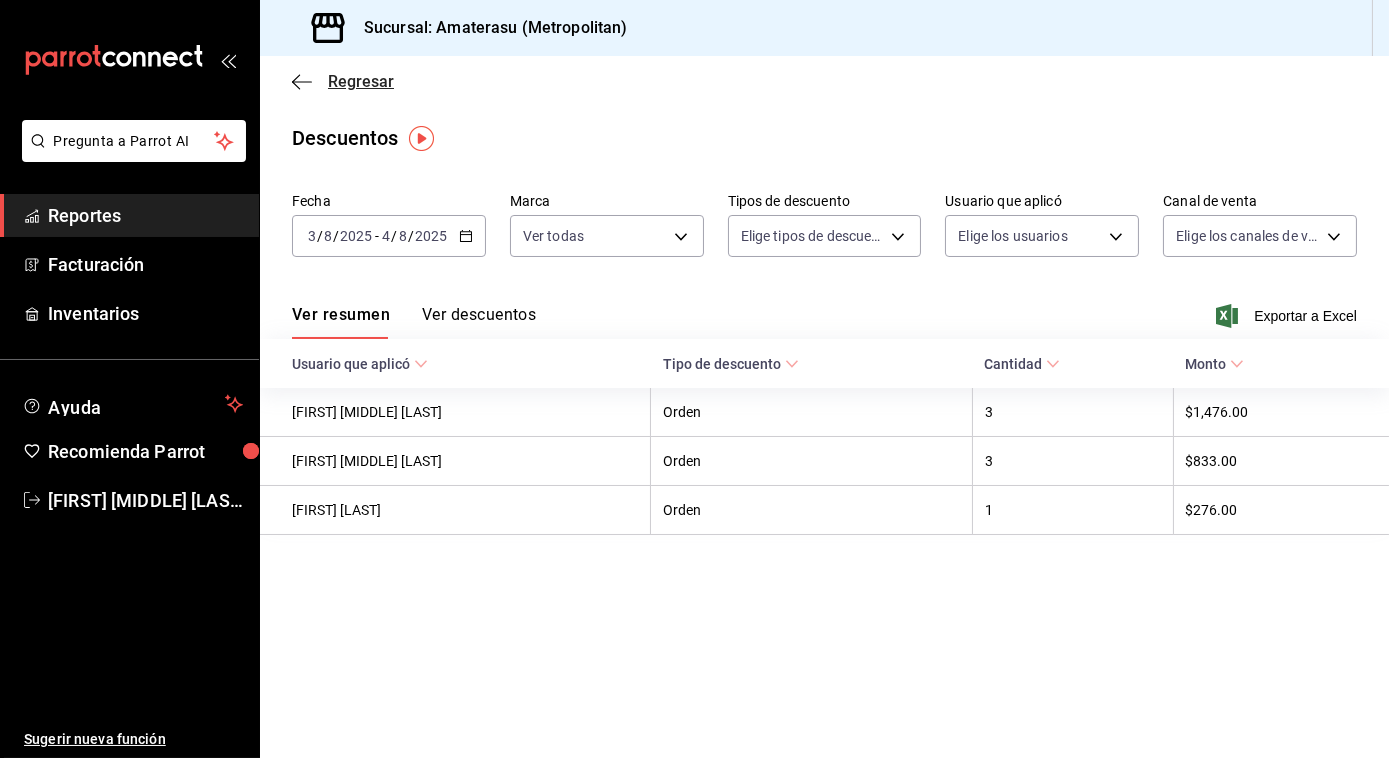click 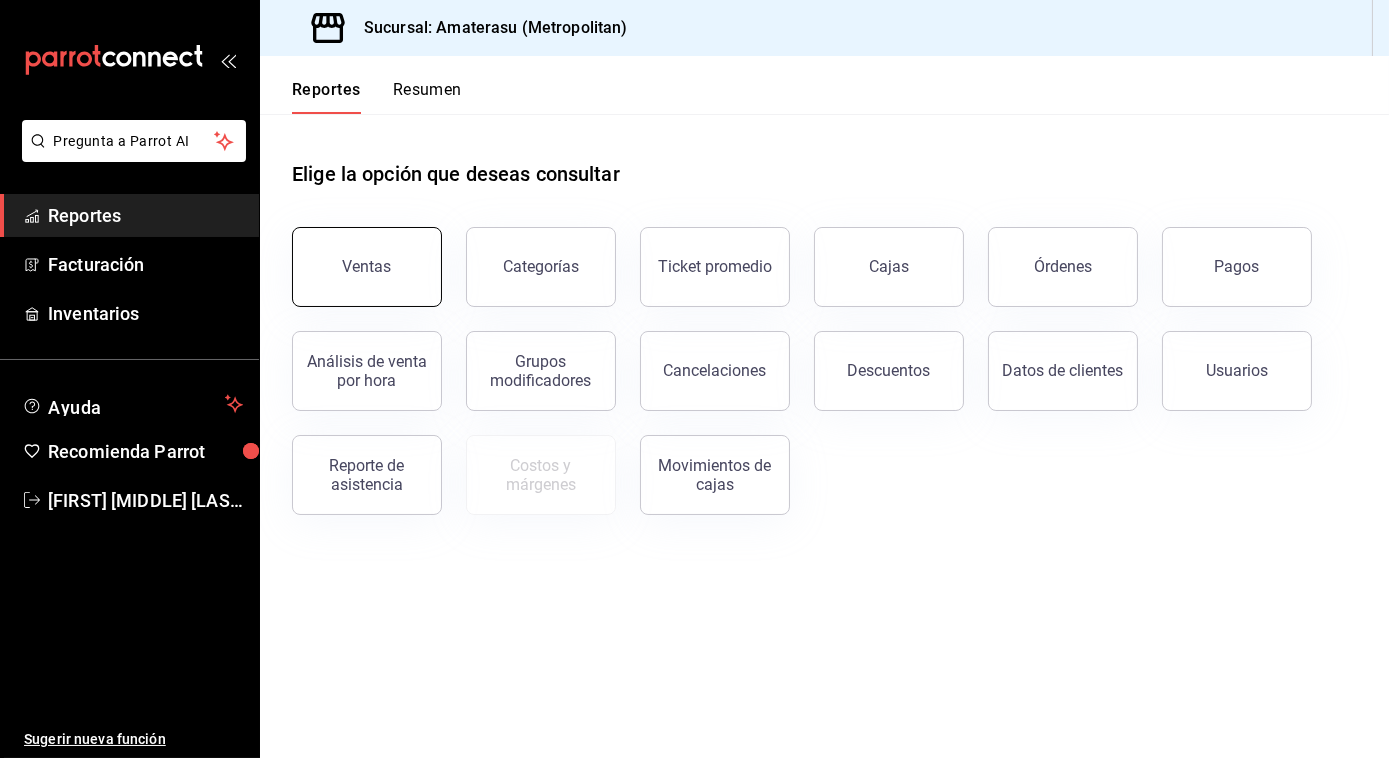 click on "Ventas" at bounding box center [367, 266] 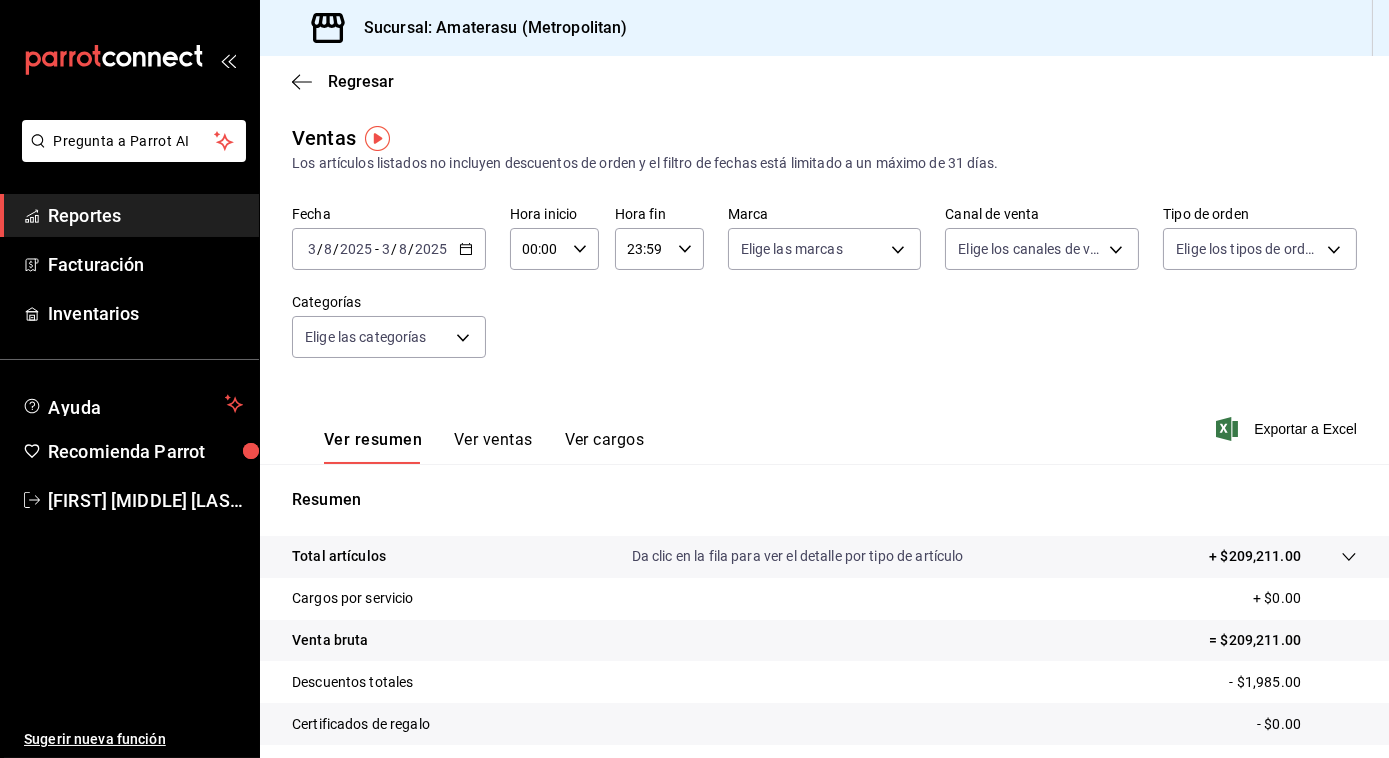 click 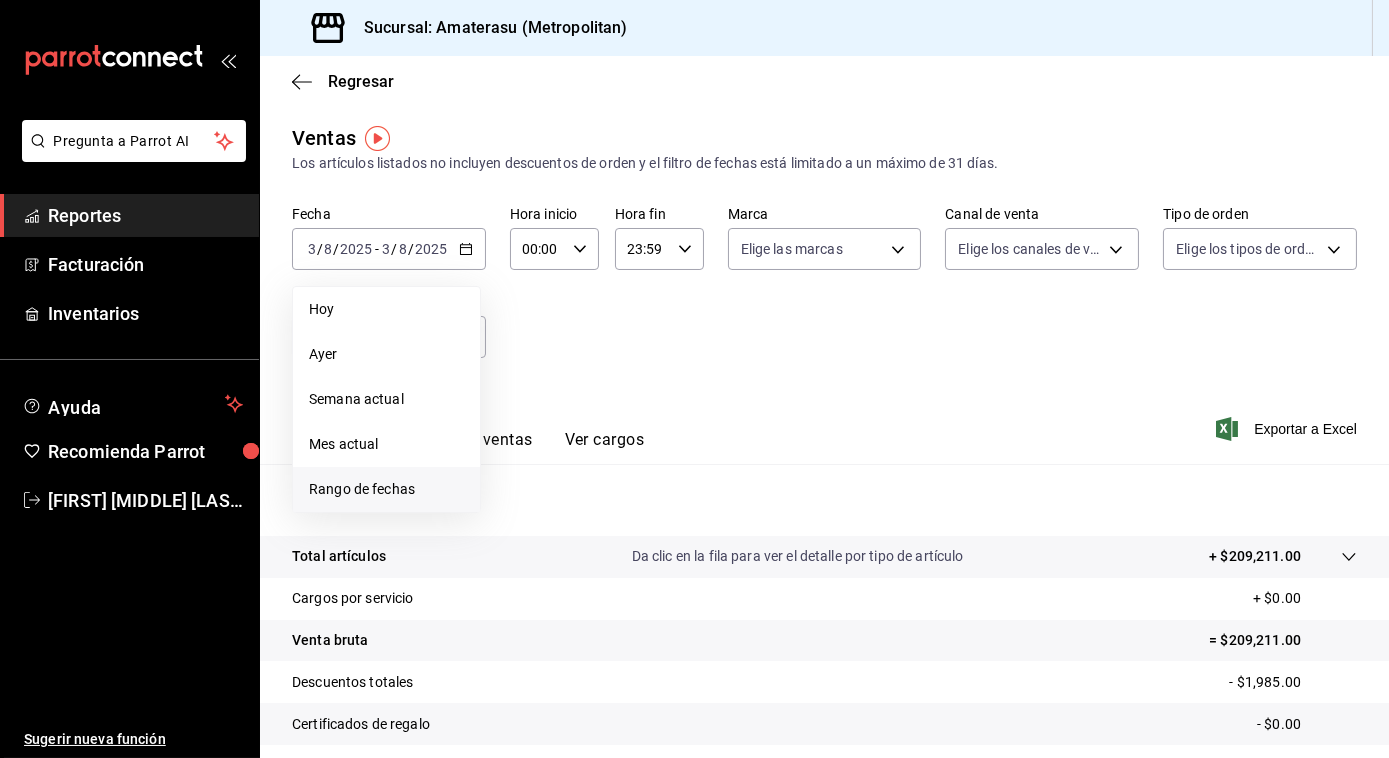 click on "Rango de fechas" at bounding box center [386, 489] 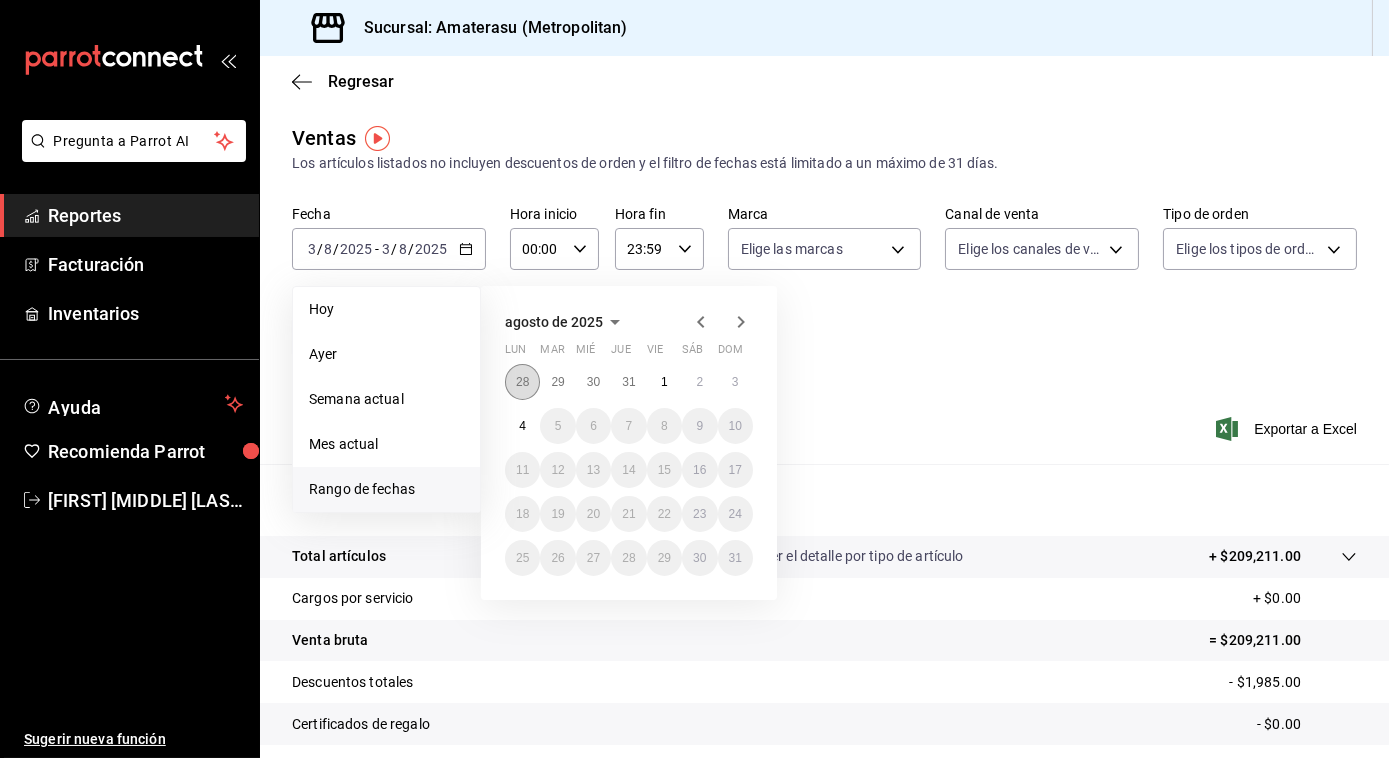 click on "28" at bounding box center [522, 382] 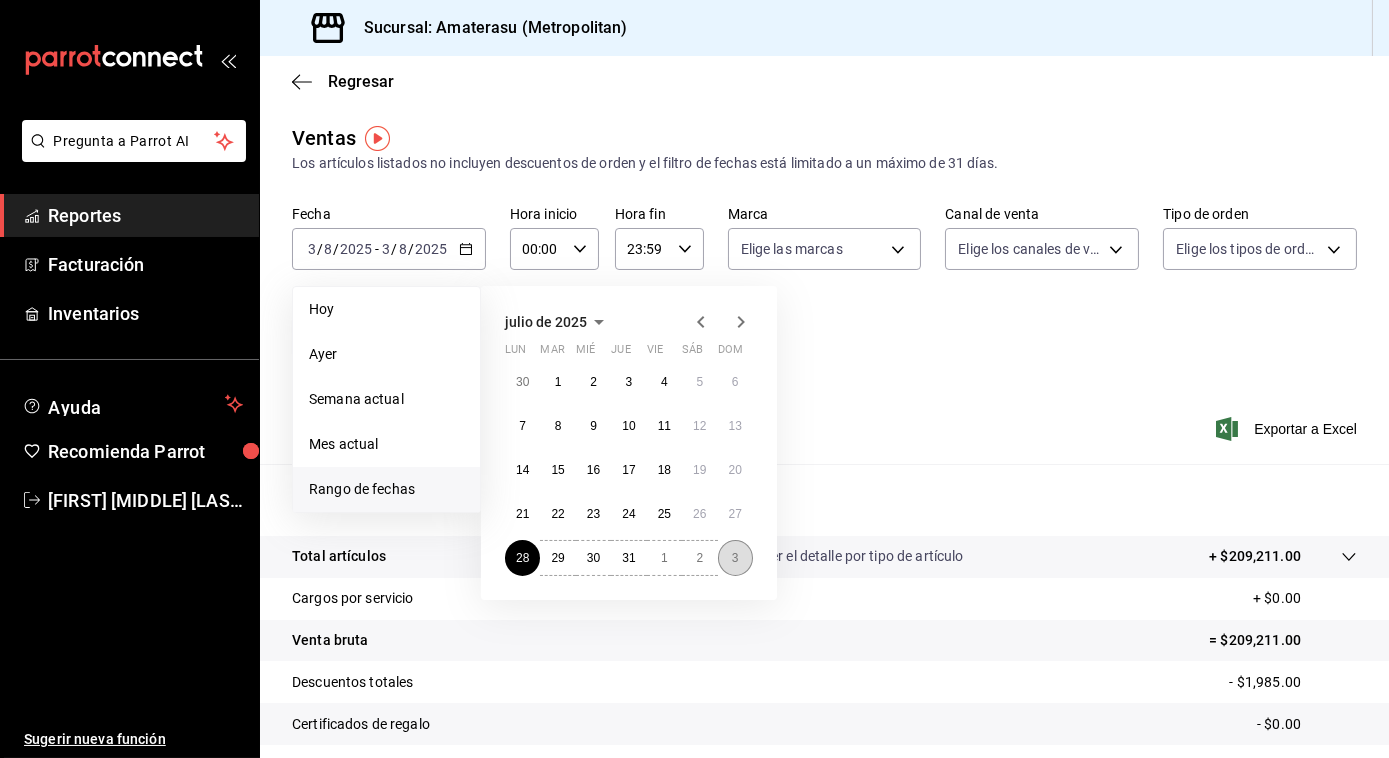 click on "3" at bounding box center [735, 558] 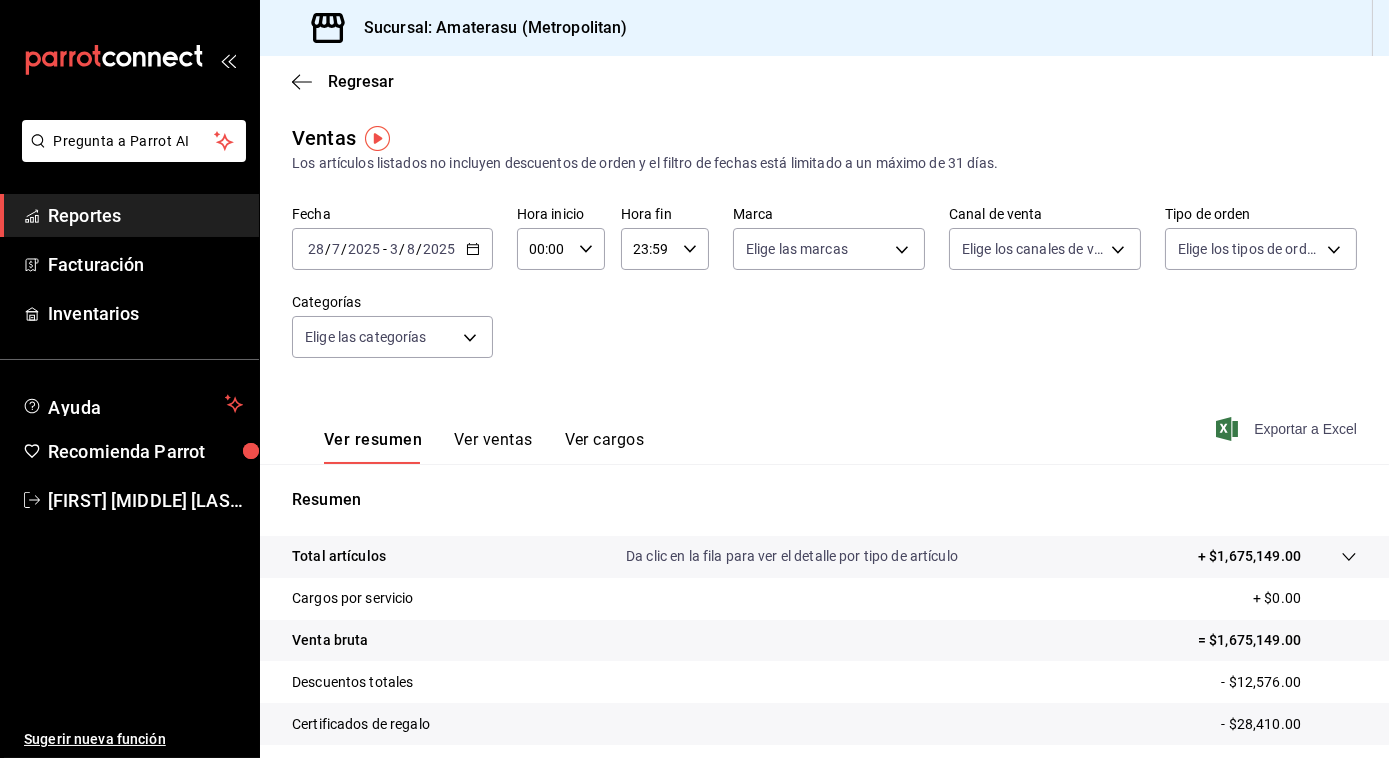 click on "Exportar a Excel" at bounding box center [1288, 429] 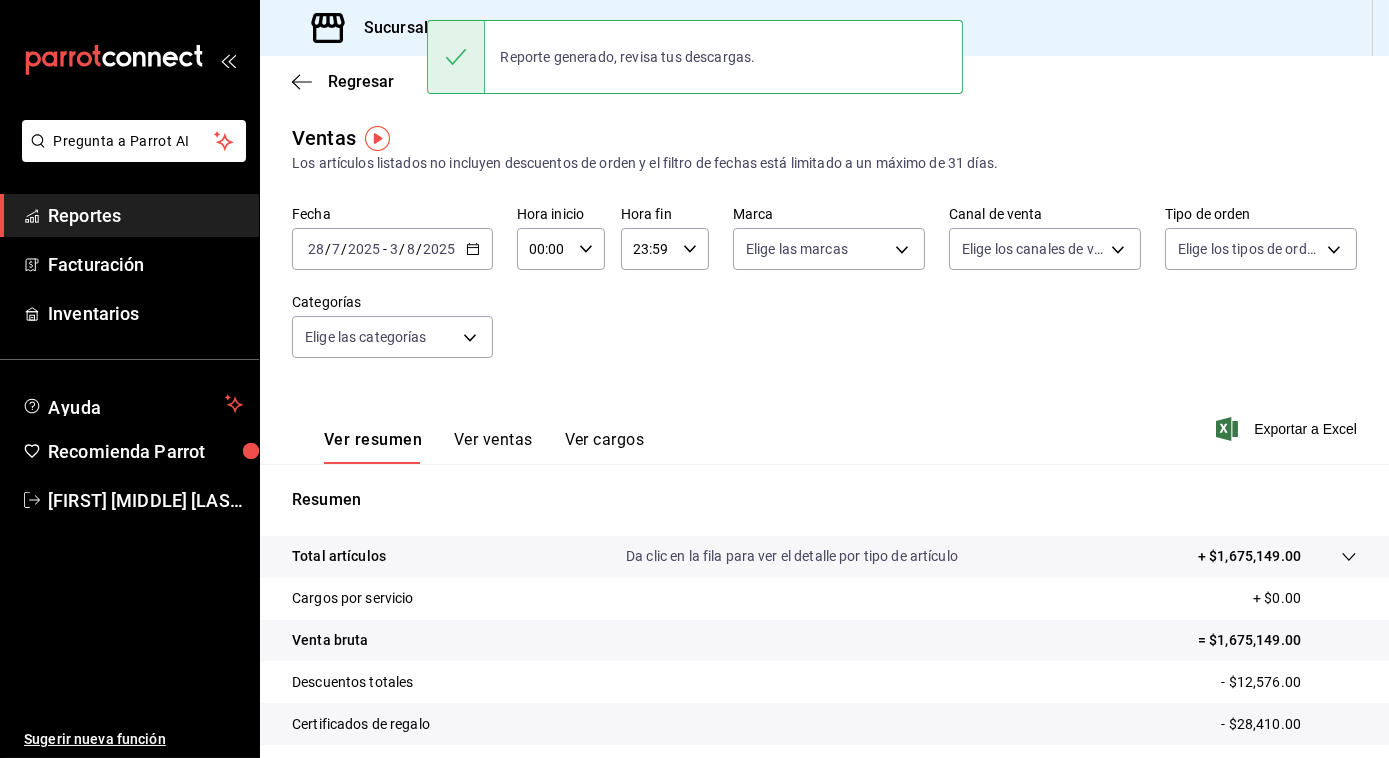click 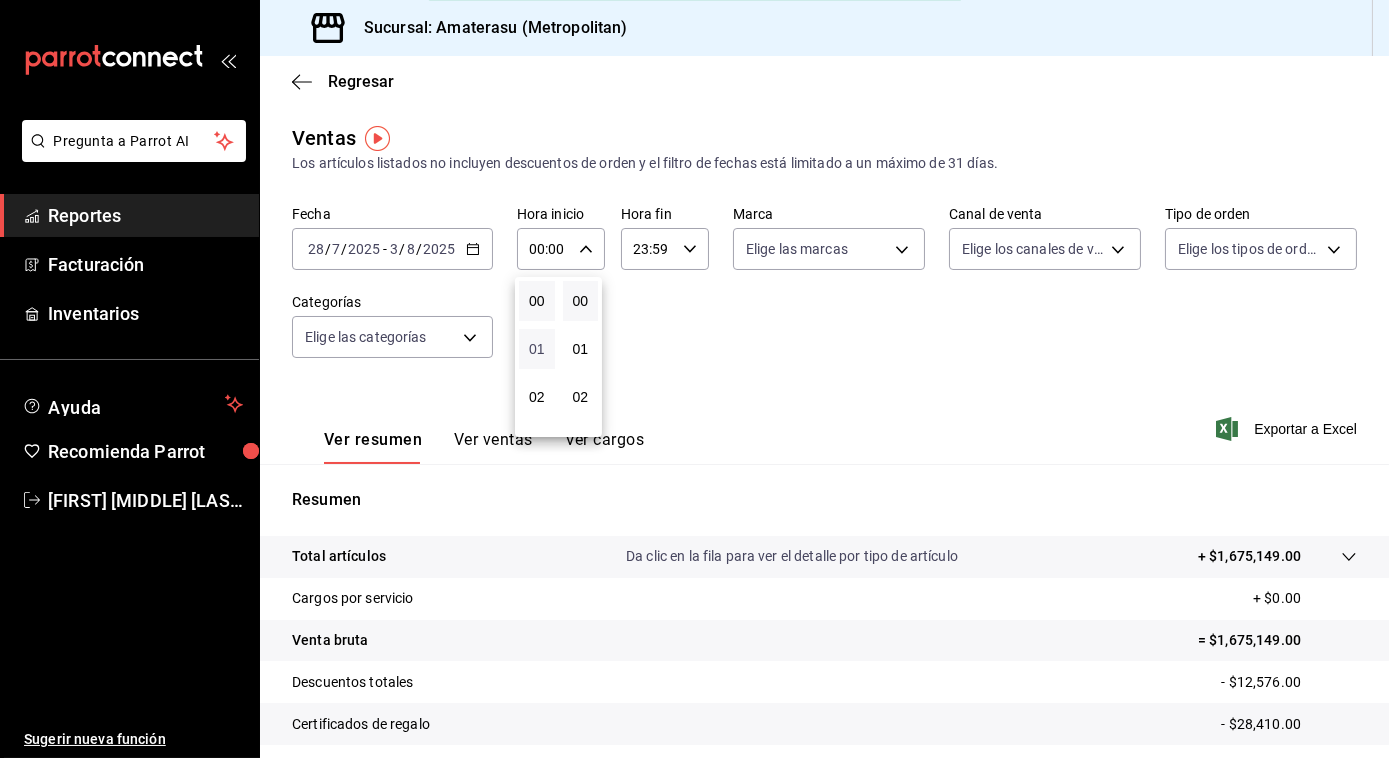 scroll, scrollTop: 165, scrollLeft: 0, axis: vertical 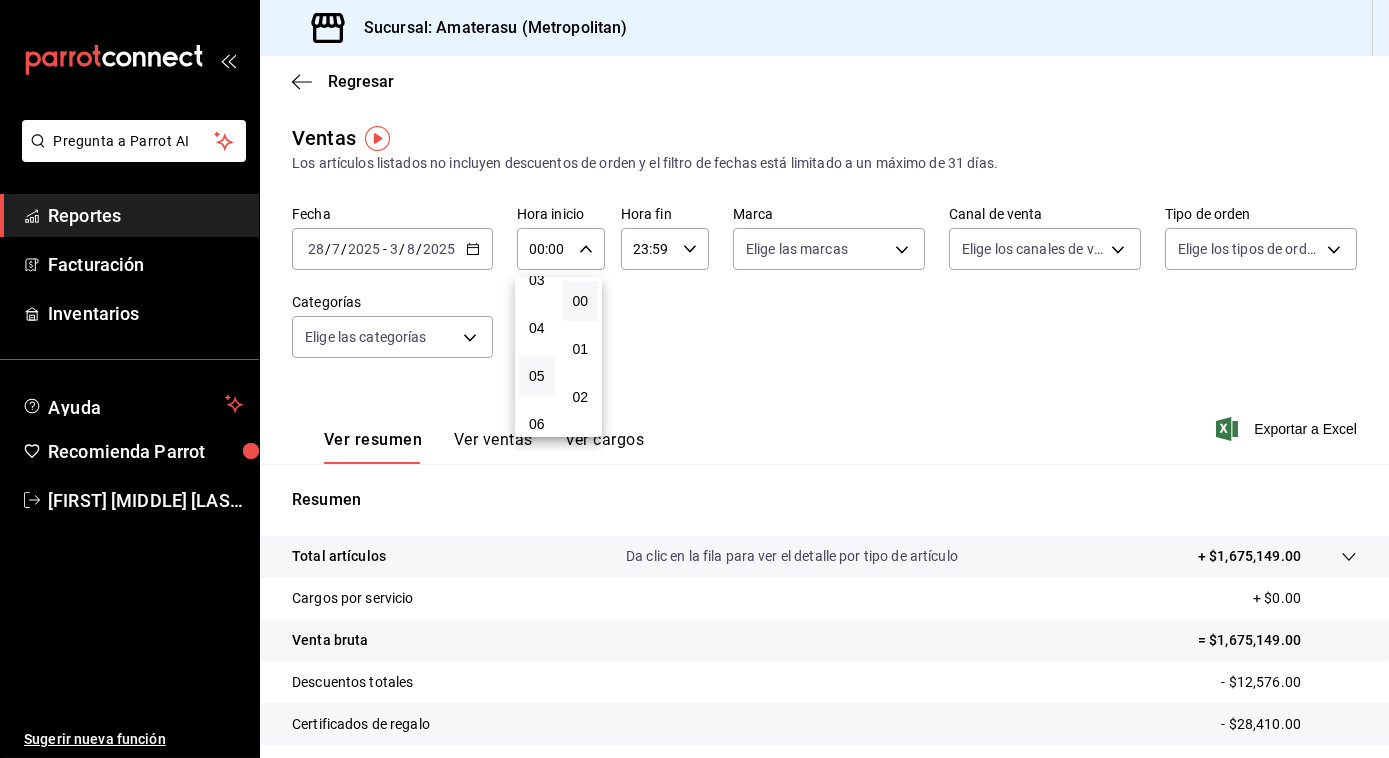 click on "05" at bounding box center [537, 376] 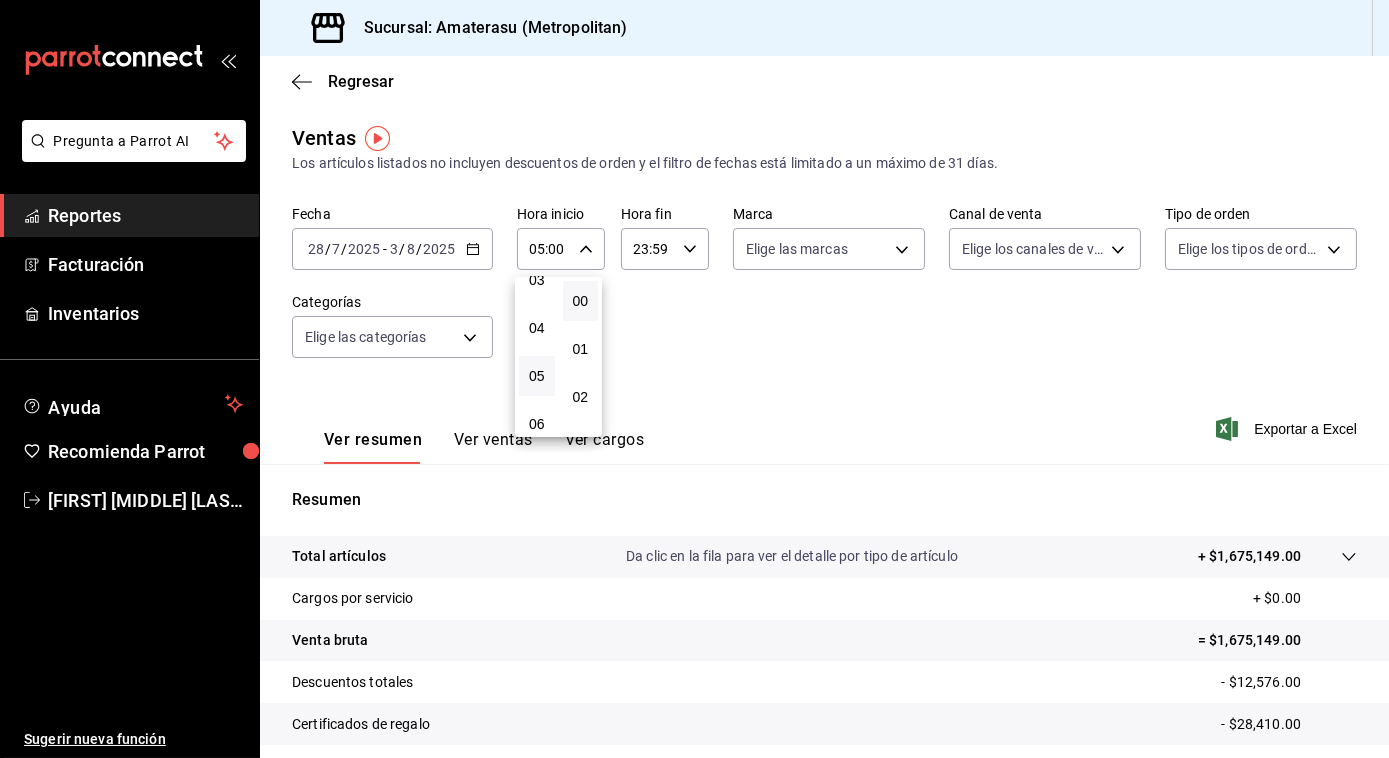 click at bounding box center (694, 379) 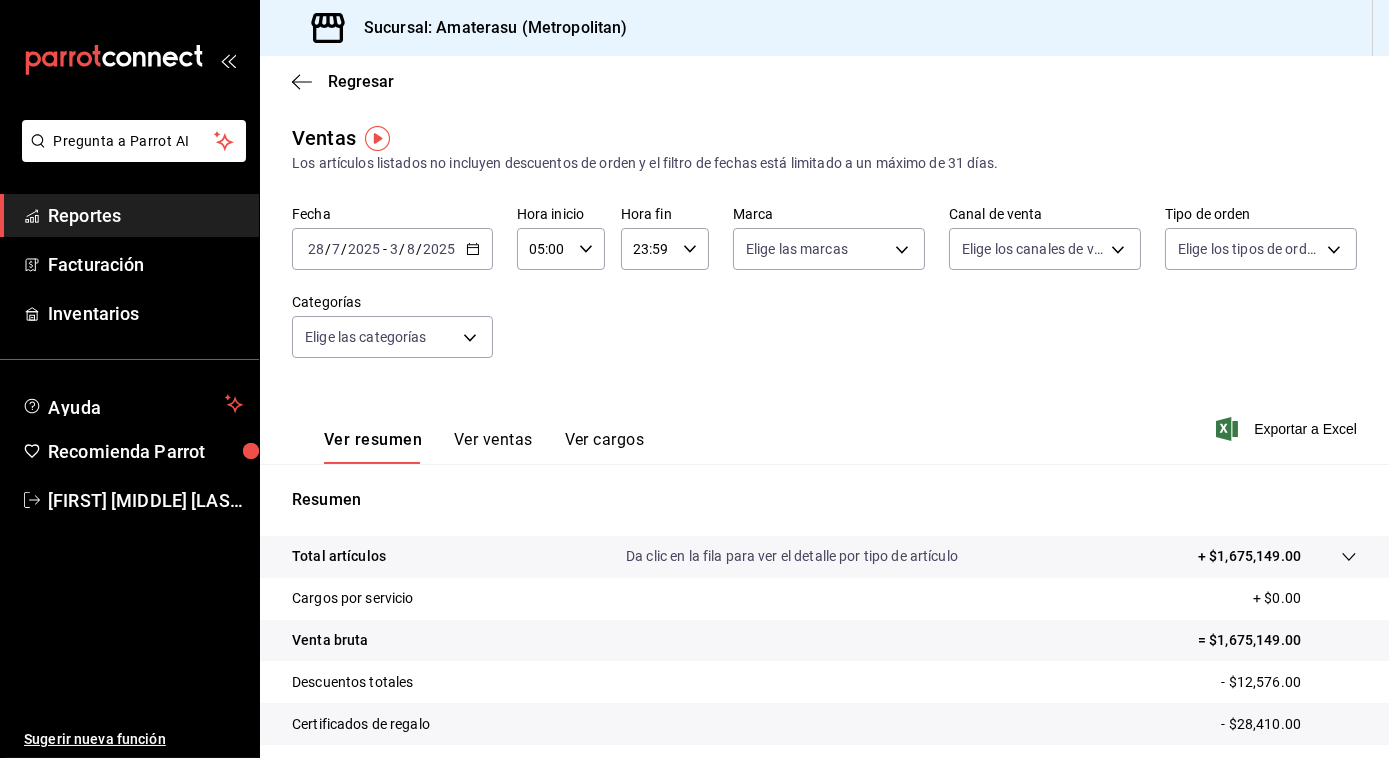 click on "Exportar a Excel" at bounding box center (1288, 429) 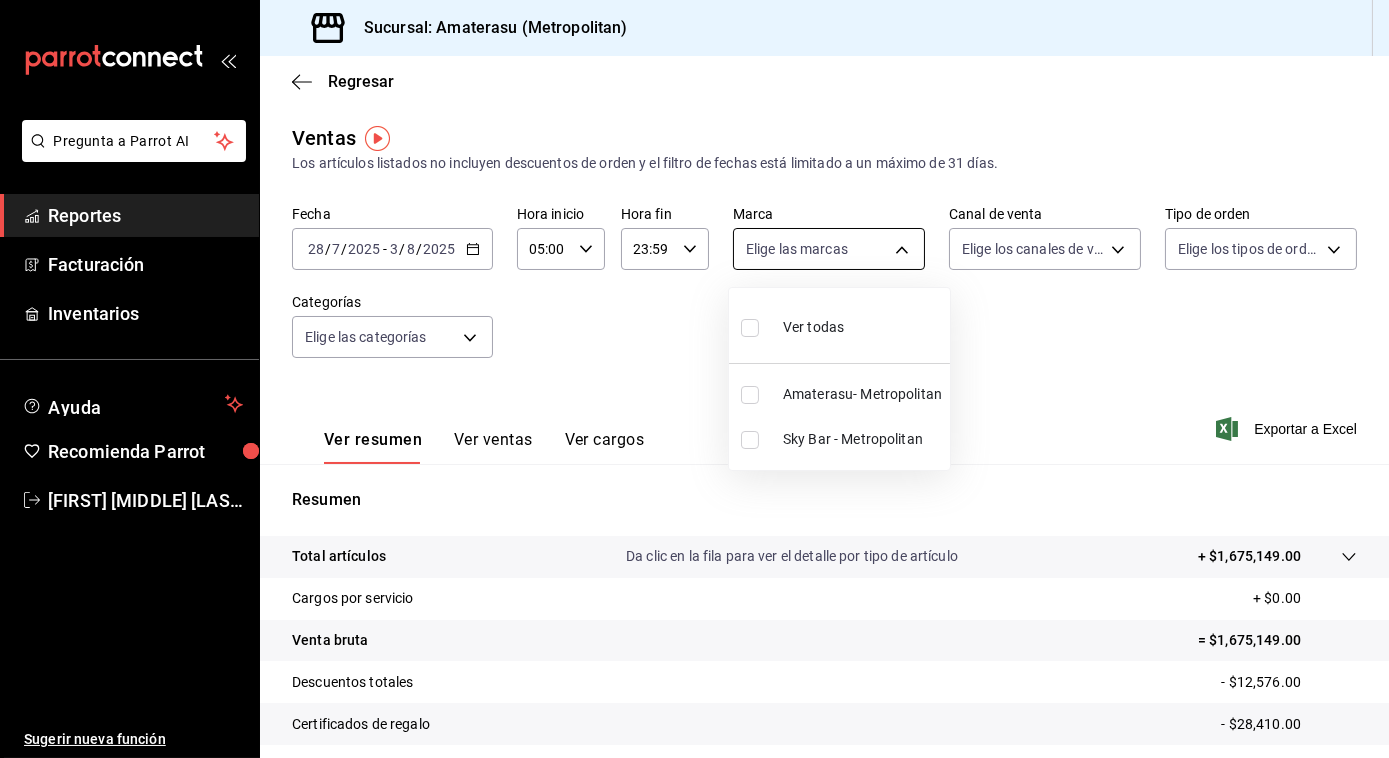 click on "Pregunta a Parrot AI Reportes   Facturación   Inventarios   Ayuda Recomienda Parrot   [FIRST] [MIDDLE] [LAST]   Sugerir nueva función   Sucursal: Amaterasu (Metropolitan) Regresar Ventas Los artículos listados no incluyen descuentos de orden y el filtro de fechas está limitado a un máximo de 31 días. Fecha 2025-07-28 28 / 7 / 2025 - 2025-08-03 3 / 8 / 2025 Hora inicio 05:00 Hora inicio Hora fin 23:59 Hora fin Marca Elige las marcas Canal de venta Elige los canales de venta Tipo de orden Elige los tipos de orden Categorías Elige las categorías Ver resumen Ver ventas Ver cargos Exportar a Excel Resumen Total artículos Da clic en la fila para ver el detalle por tipo de artículo + $1,675,149.00 Cargos por servicio + $0.00 Venta bruta = $1,675,149.00 Descuentos totales - $12,576.00 Certificados de regalo - $28,410.00 Venta total = $1,634,163.00 Impuestos - $225,401.79 Venta neta = $1,408,761.21 Pregunta a Parrot AI Reportes   Facturación   Inventarios   Ayuda Recomienda Parrot       Ir a video" at bounding box center (694, 379) 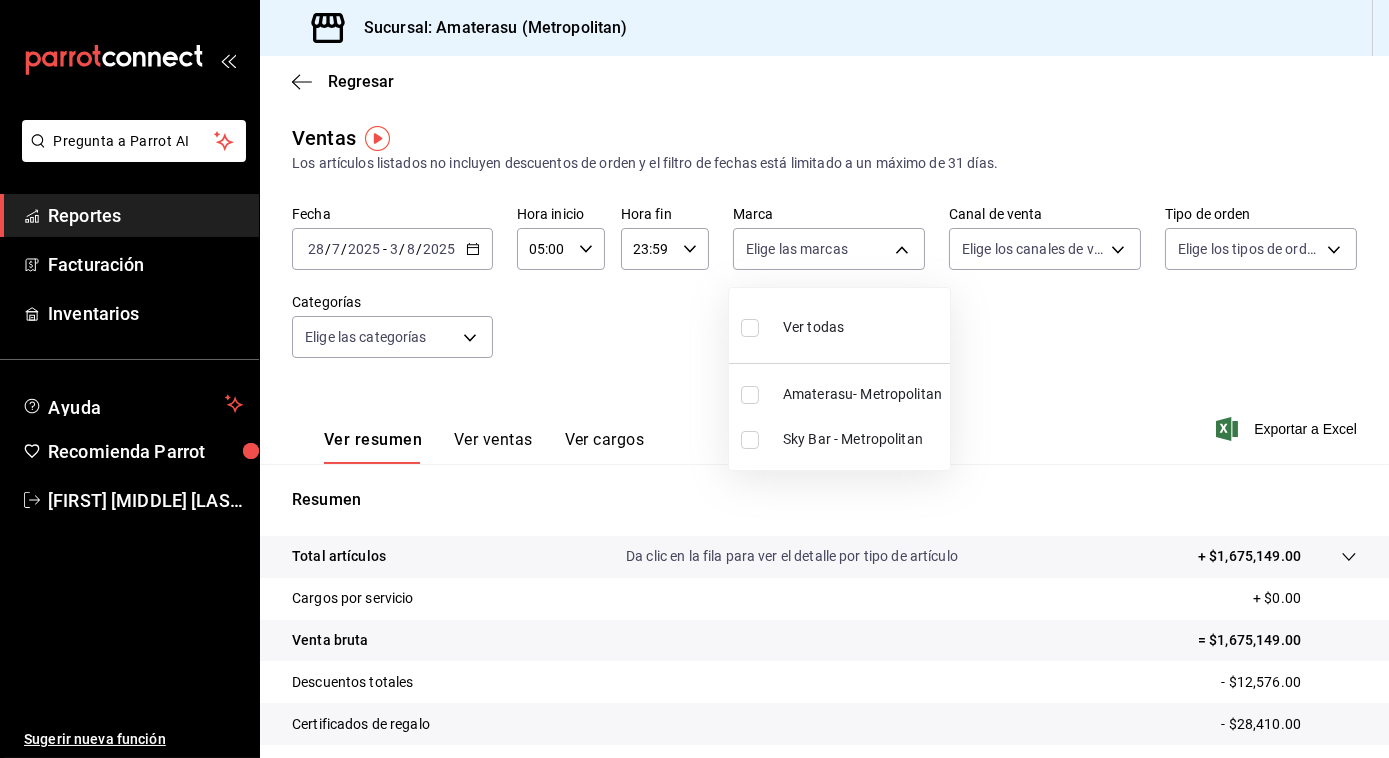 click at bounding box center [750, 395] 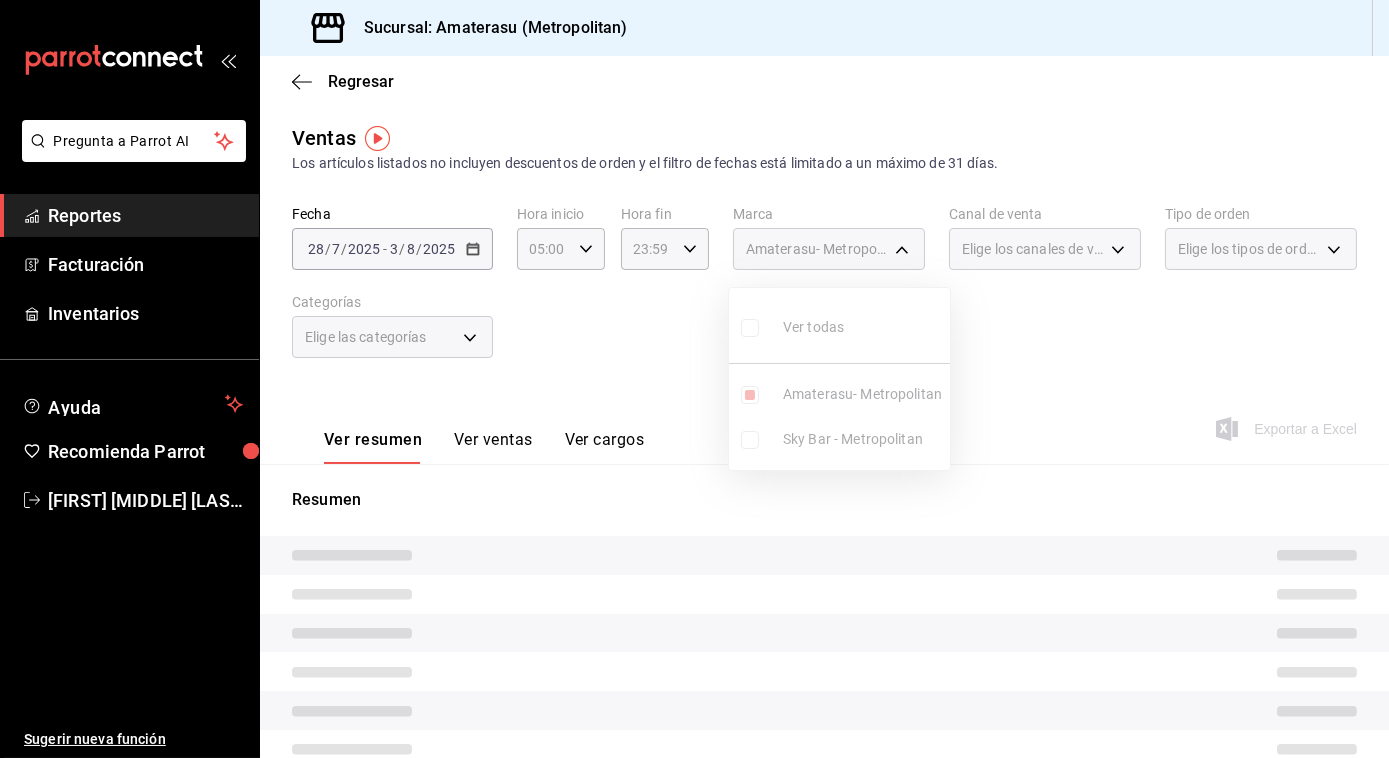 click at bounding box center (694, 379) 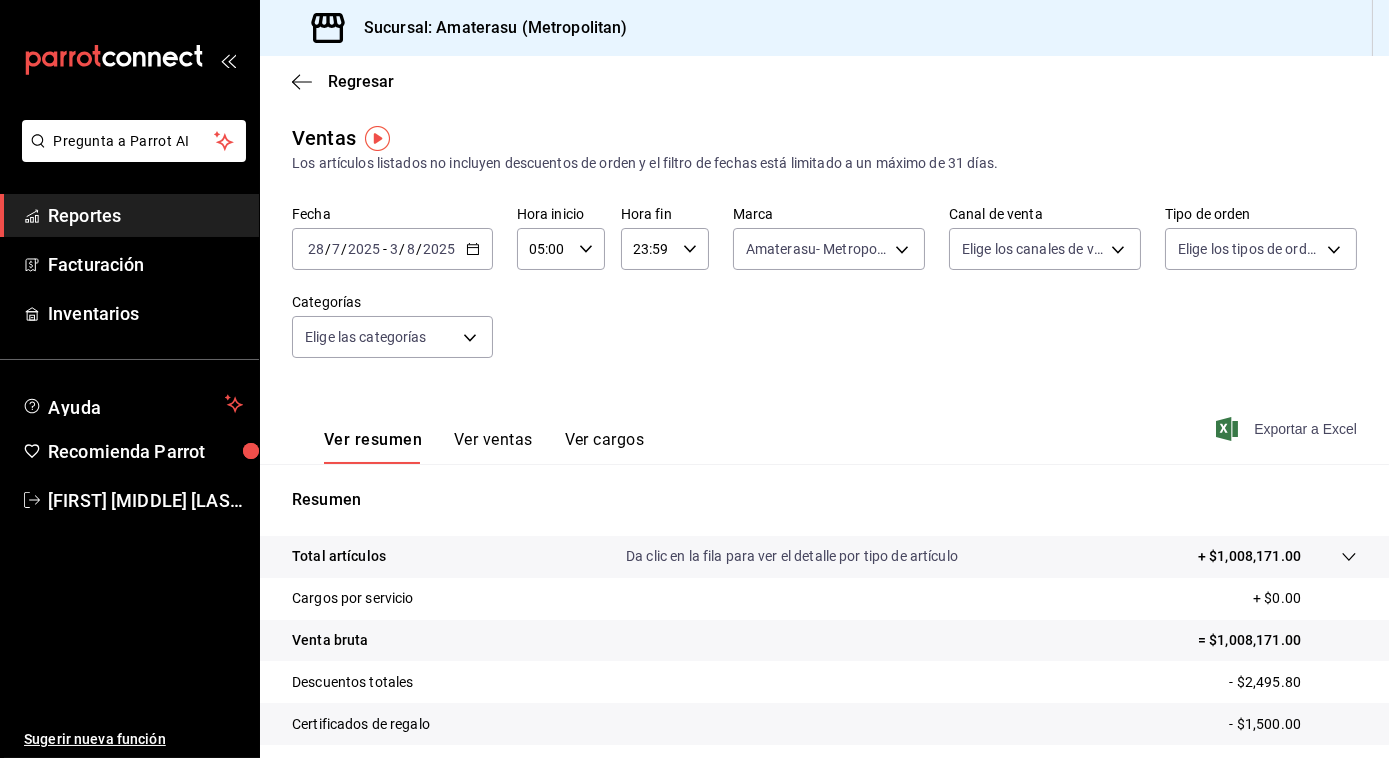 click on "Exportar a Excel" at bounding box center [1288, 429] 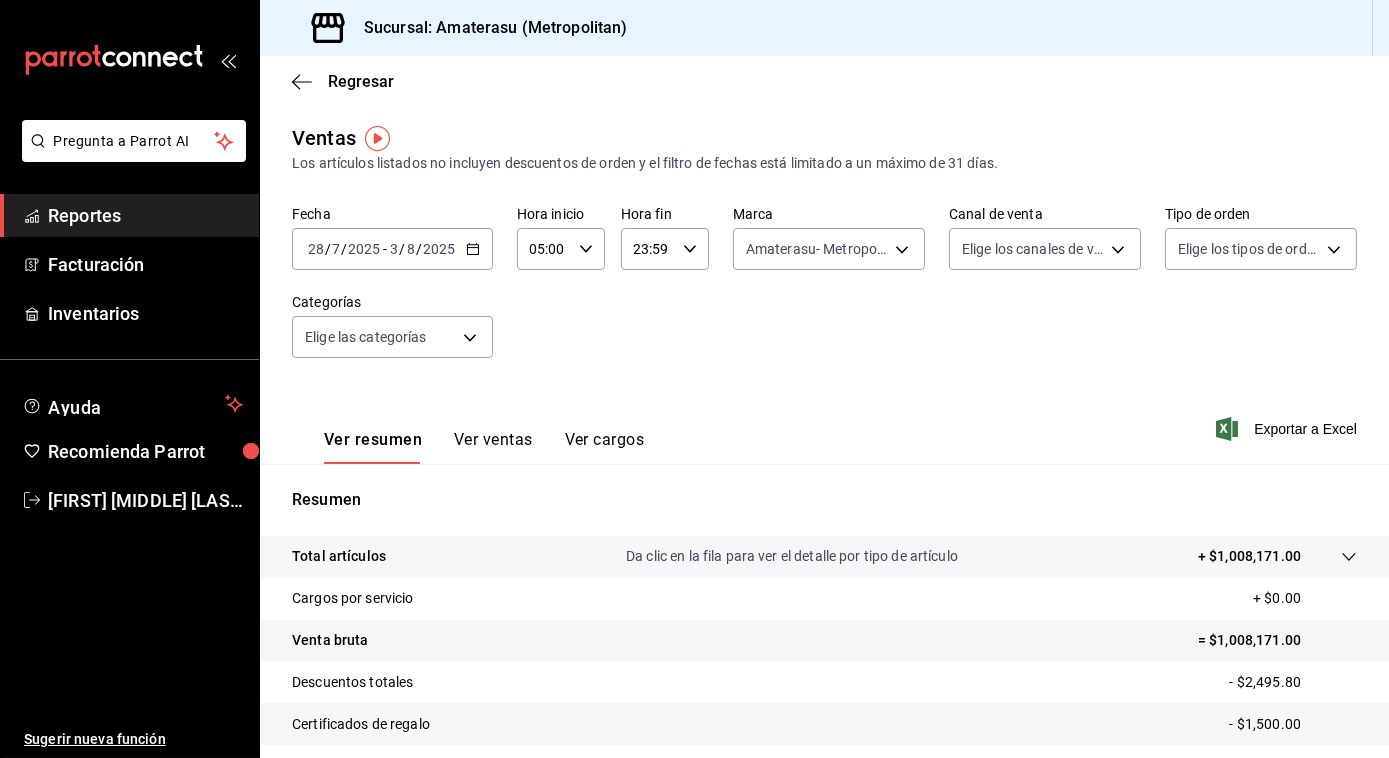 click on "2025-07-28 28 / 7 / 2025 - 2025-08-03 3 / 8 / 2025" at bounding box center (392, 249) 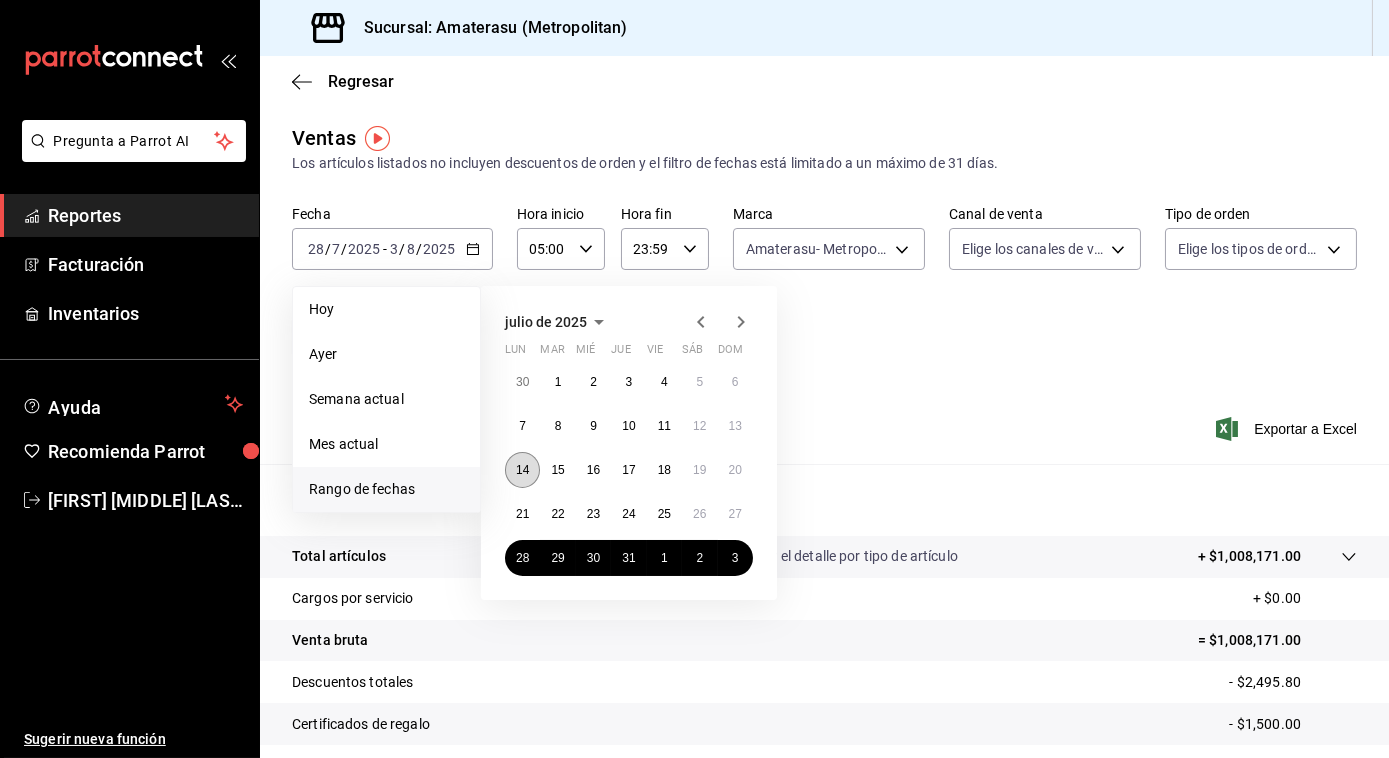 click on "14" at bounding box center (522, 470) 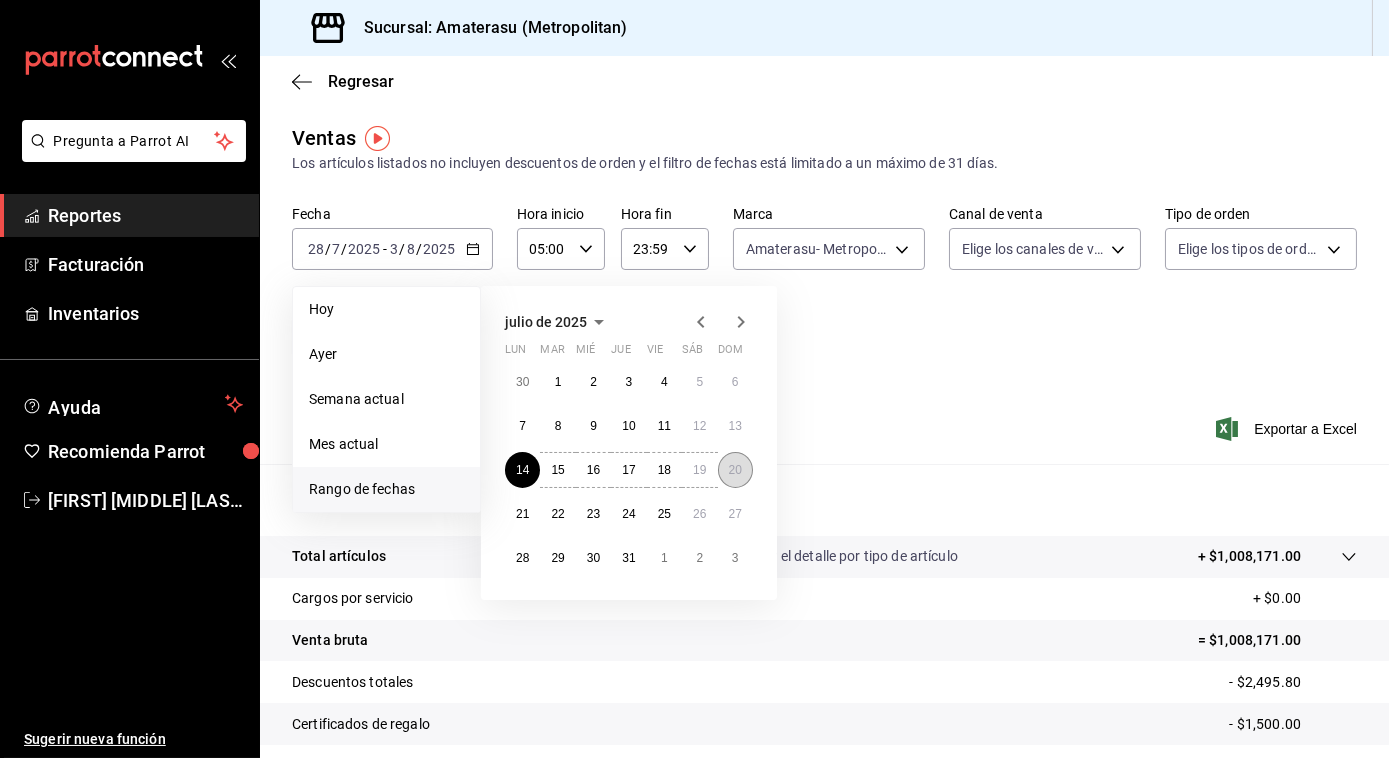 click on "20" at bounding box center [735, 470] 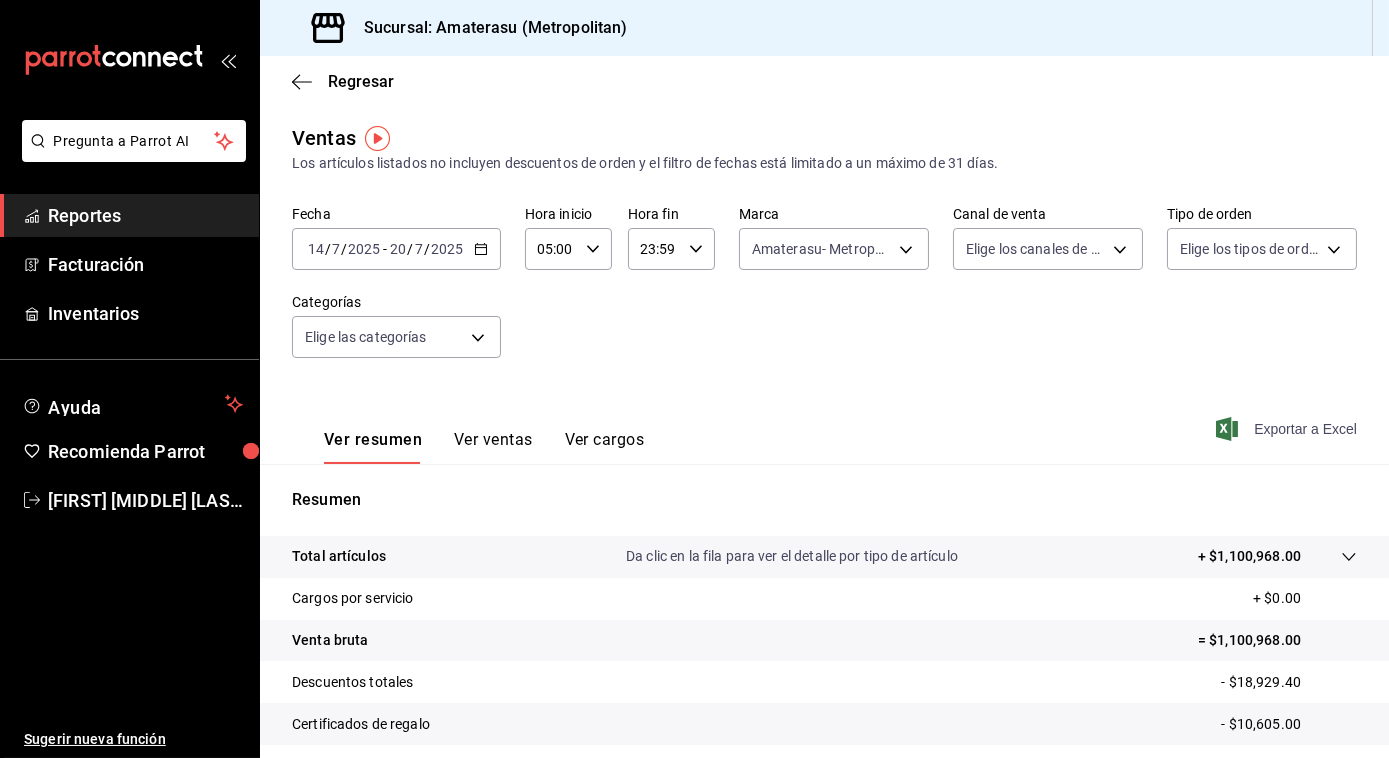 click on "Exportar a Excel" at bounding box center [1288, 429] 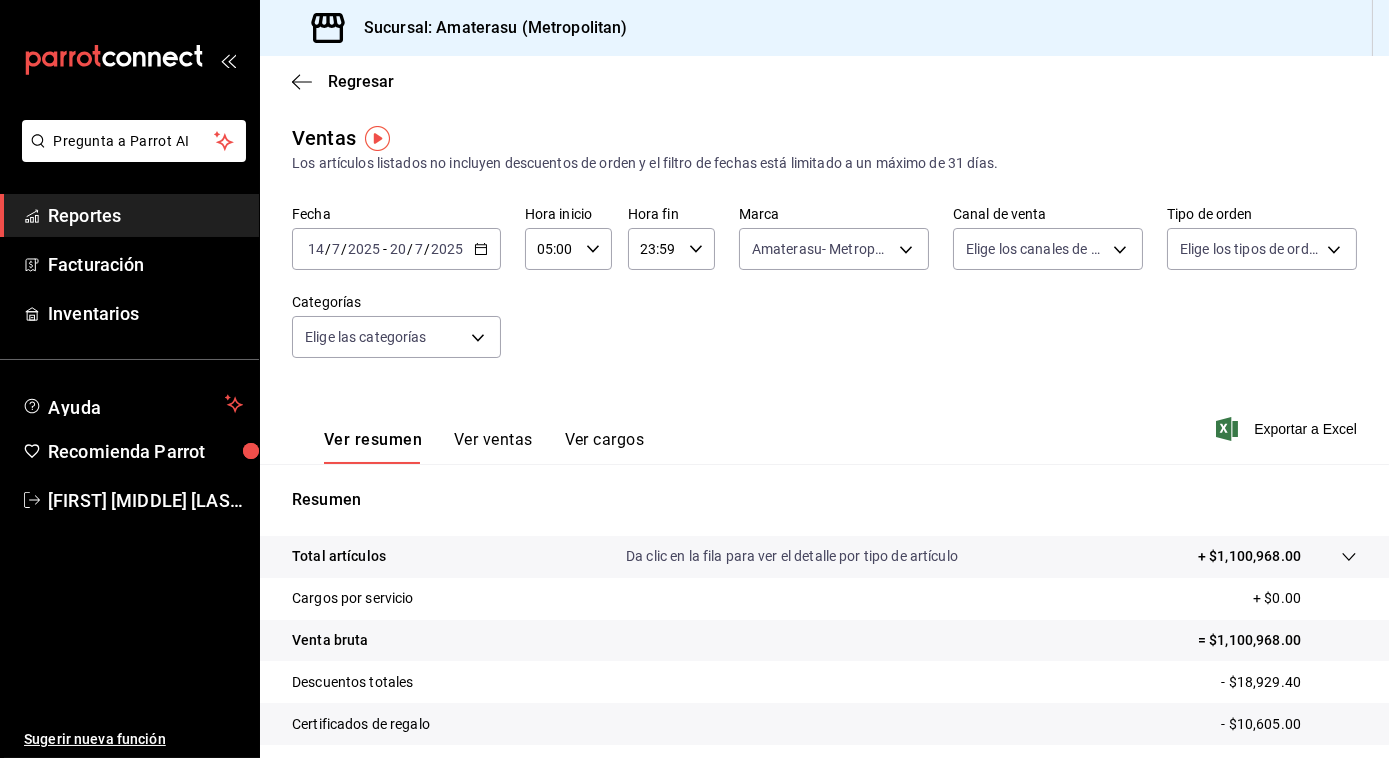 click 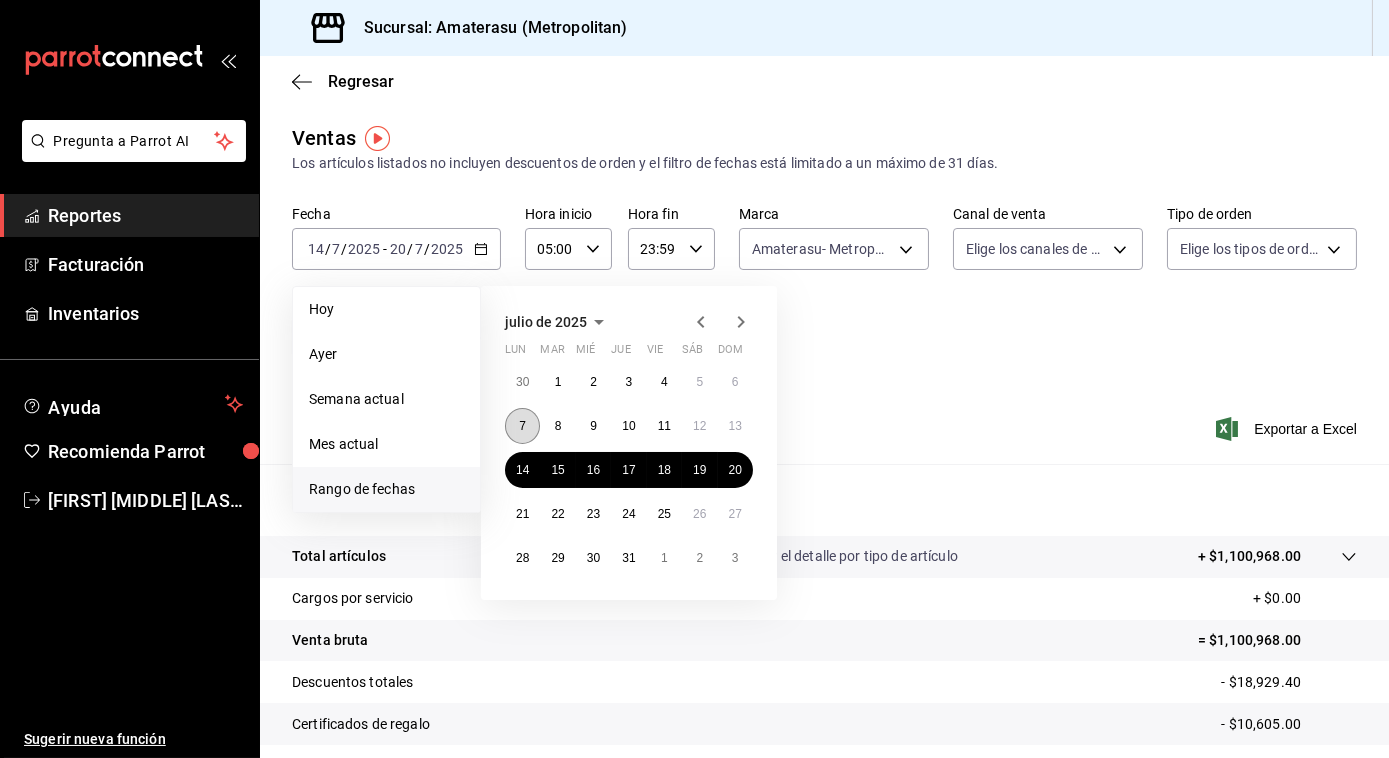 click on "7" at bounding box center (522, 426) 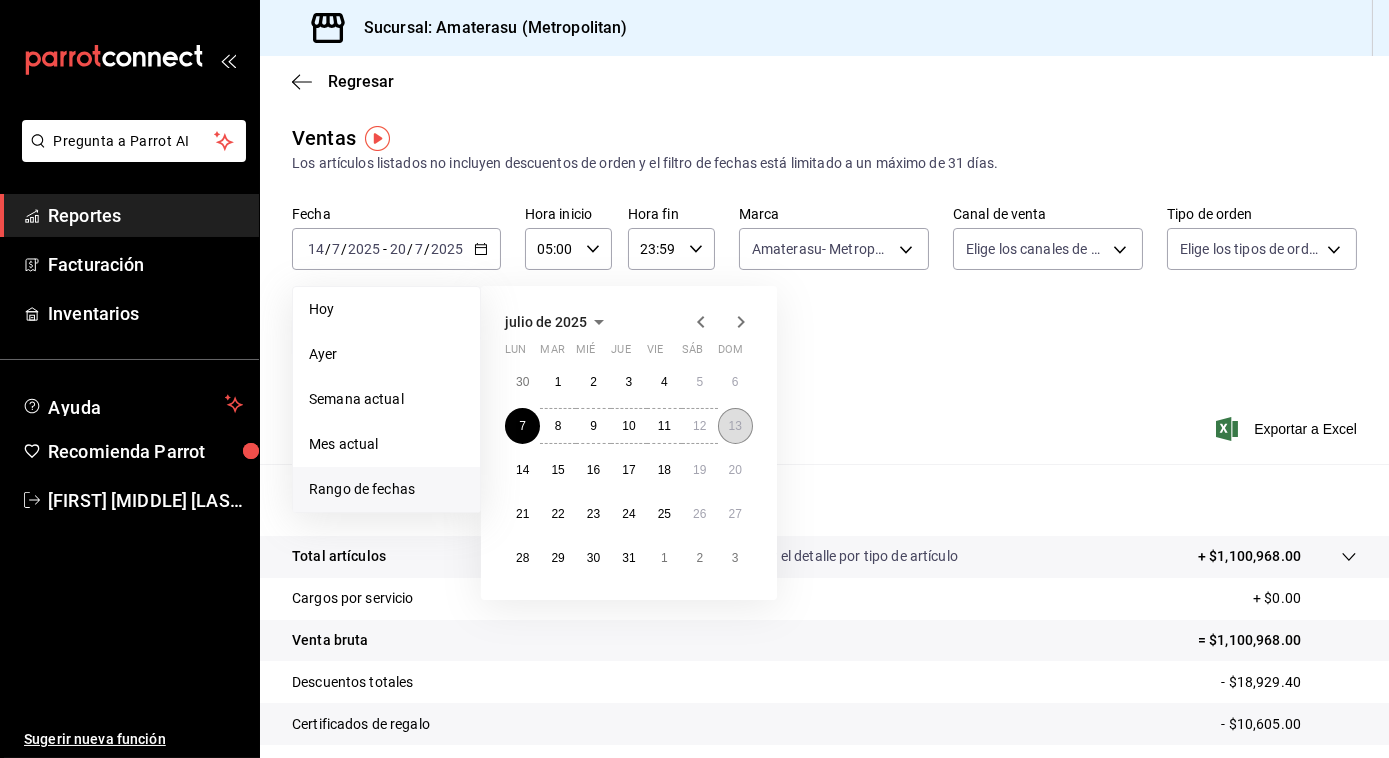 click on "13" at bounding box center [735, 426] 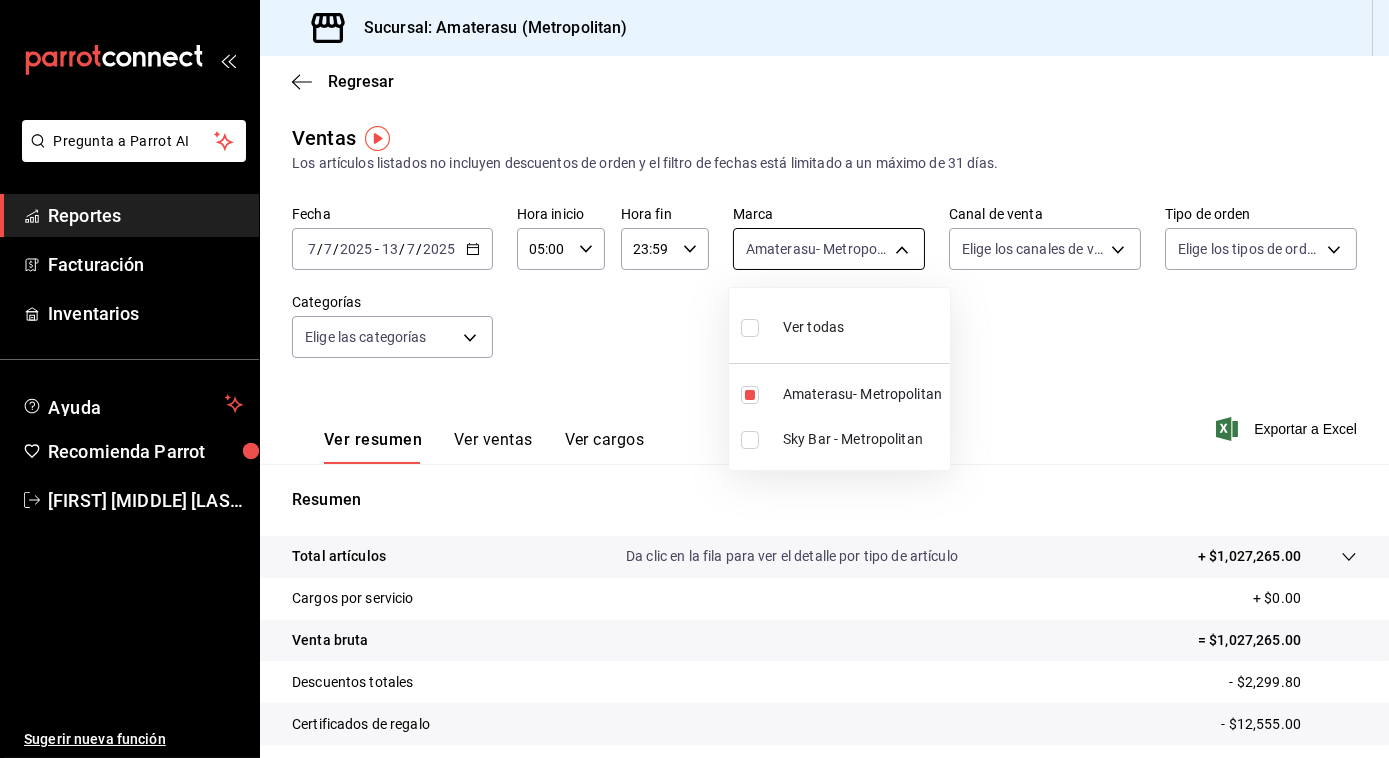 click on "Pregunta a Parrot AI Reportes   Facturación   Inventarios   Ayuda Recomienda Parrot   [FIRST] [MIDDLE] [LAST]   Sugerir nueva función   Sucursal: Amaterasu (Metropolitan) Regresar Ventas Los artículos listados no incluyen descuentos de orden y el filtro de fechas está limitado a un máximo de 31 días. Fecha 2025-07-07 7 / 7 / 2025 - 2025-07-13 13 / 7 / 2025 Hora inicio 05:00 Hora inicio Hora fin 23:59 Hora fin Marca Amaterasu- Metropolitan e4cd7fcb-d45b-43ae-a99f-ad4ccfcd9032 Canal de venta Elige los canales de venta Tipo de orden Elige los tipos de orden Categorías Elige las categorías Ver resumen Ver ventas Ver cargos Exportar a Excel Resumen Total artículos Da clic en la fila para ver el detalle por tipo de artículo + $1,027,265.00 Cargos por servicio + $0.00 Venta bruta = $1,027,265.00 Descuentos totales - $2,299.80 Certificados de regalo - $12,555.00 Venta total = $1,012,410.20 Impuestos - $139,642.79 Venta neta = $872,767.41 Pregunta a Parrot AI Reportes   Facturación   Inventarios   Ayuda" at bounding box center (694, 379) 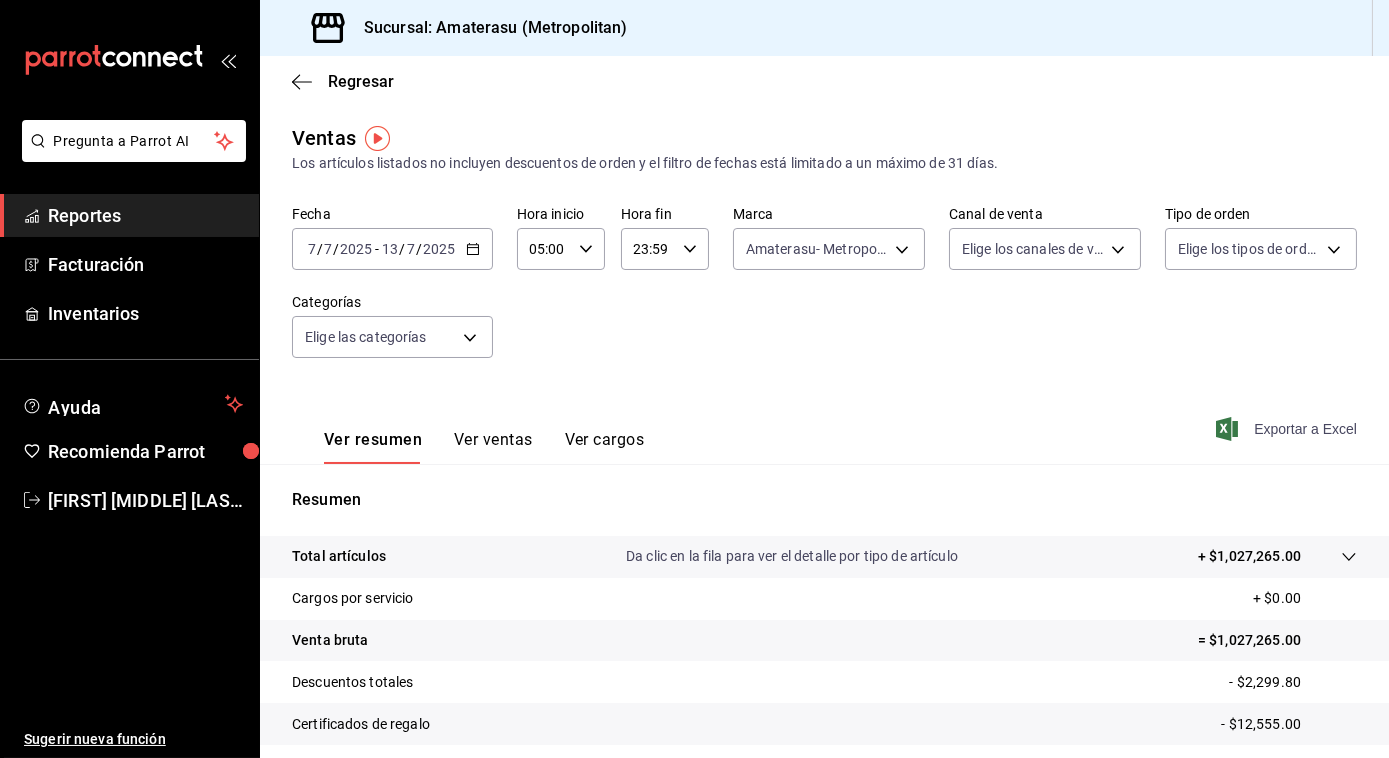 click on "Exportar a Excel" at bounding box center [1288, 429] 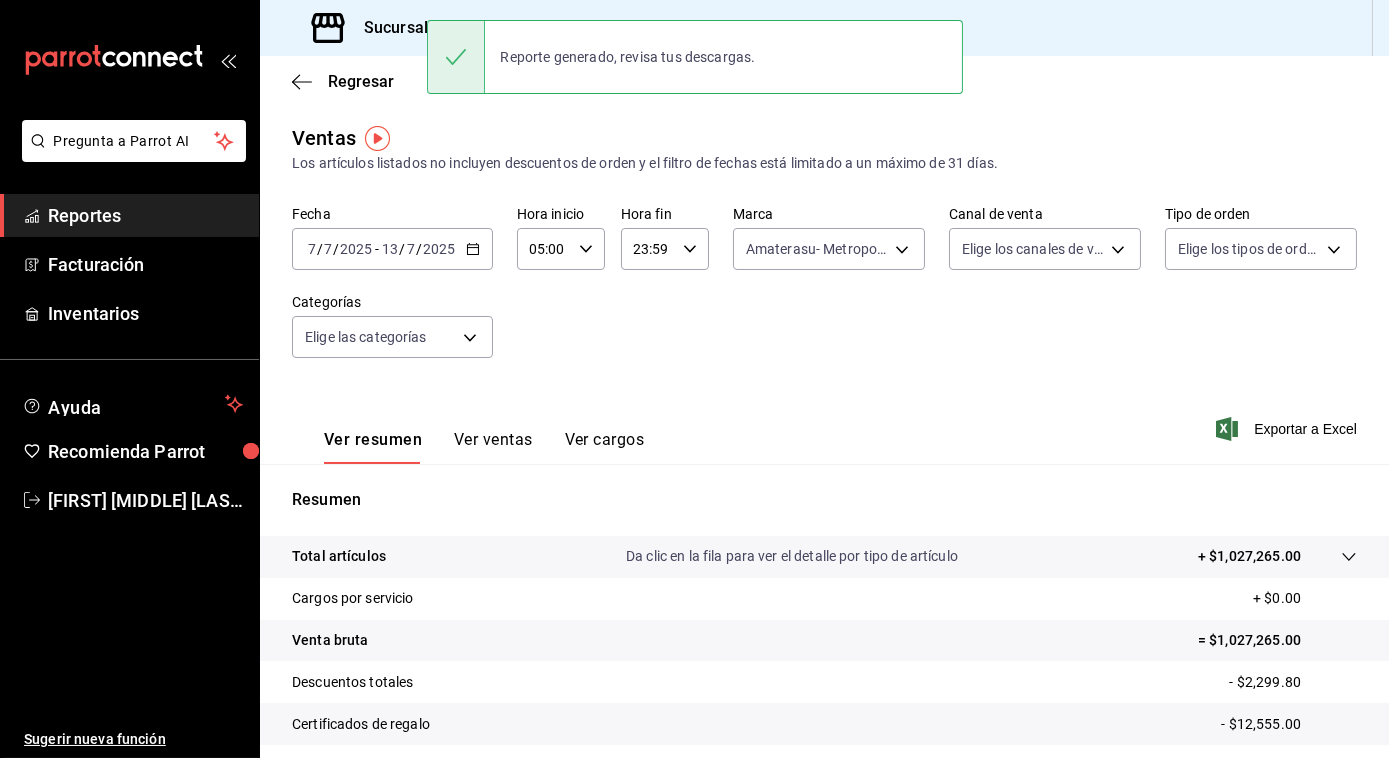 click 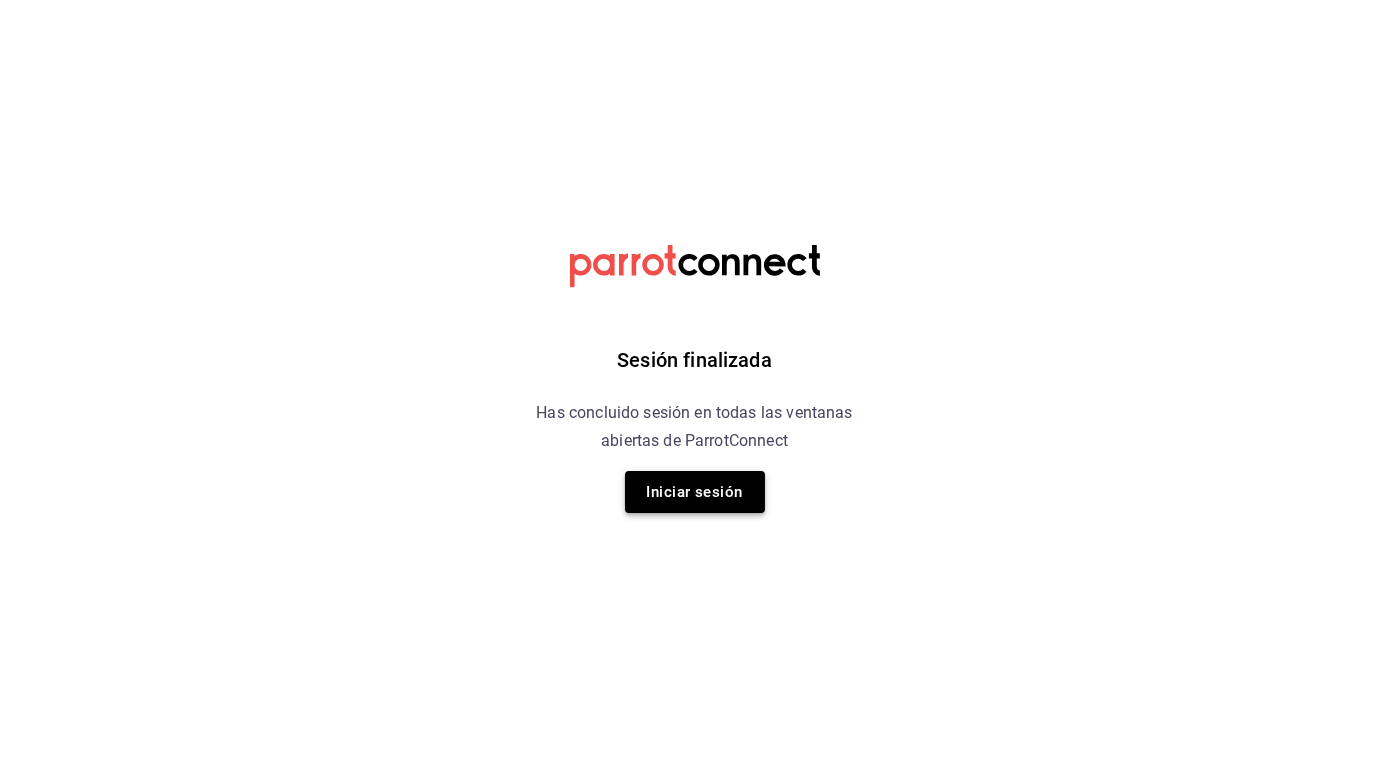 click on "Iniciar sesión" at bounding box center (695, 492) 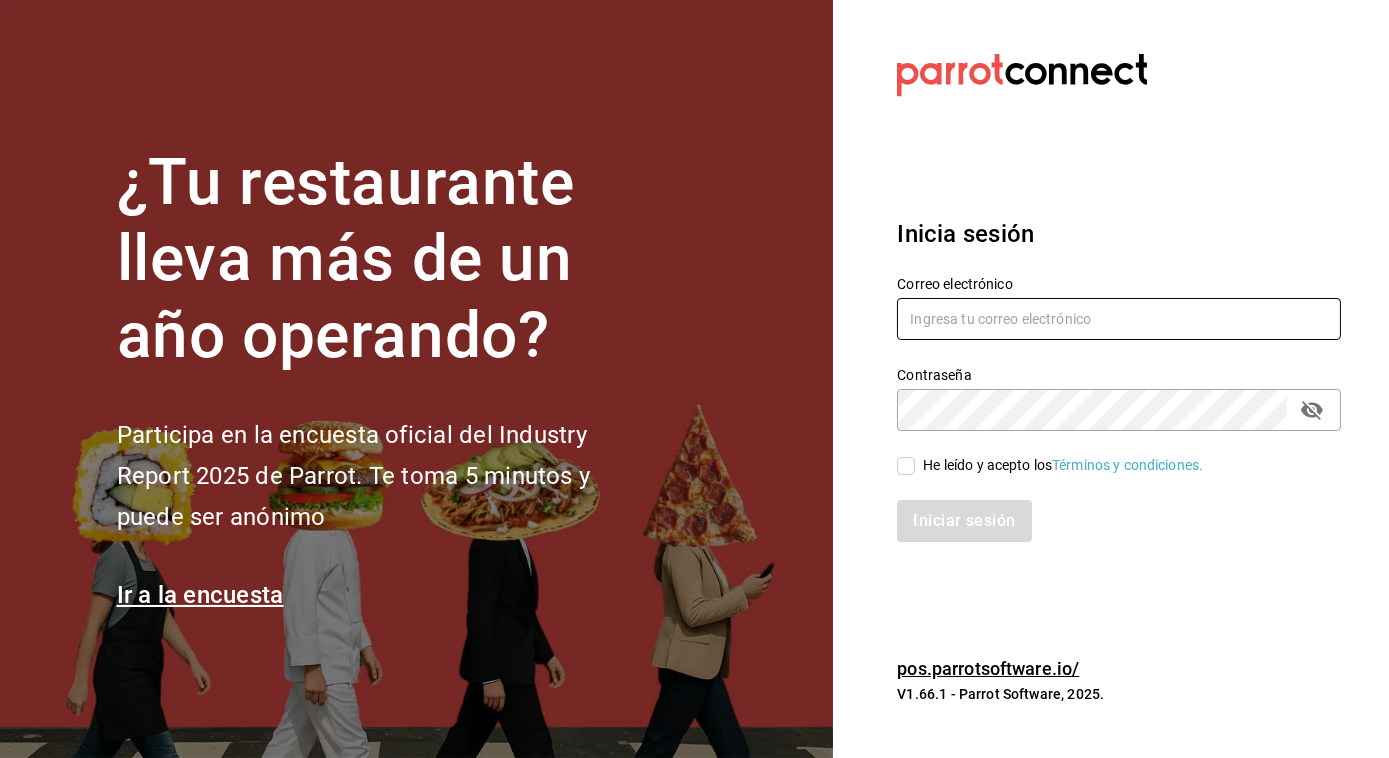 type on "[EMAIL]" 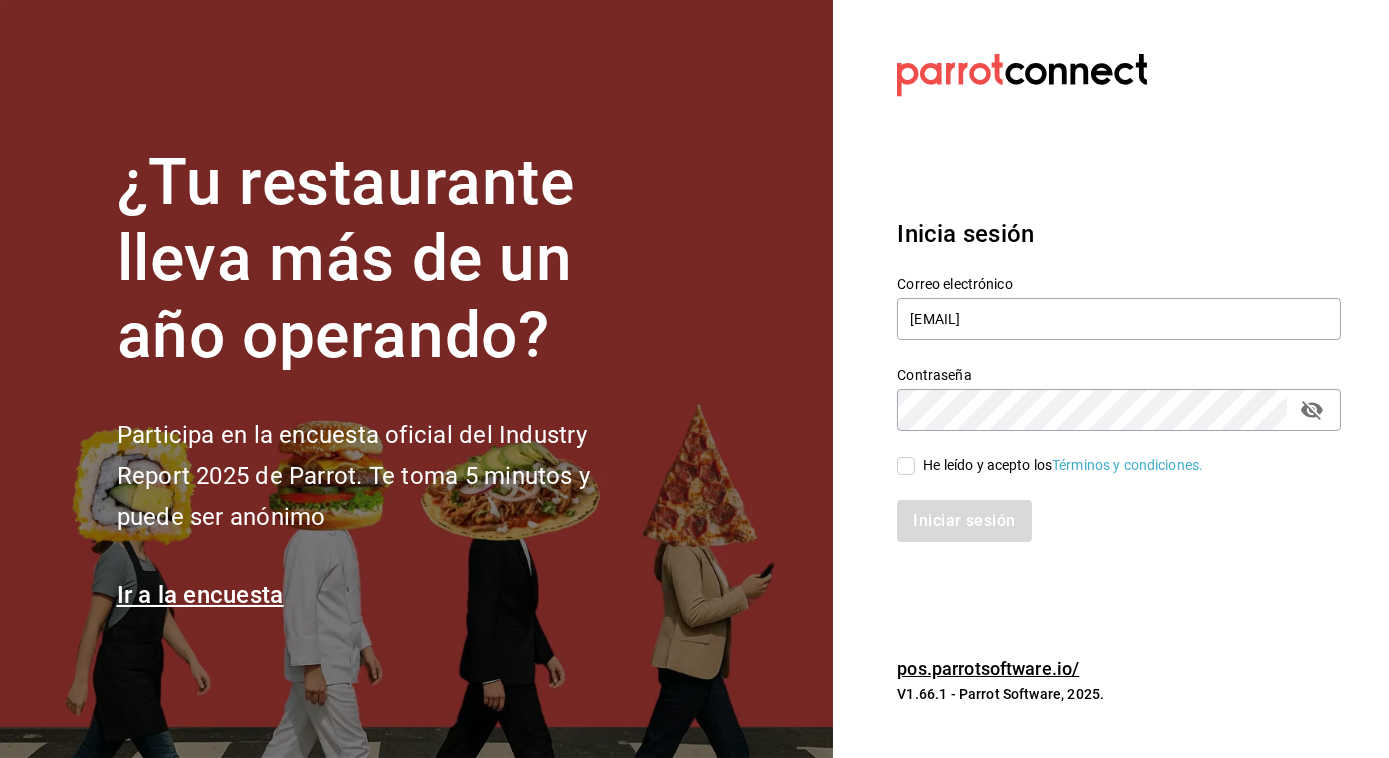 click on "He leído y acepto los  Términos y condiciones." at bounding box center [906, 466] 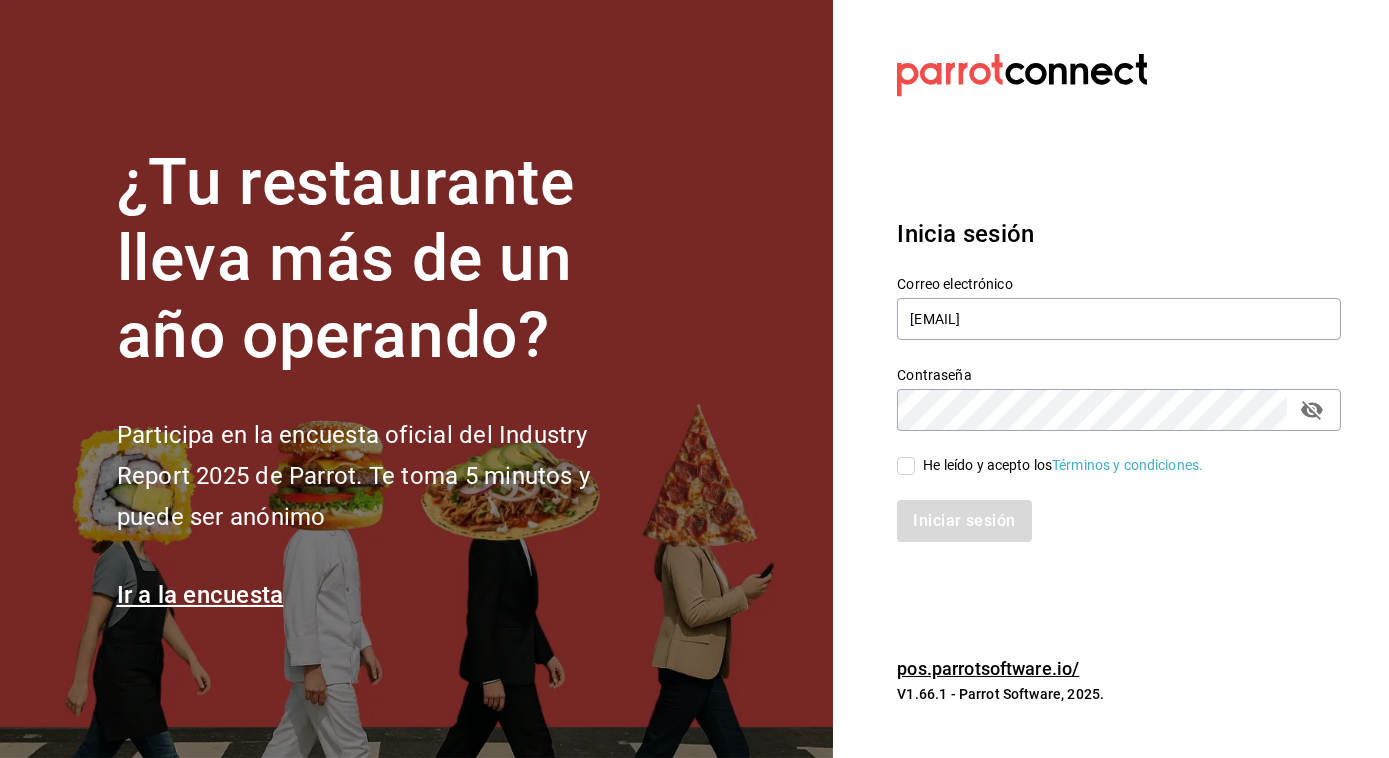 checkbox on "true" 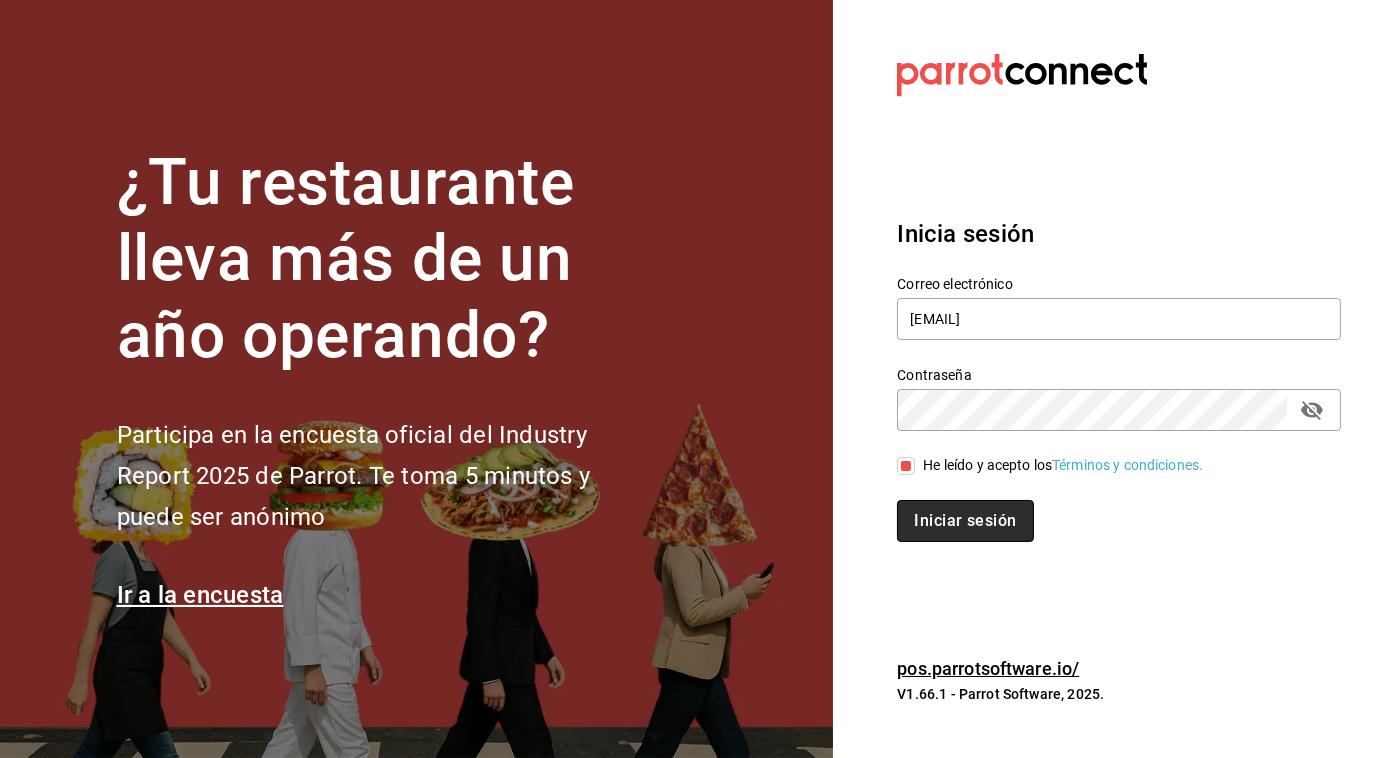 click on "Iniciar sesión" at bounding box center [965, 521] 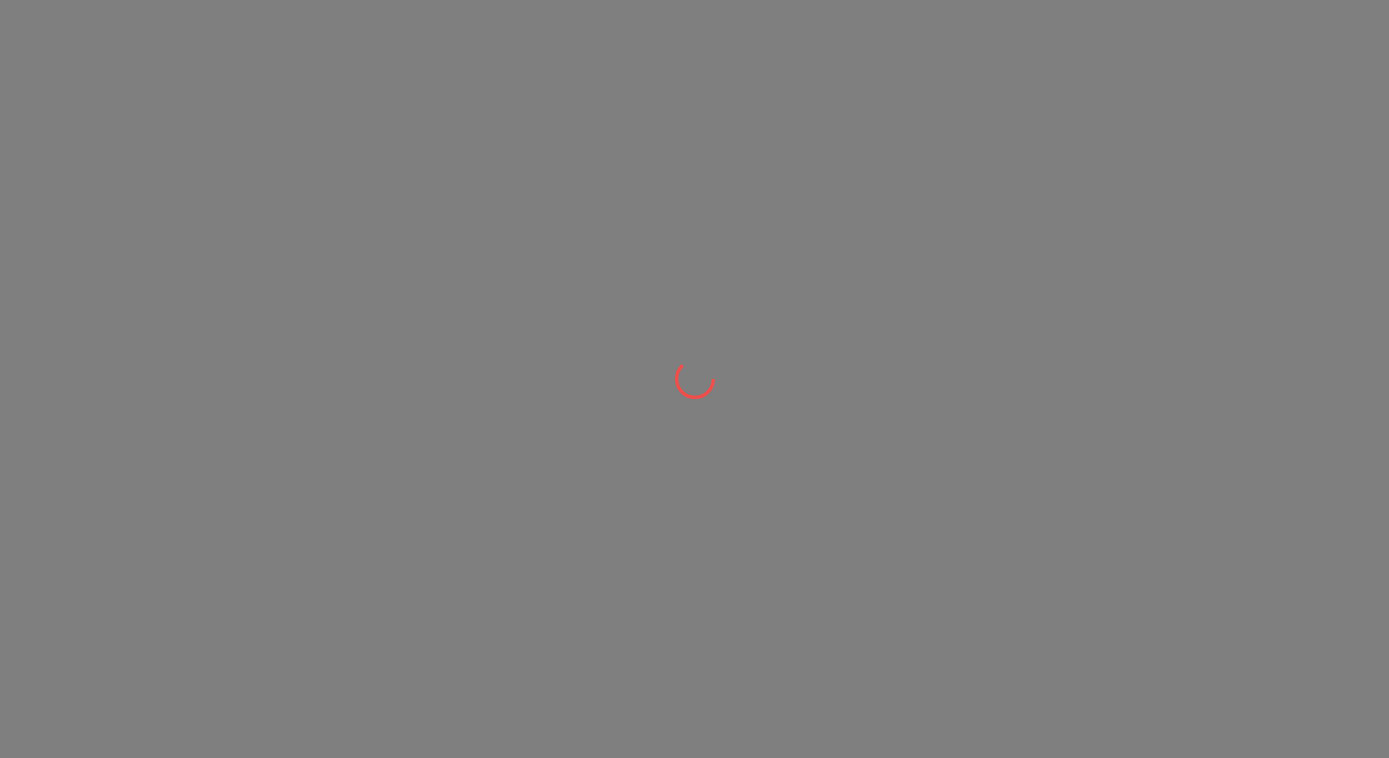 scroll, scrollTop: 0, scrollLeft: 0, axis: both 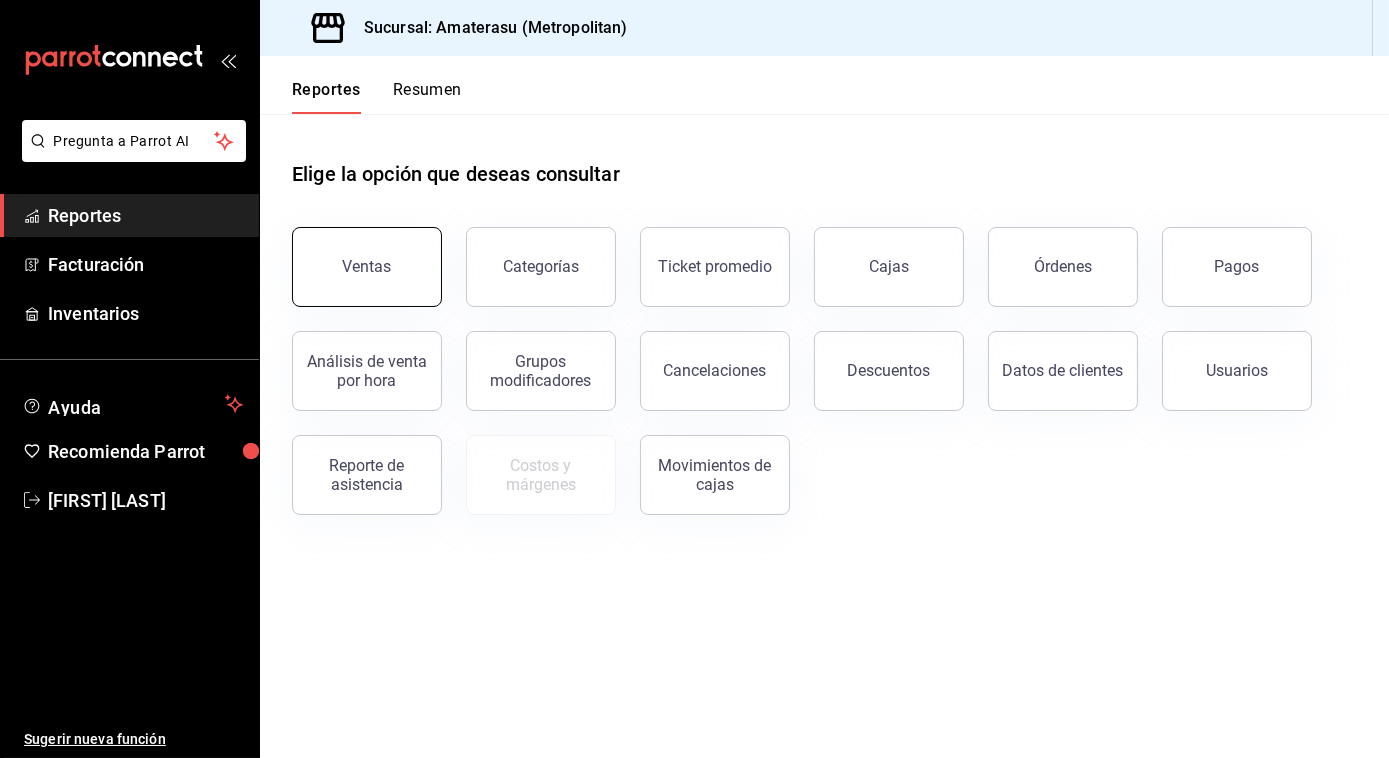 click on "Ventas" at bounding box center (367, 267) 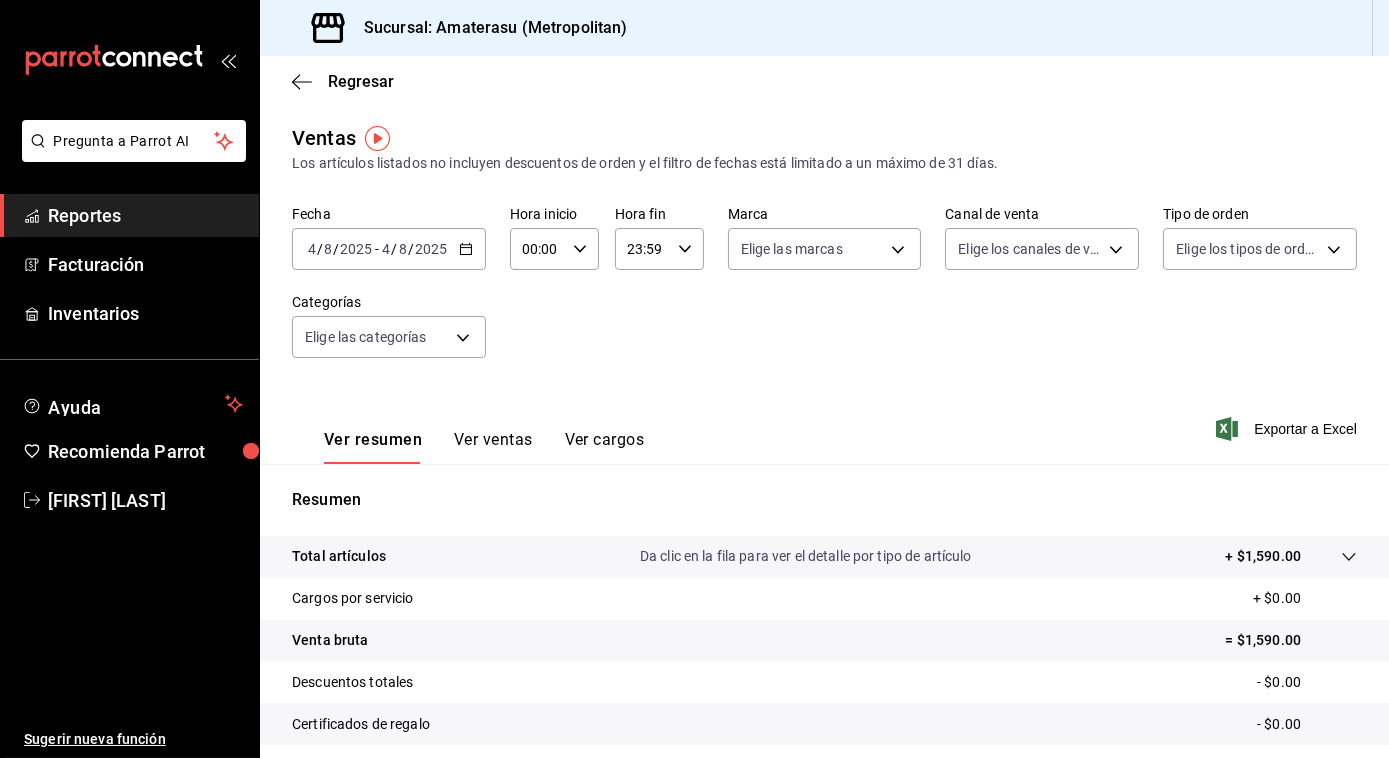 click 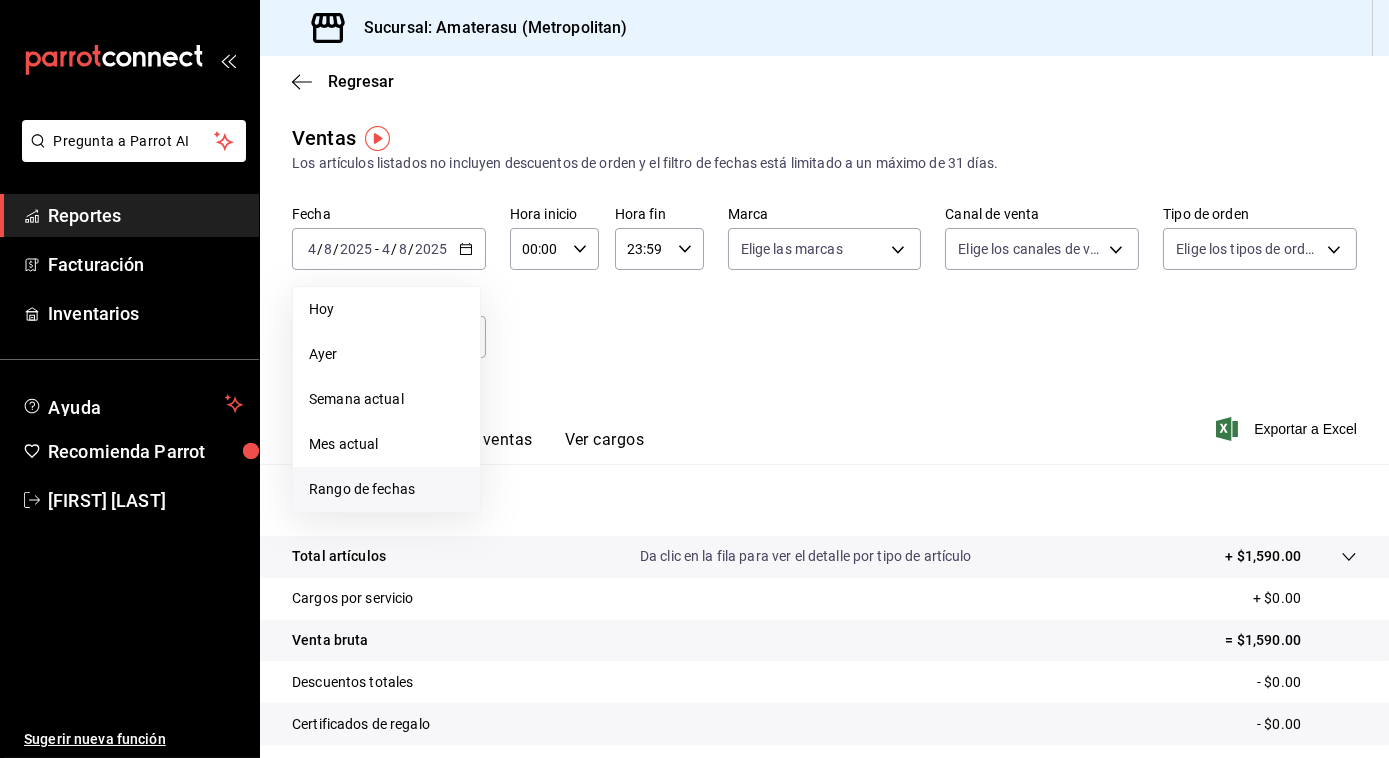 click on "Rango de fechas" at bounding box center (386, 489) 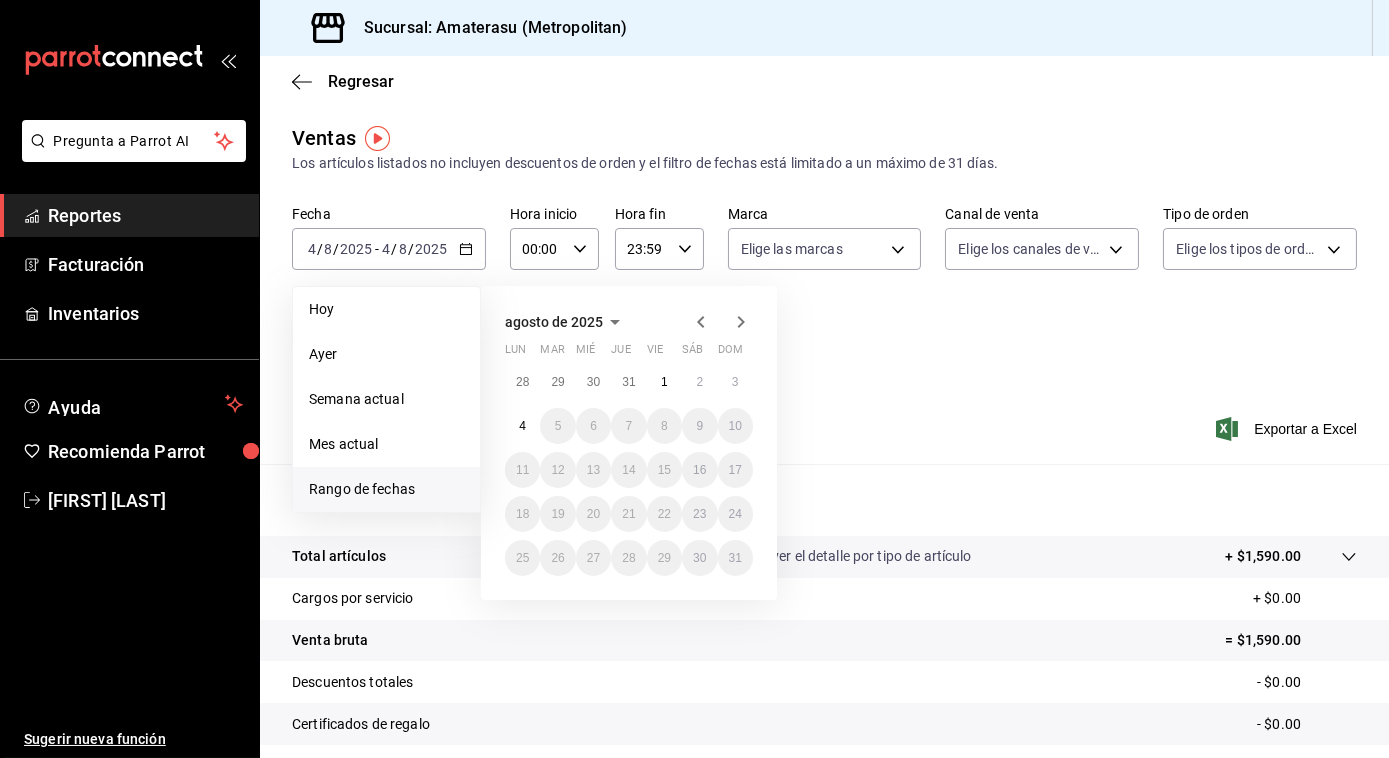 click 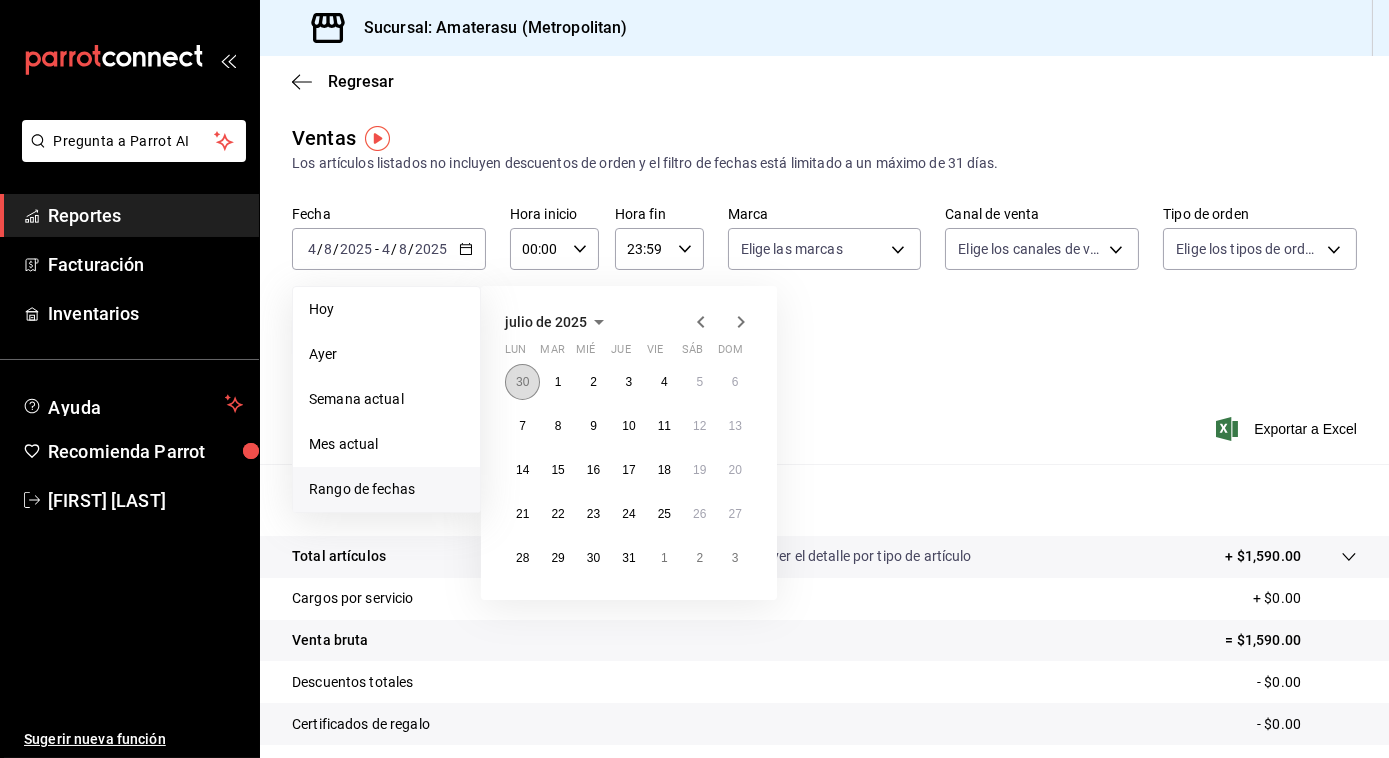 click on "30" at bounding box center (522, 382) 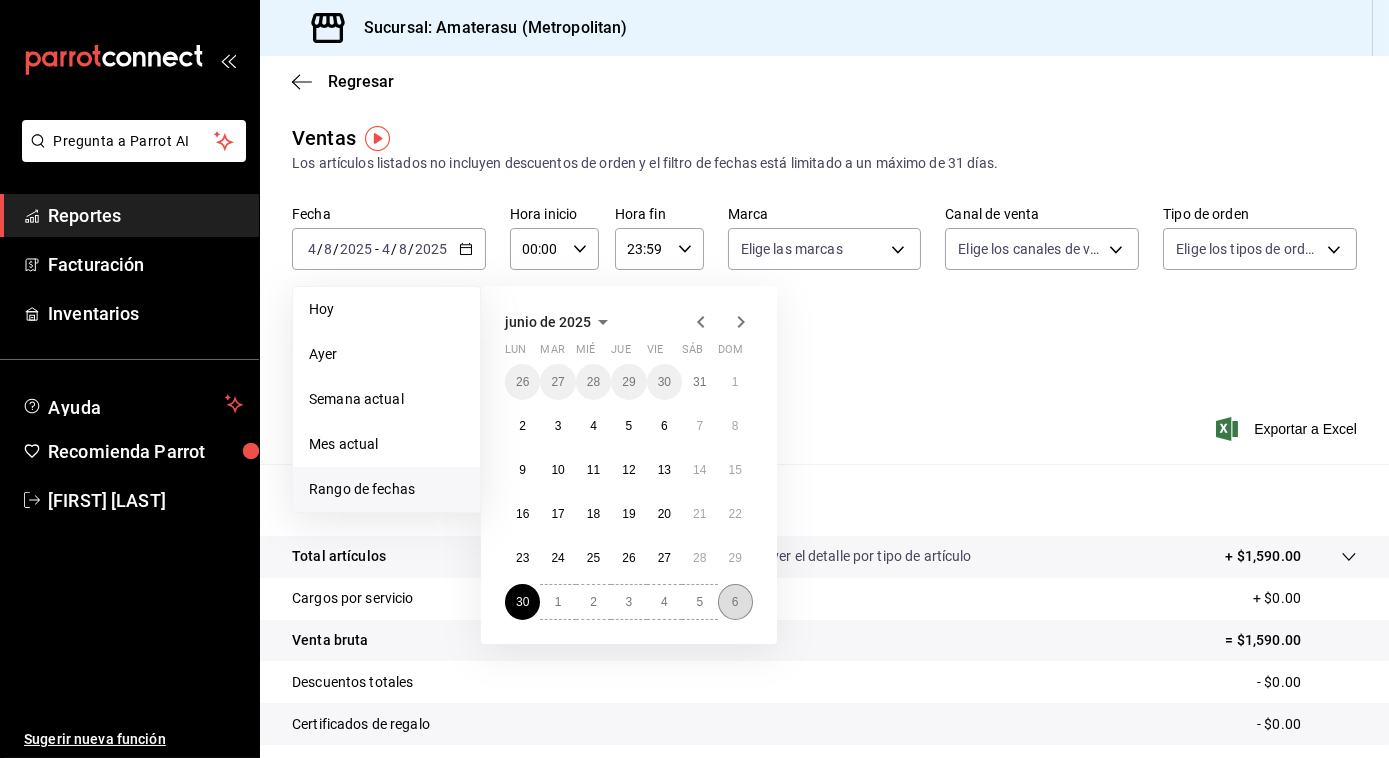 click on "6" at bounding box center [735, 602] 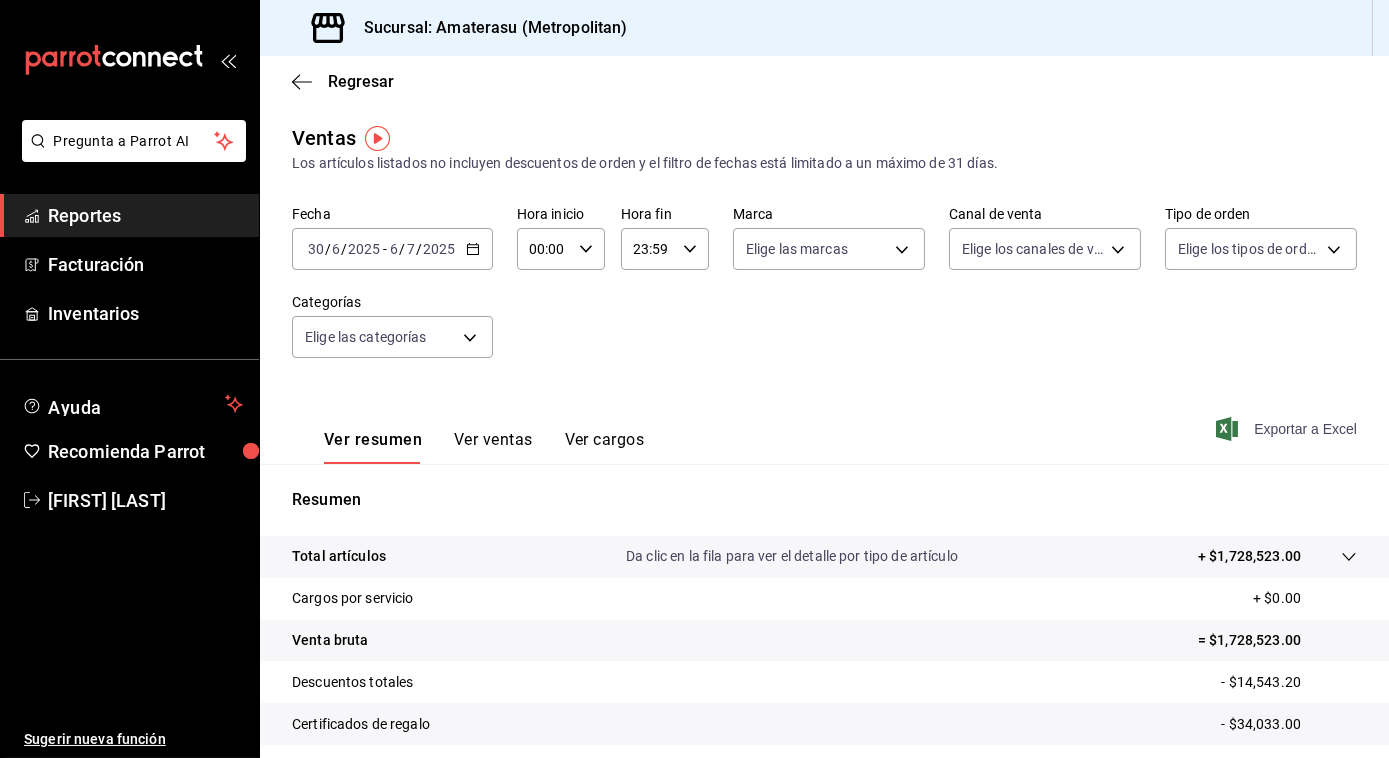 click on "Exportar a Excel" at bounding box center (1288, 429) 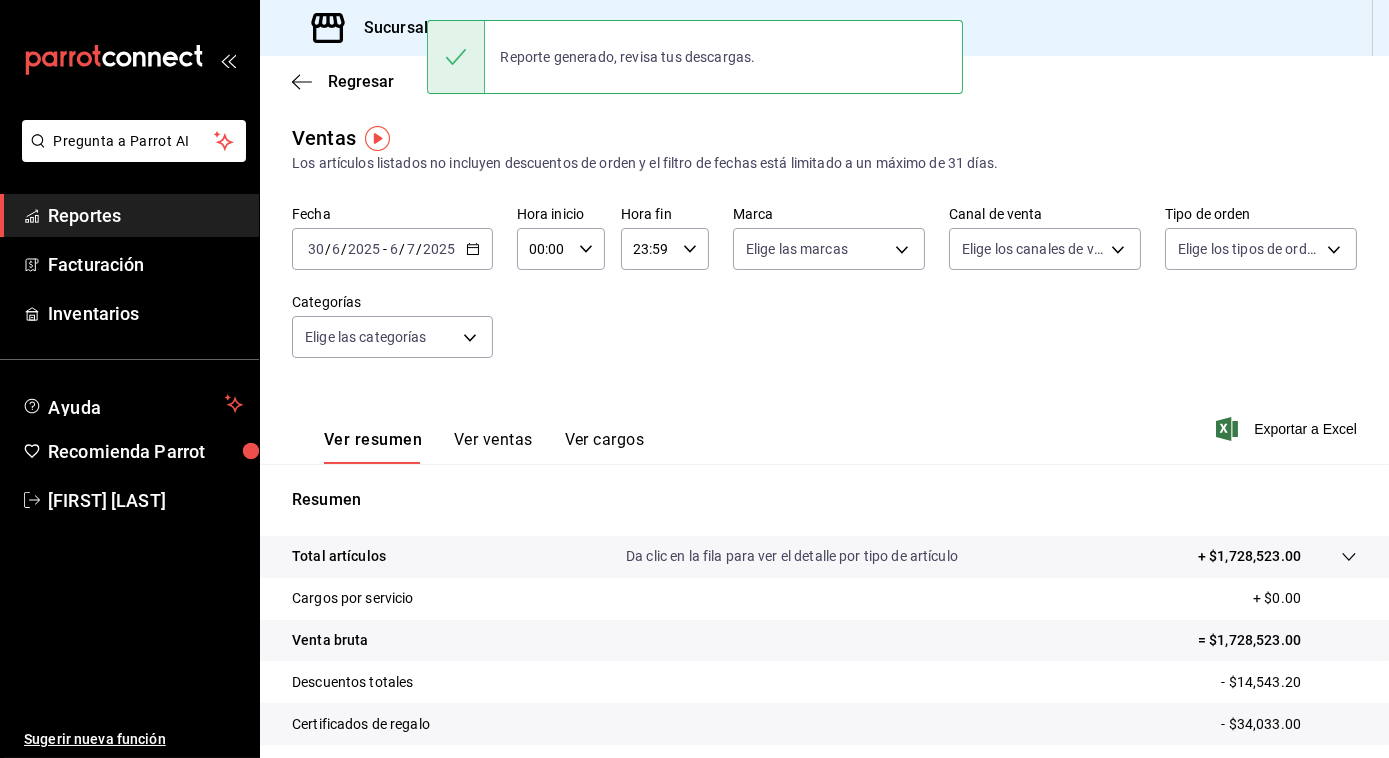 click 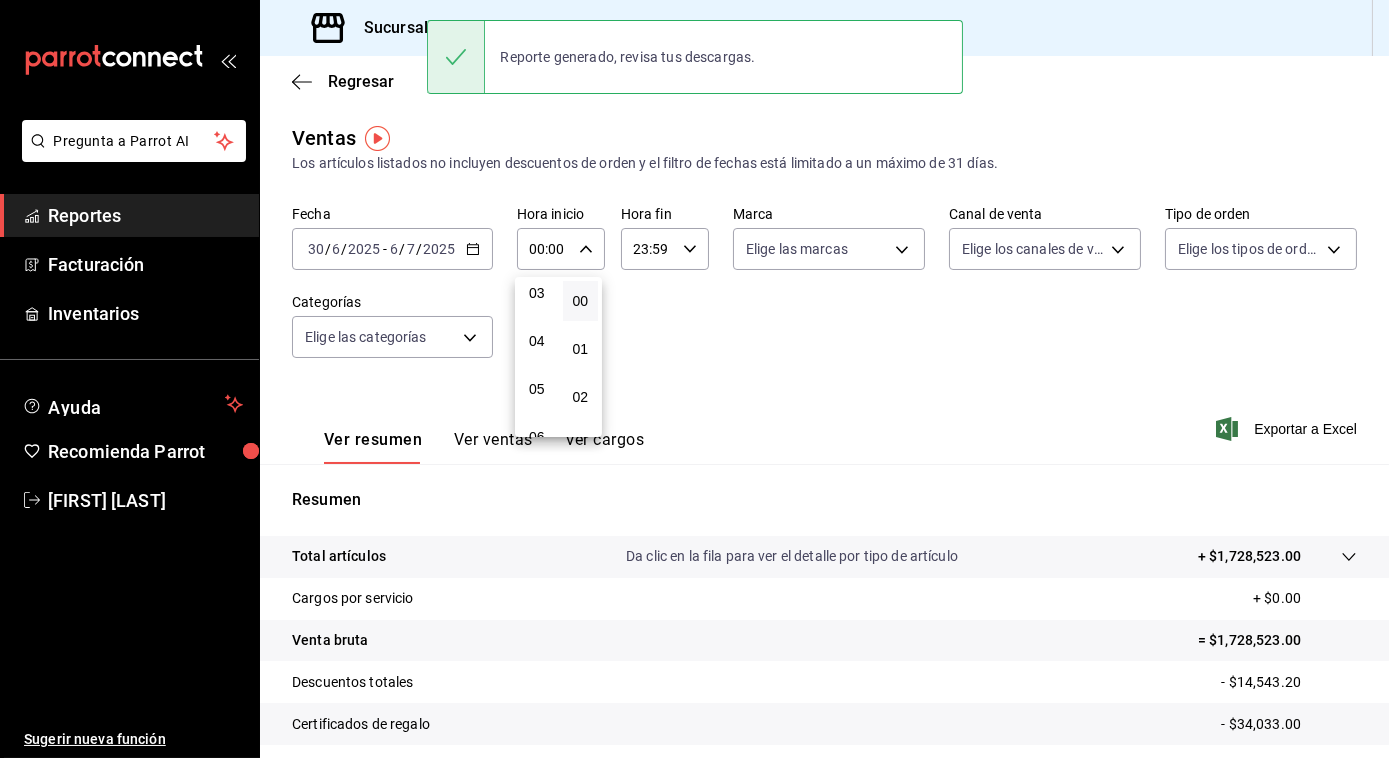 scroll, scrollTop: 152, scrollLeft: 0, axis: vertical 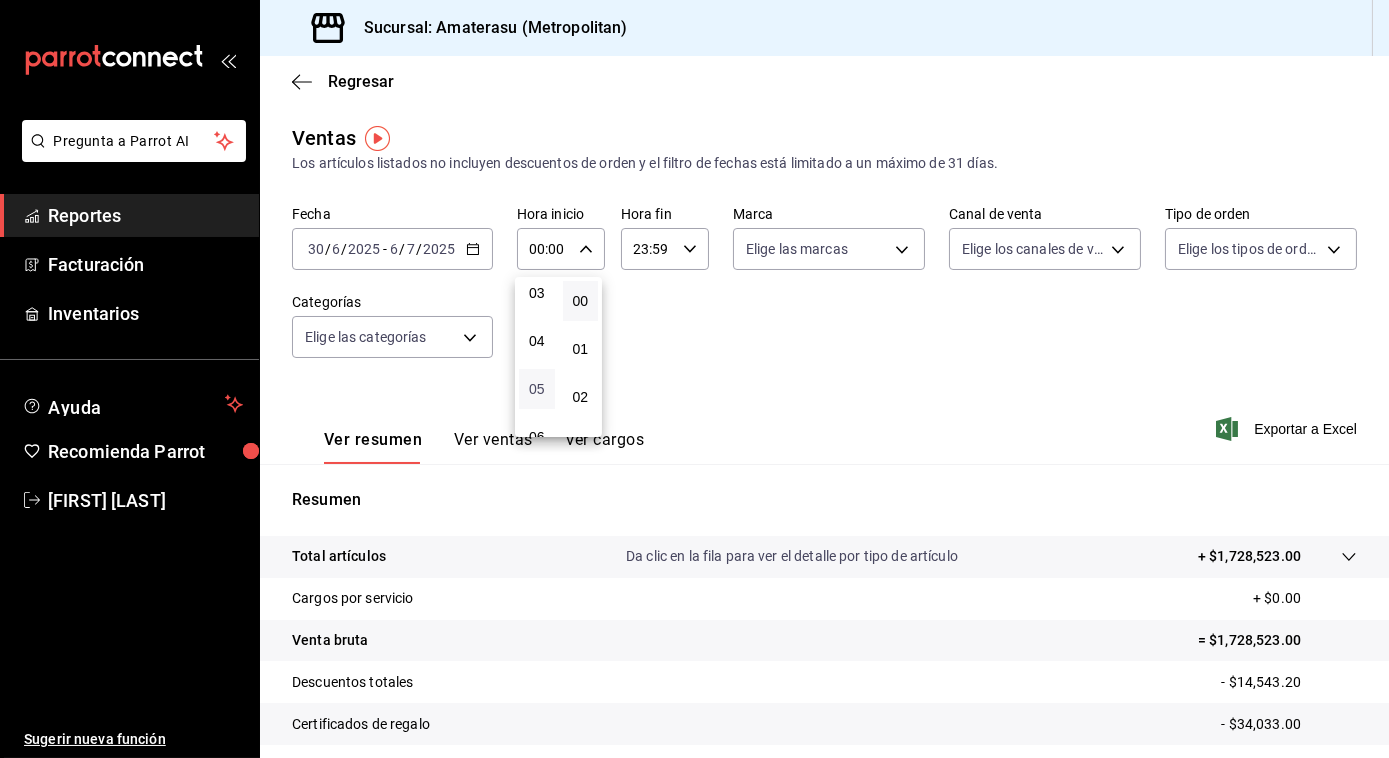 click on "05" at bounding box center (537, 389) 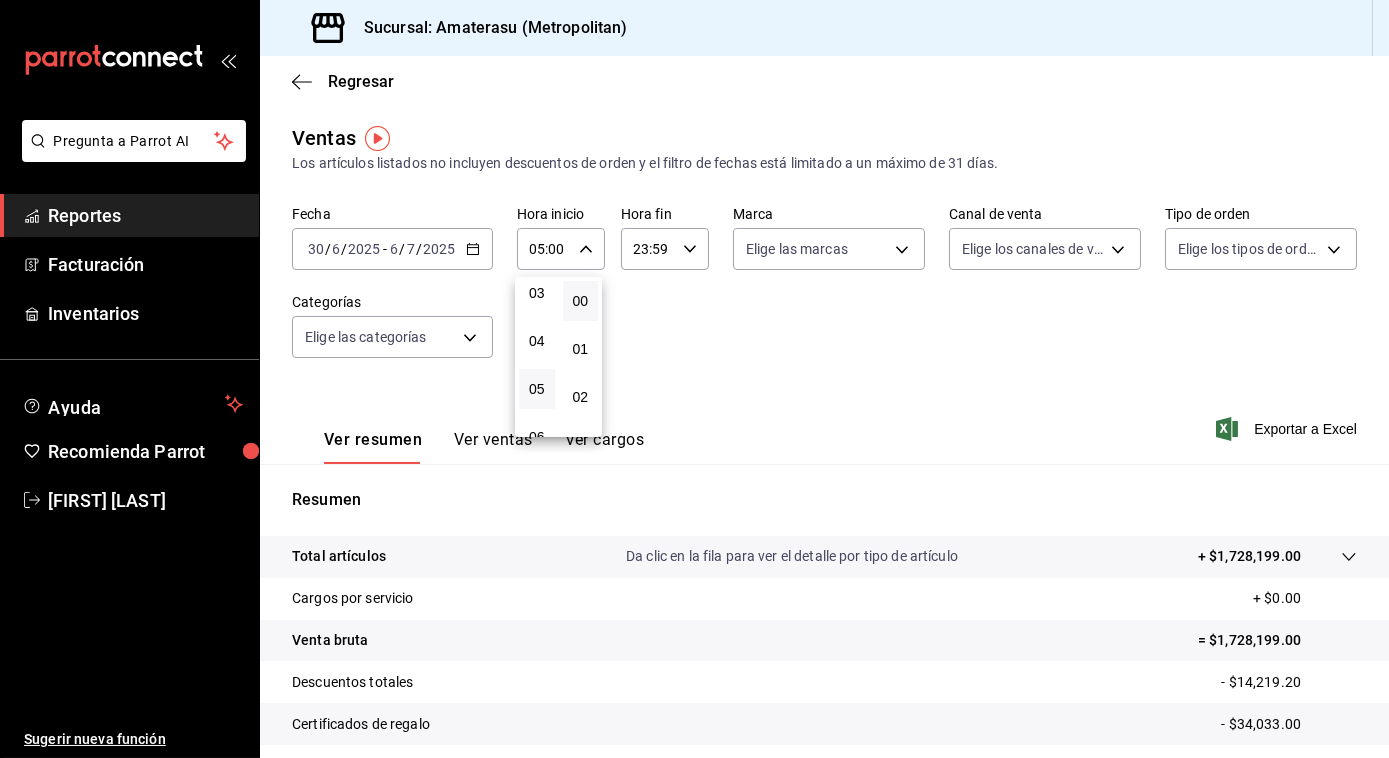 click at bounding box center [694, 379] 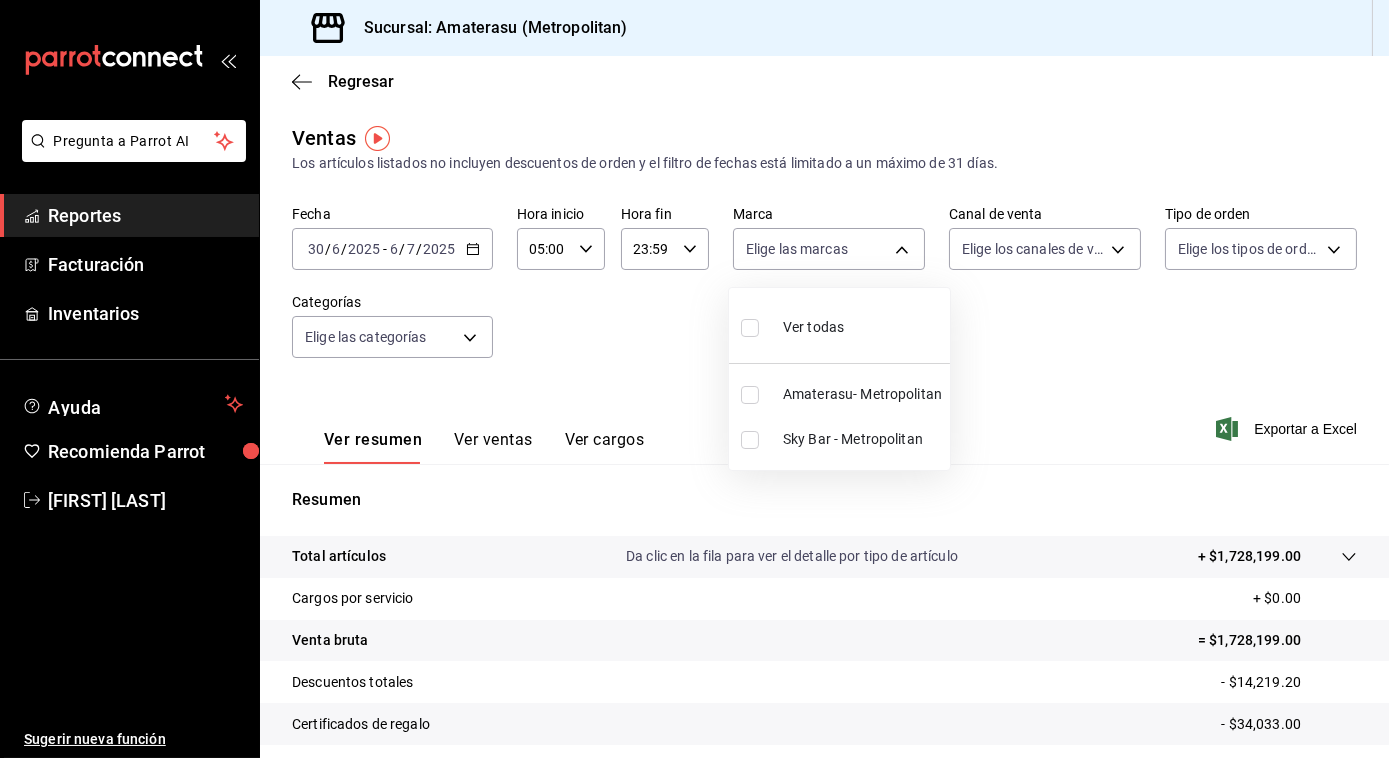 click on "Pregunta a Parrot AI Reportes   Facturación   Inventarios   Ayuda Recomienda Parrot   Jose Antonio Perez Naranjo   Sugerir nueva función   Sucursal: Amaterasu (Metropolitan) Regresar Ventas Los artículos listados no incluyen descuentos de orden y el filtro de fechas está limitado a un máximo de 31 días. Fecha 2025-06-30 30 / 6 / 2025 - 2025-07-06 6 / 7 / 2025 Hora inicio 05:00 Hora inicio Hora fin 23:59 Hora fin Marca Elige las marcas Canal de venta Elige los canales de venta Tipo de orden Elige los tipos de orden Categorías Elige las categorías Ver resumen Ver ventas Ver cargos Exportar a Excel Resumen Total artículos Da clic en la fila para ver el detalle por tipo de artículo + $1,728,199.00 Cargos por servicio + $0.00 Venta bruta = $1,728,199.00 Descuentos totales - $14,219.20 Certificados de regalo - $34,033.00 Venta total = $1,679,946.80 Impuestos - $231,716.80 Venta neta = $1,448,230.00 Pregunta a Parrot AI Reportes   Facturación   Inventarios   Ayuda Recomienda Parrot       Ir a video" at bounding box center (694, 379) 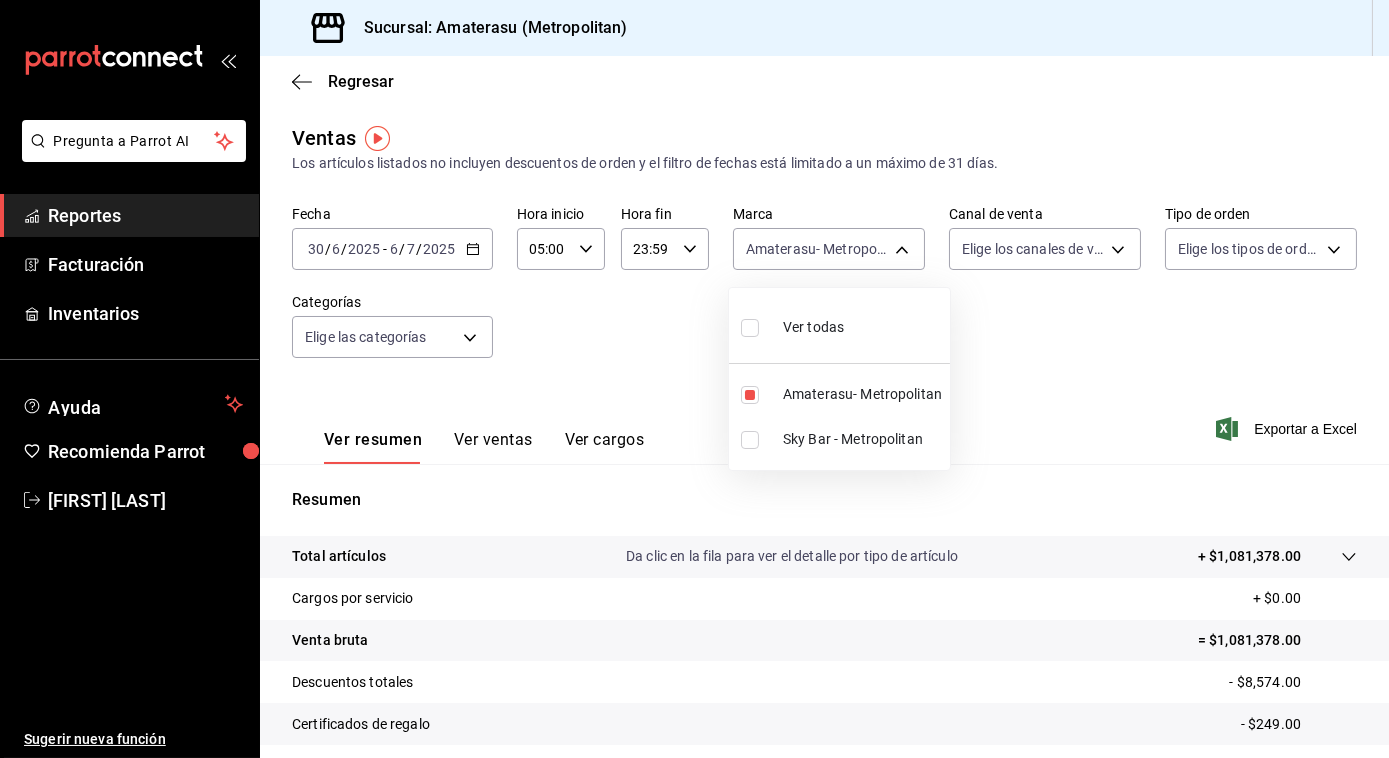 click at bounding box center [694, 379] 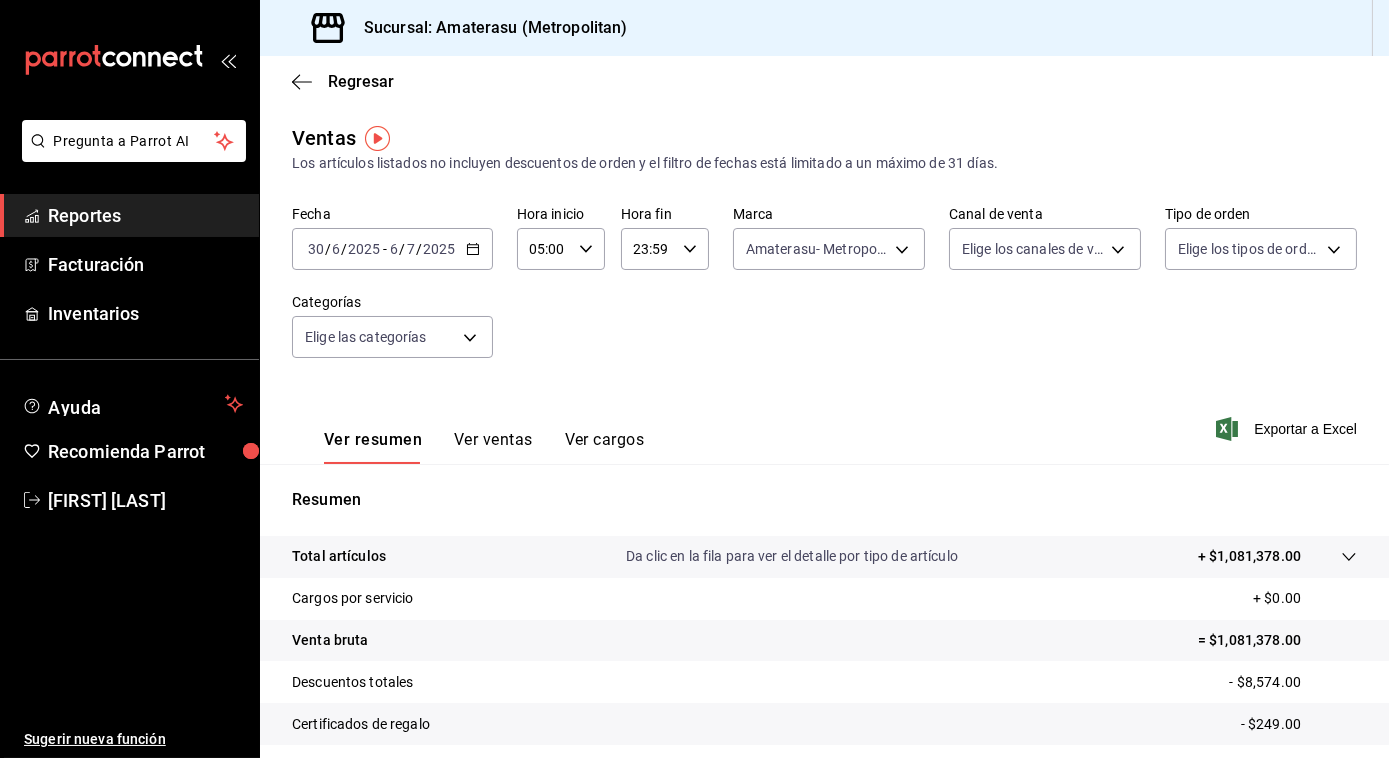 click 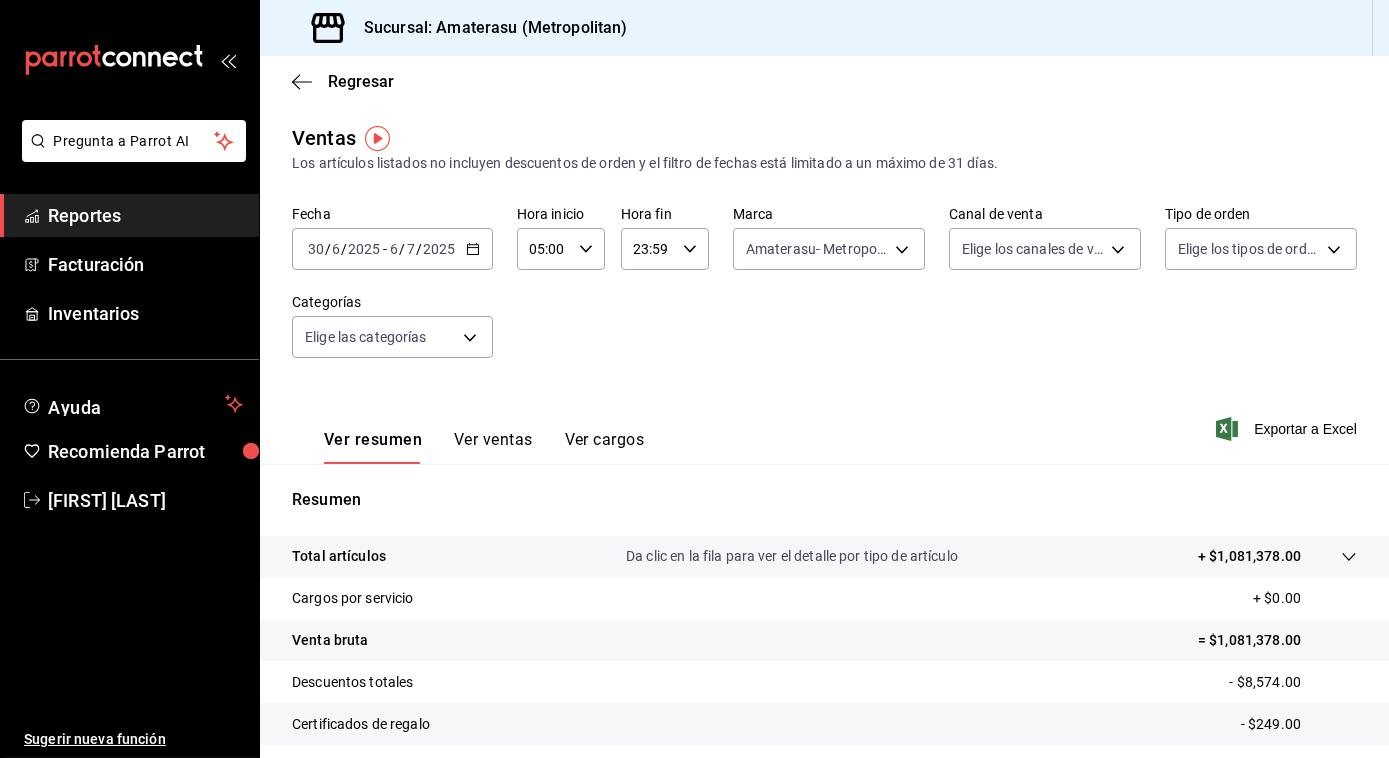 click on "Fecha 2025-06-30 30 / 6 / 2025 - 2025-07-06 6 / 7 / 2025 Hora inicio 05:00 Hora inicio Hora fin 23:59 Hora fin Marca Amaterasu- Metropolitan e4cd7fcb-d45b-43ae-a99f-ad4ccfcd9032 Canal de venta Elige los canales de venta Tipo de orden Elige los tipos de orden Categorías Elige las categorías" at bounding box center (824, 294) 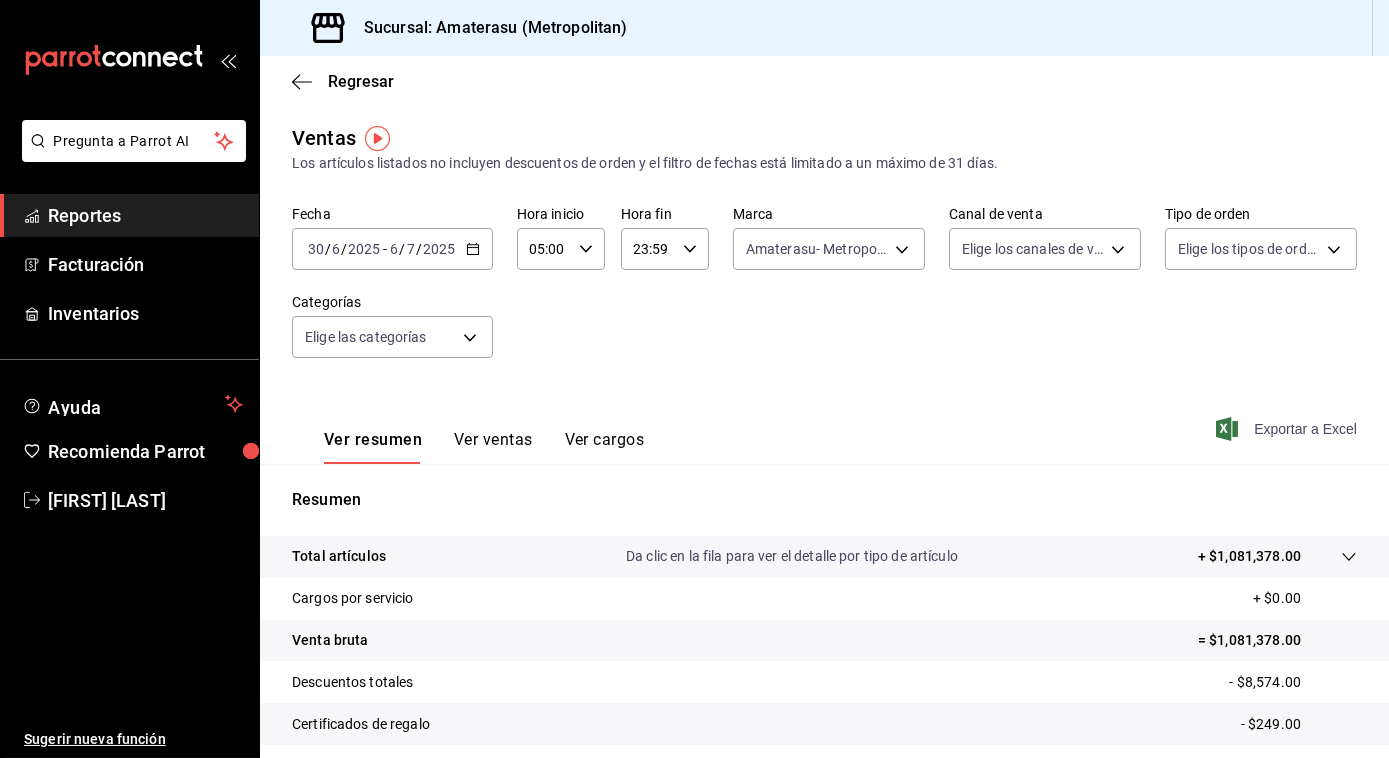 click on "Exportar a Excel" at bounding box center [1288, 429] 